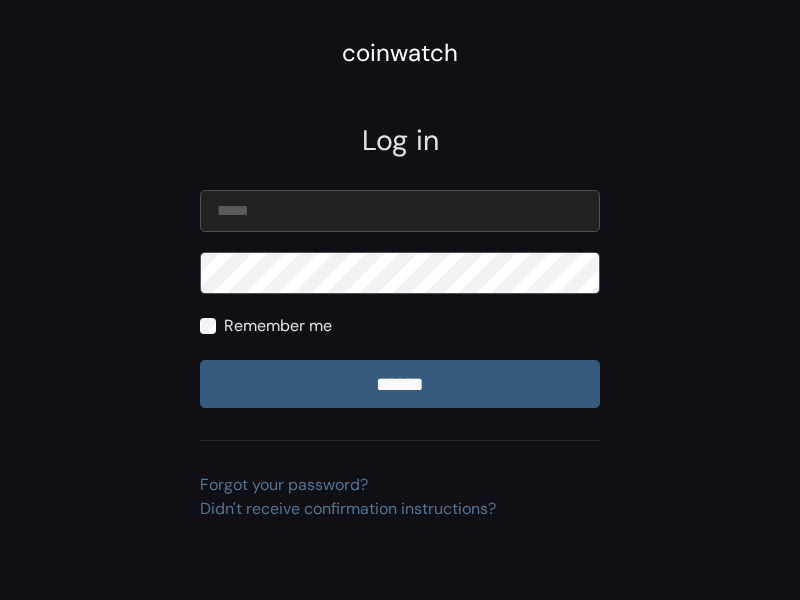 scroll, scrollTop: 0, scrollLeft: 0, axis: both 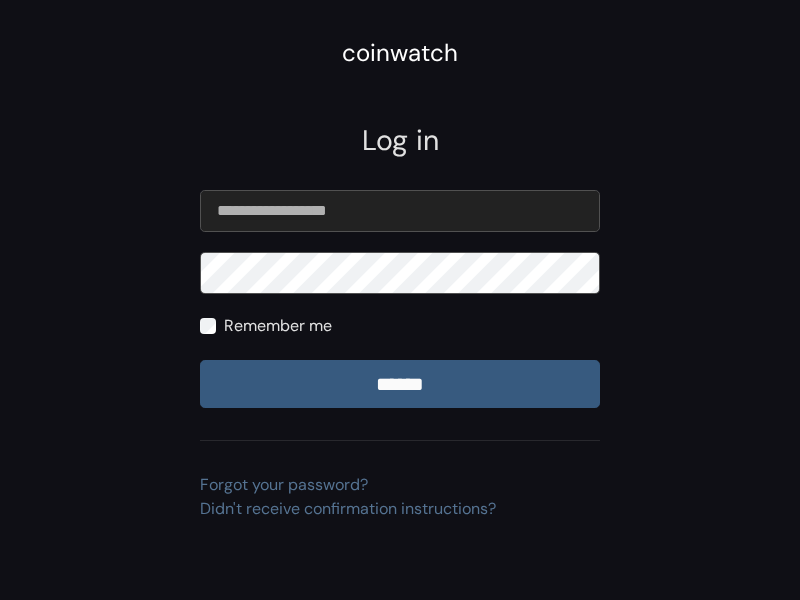 type on "**********" 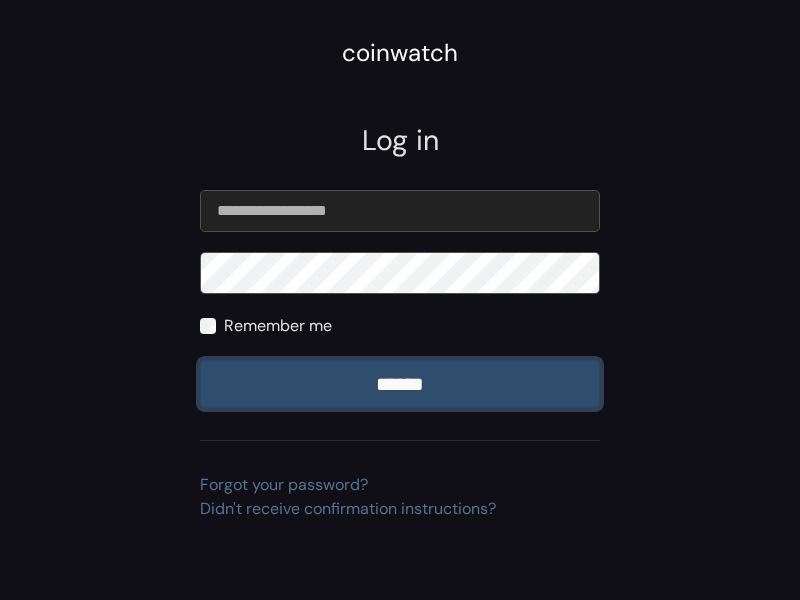 click on "******" at bounding box center [400, 384] 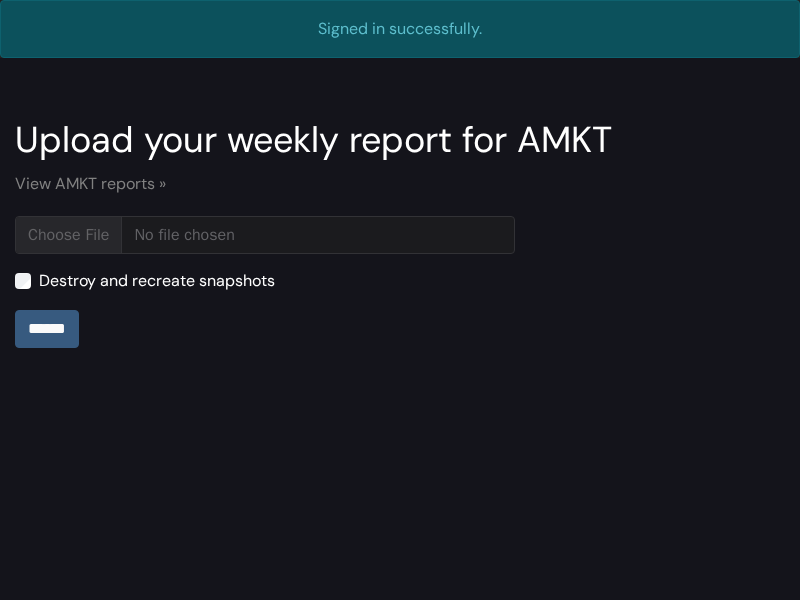 scroll, scrollTop: 0, scrollLeft: 0, axis: both 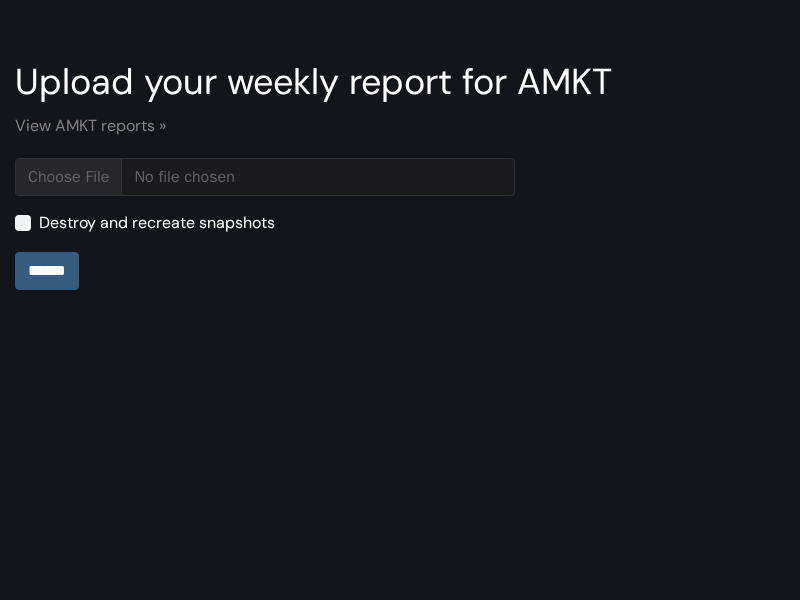 type on "**********" 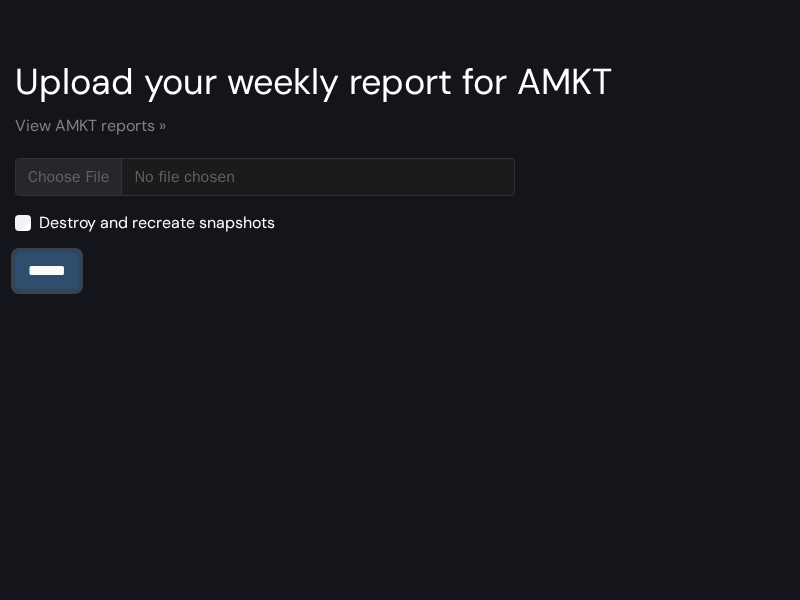 click on "******" at bounding box center [47, 271] 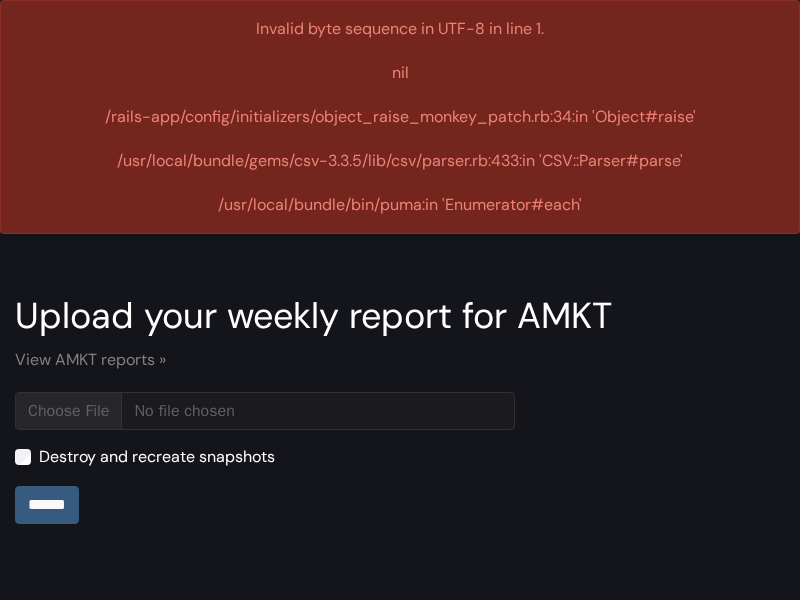 scroll, scrollTop: 0, scrollLeft: 0, axis: both 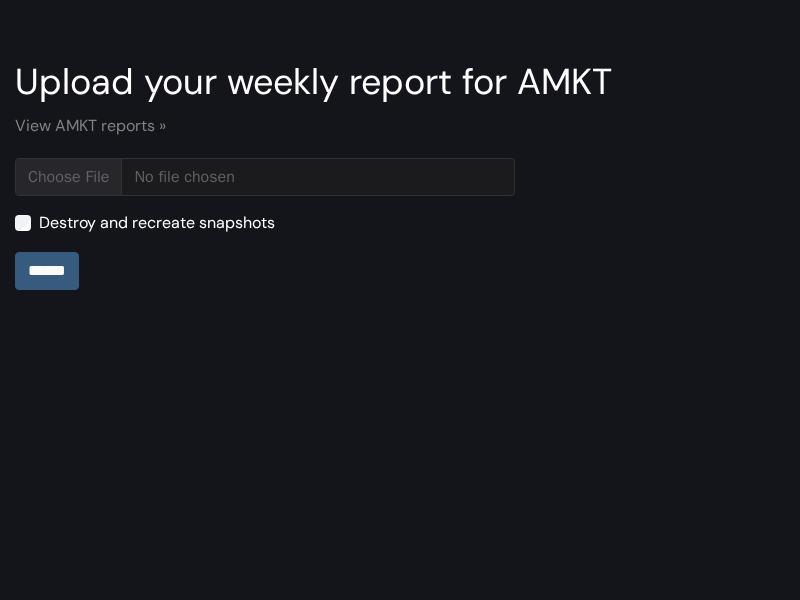 type on "**********" 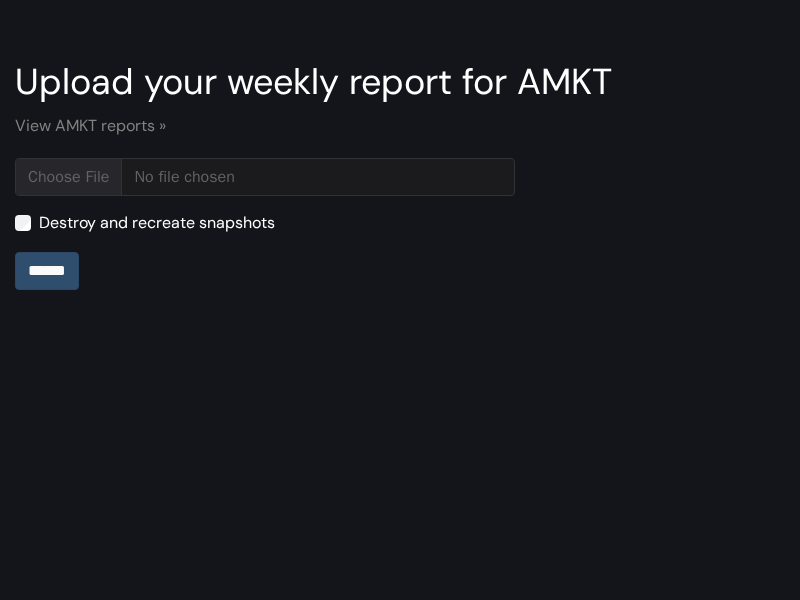 click on "******" at bounding box center (47, 271) 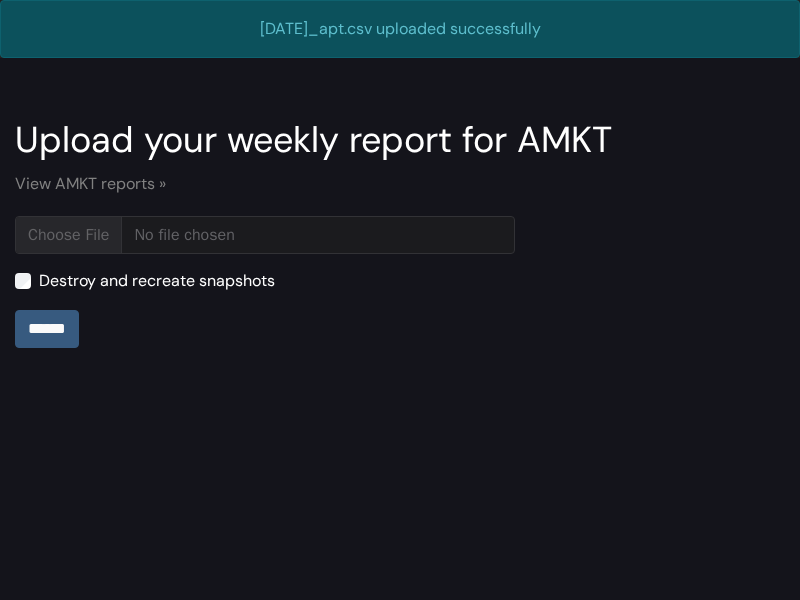 scroll, scrollTop: 0, scrollLeft: 0, axis: both 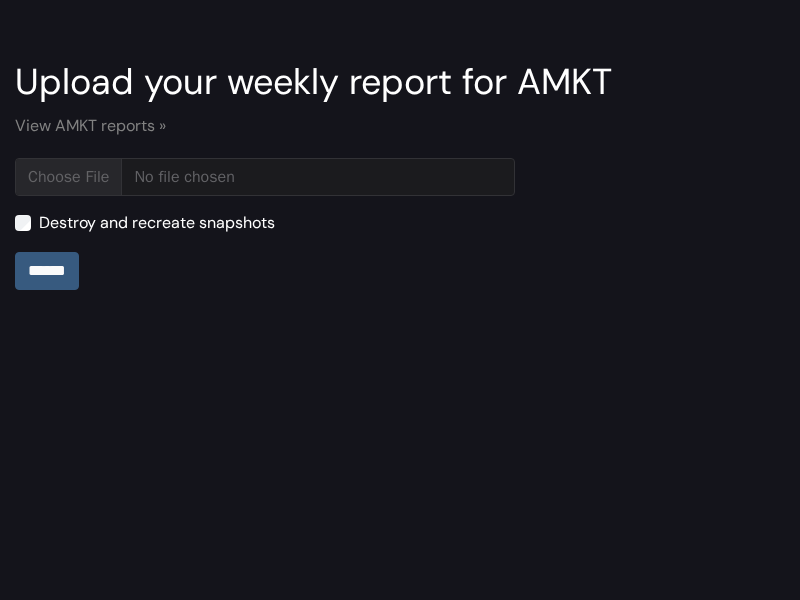 type on "**********" 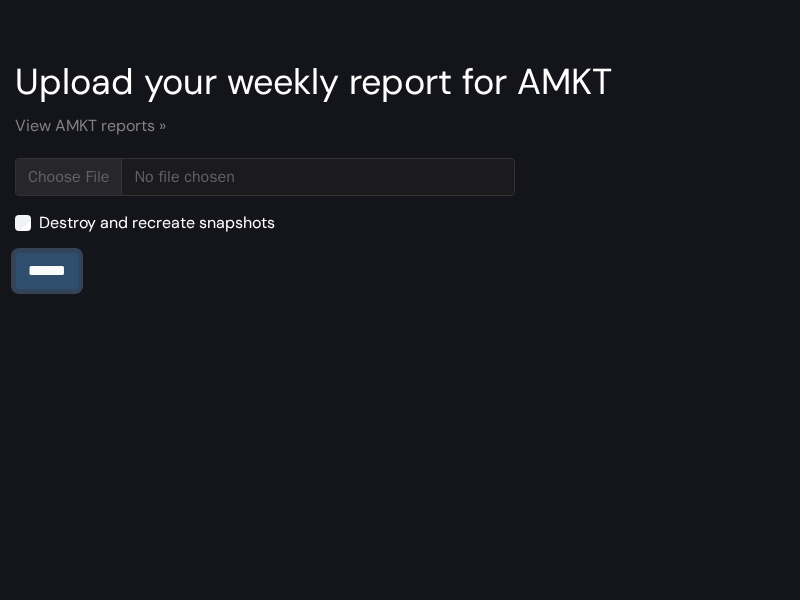 click on "******" at bounding box center [47, 271] 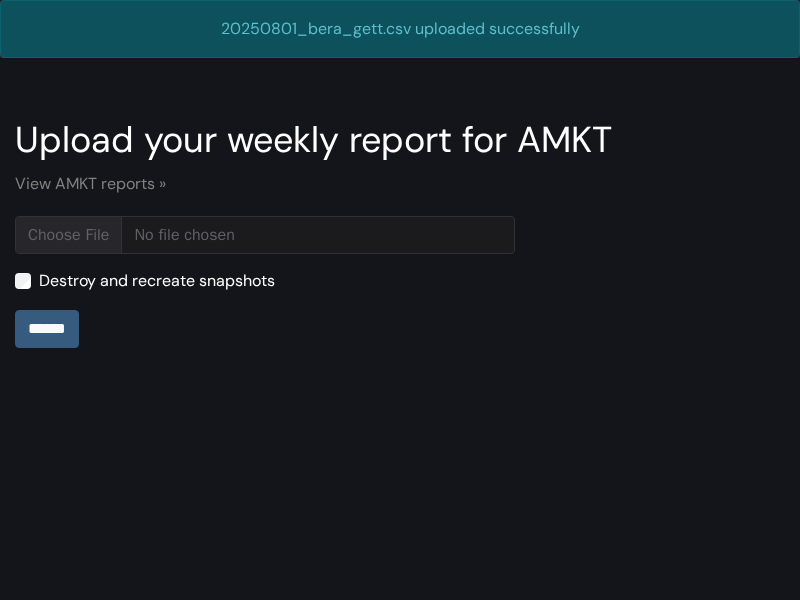 scroll, scrollTop: 0, scrollLeft: 0, axis: both 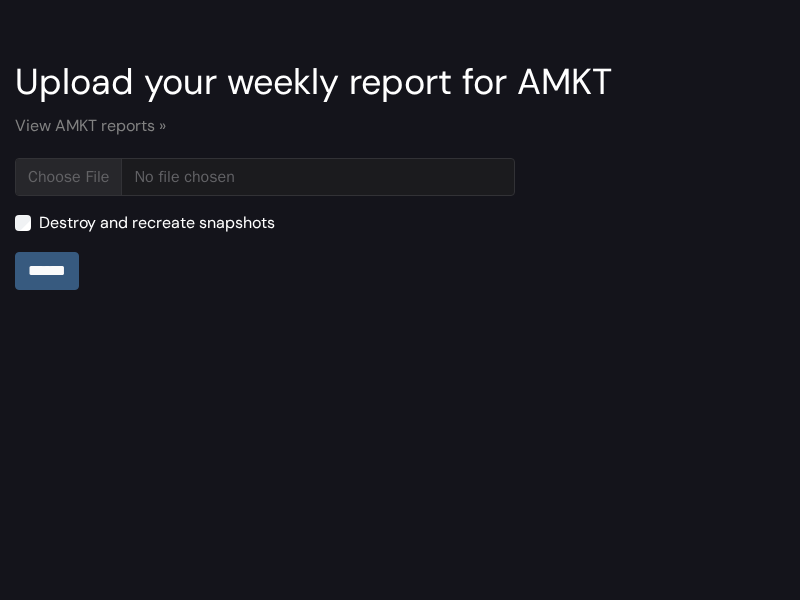 type on "**********" 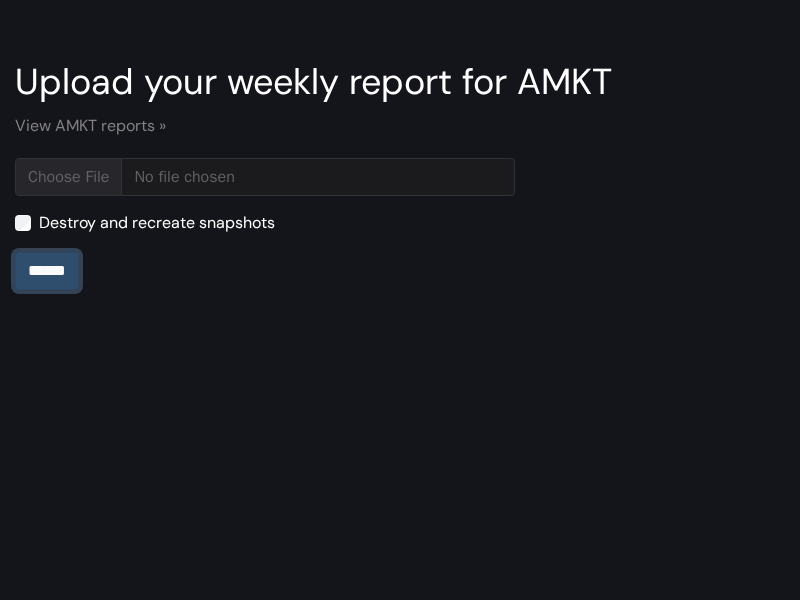 click on "******" at bounding box center [47, 271] 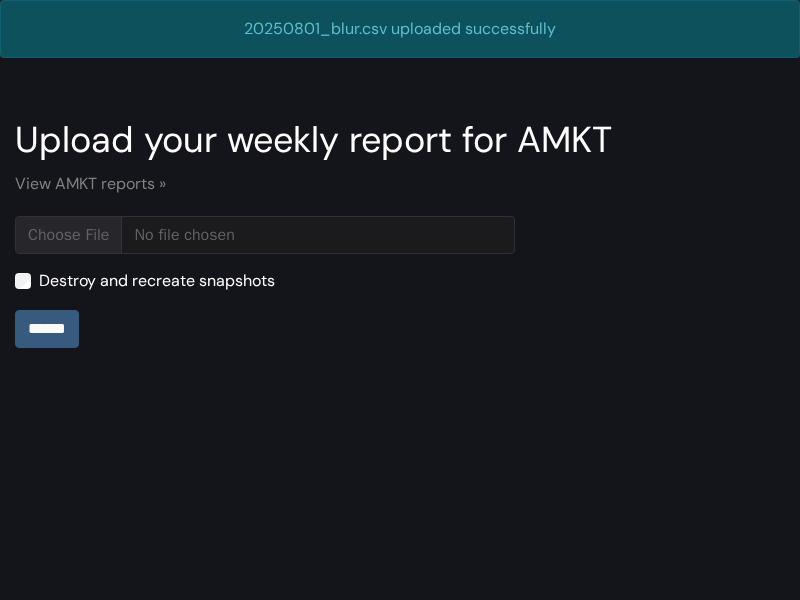 scroll, scrollTop: 0, scrollLeft: 0, axis: both 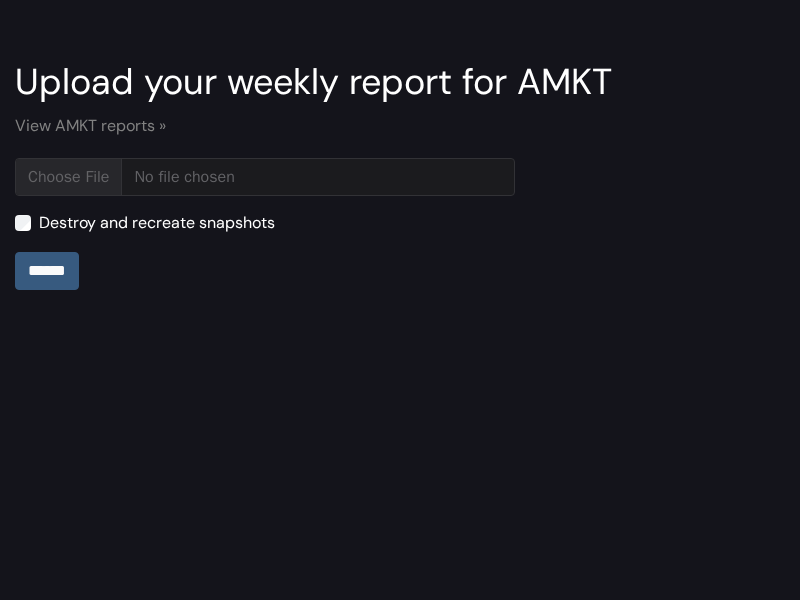 type on "**********" 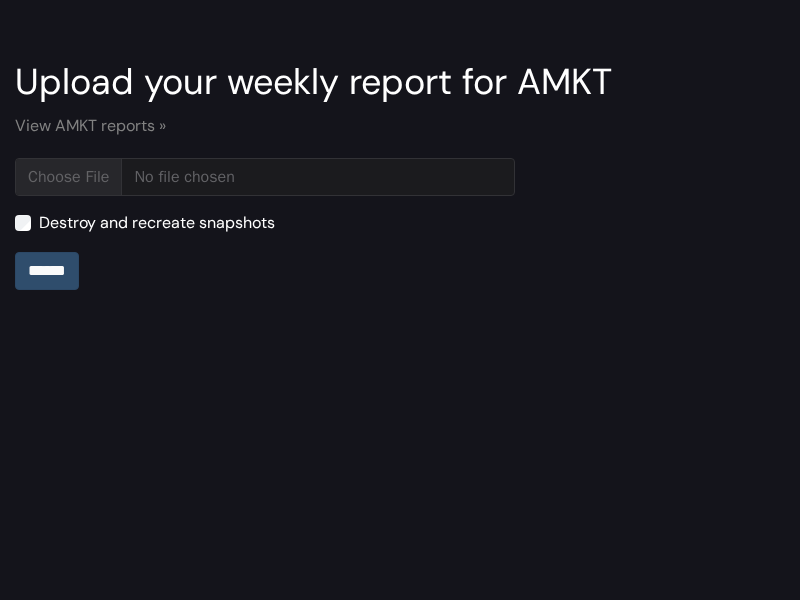 click on "******" at bounding box center [47, 271] 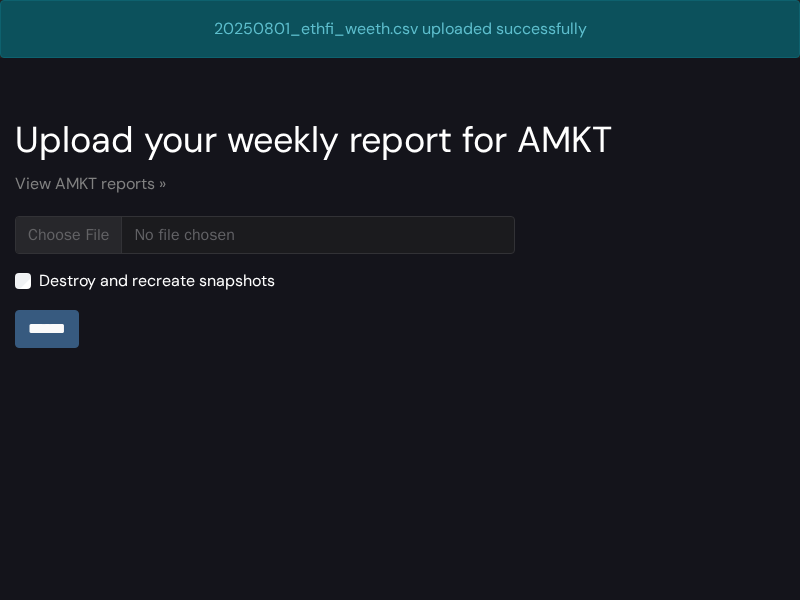 scroll, scrollTop: 0, scrollLeft: 0, axis: both 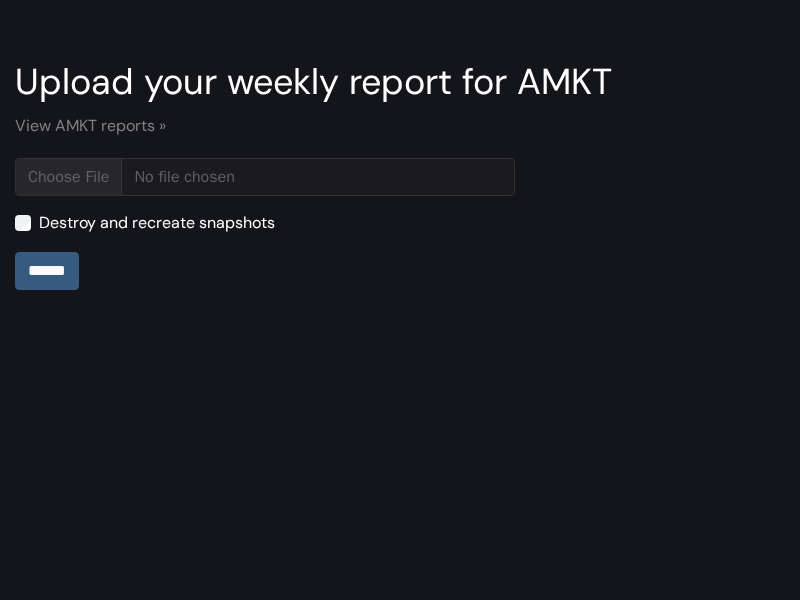 type on "**********" 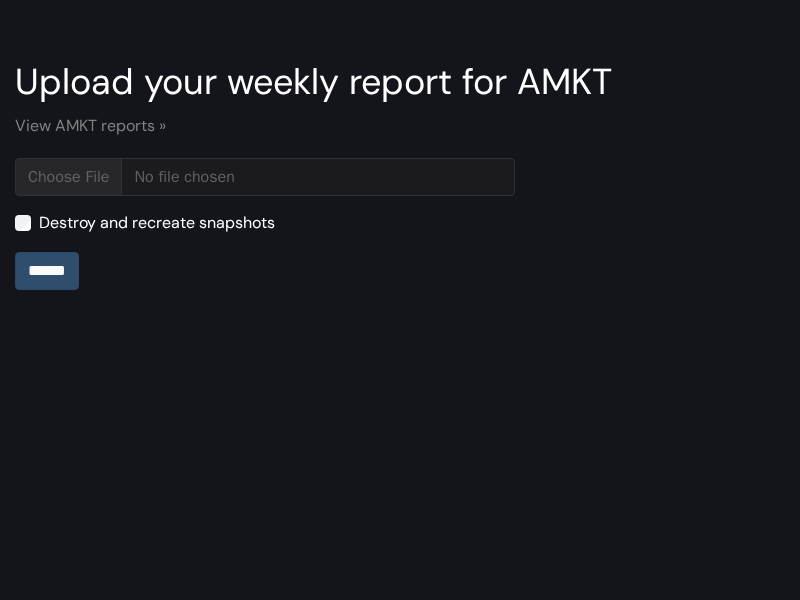 click on "******" at bounding box center [47, 271] 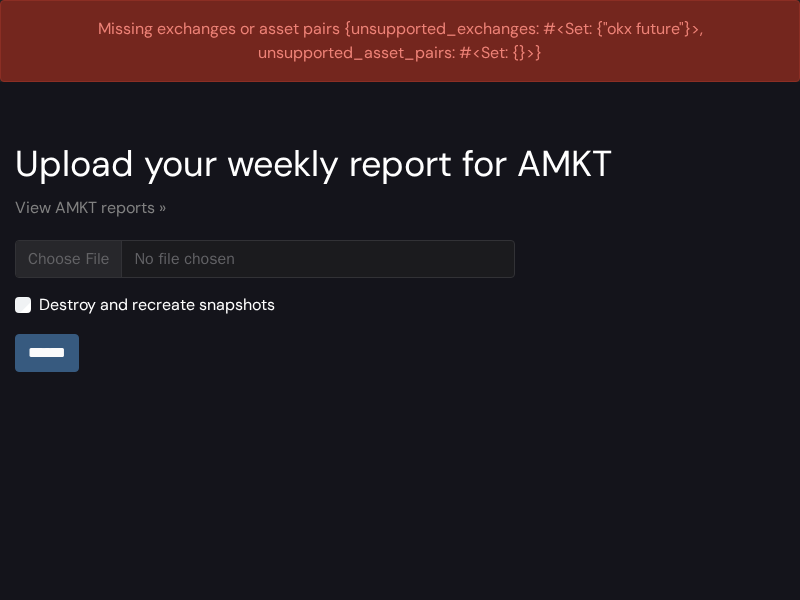scroll, scrollTop: 0, scrollLeft: 0, axis: both 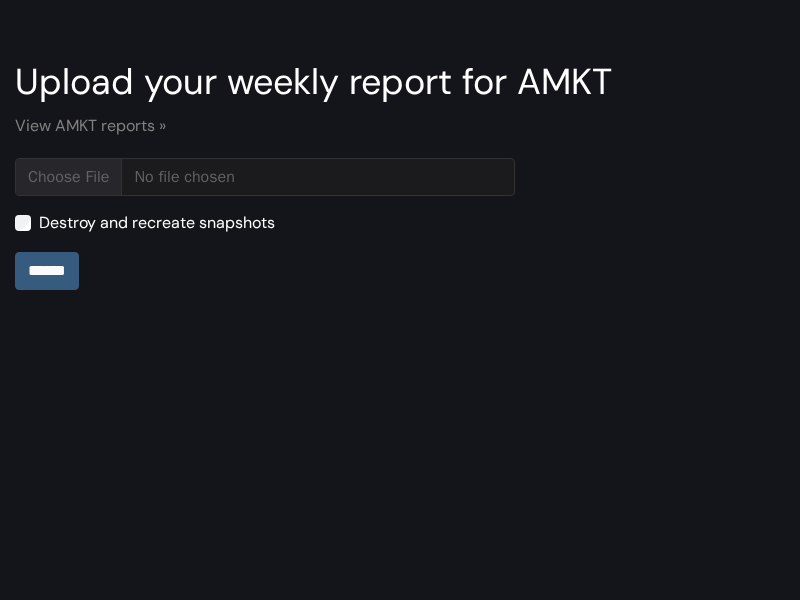 type on "**********" 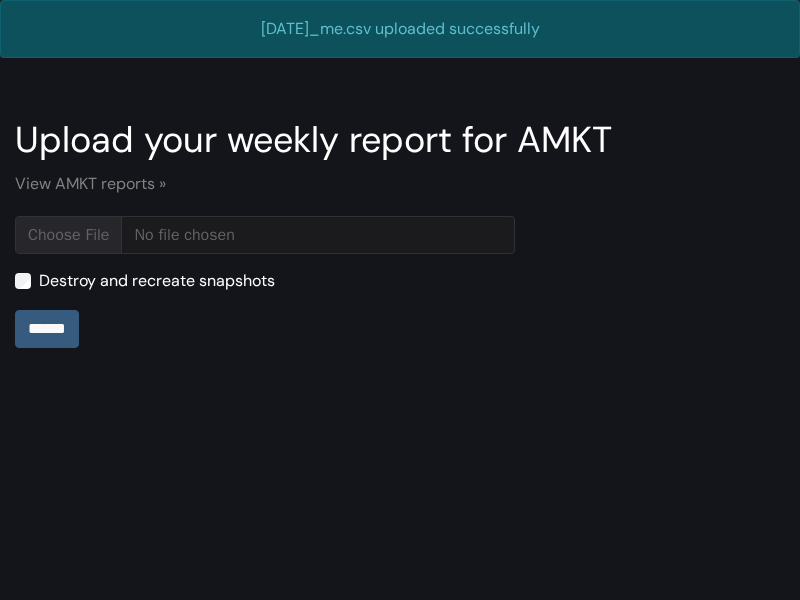 scroll, scrollTop: 0, scrollLeft: 0, axis: both 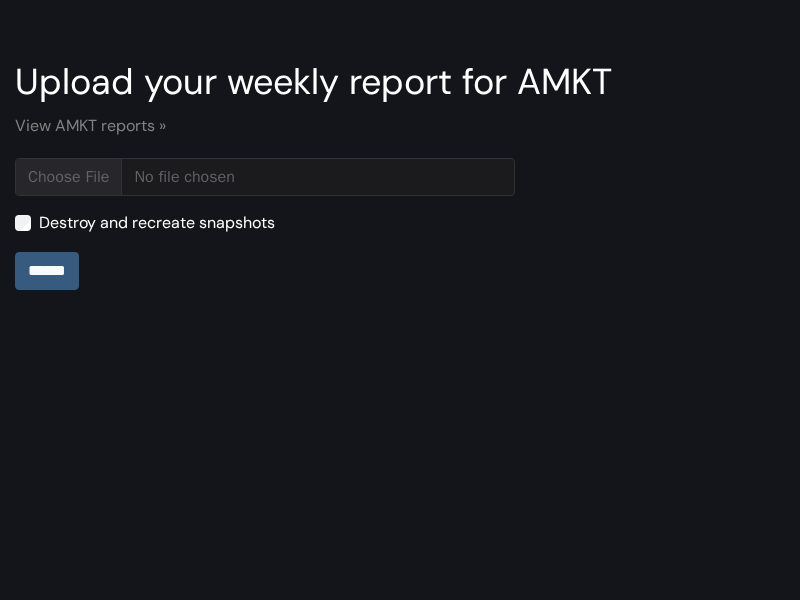 type on "**********" 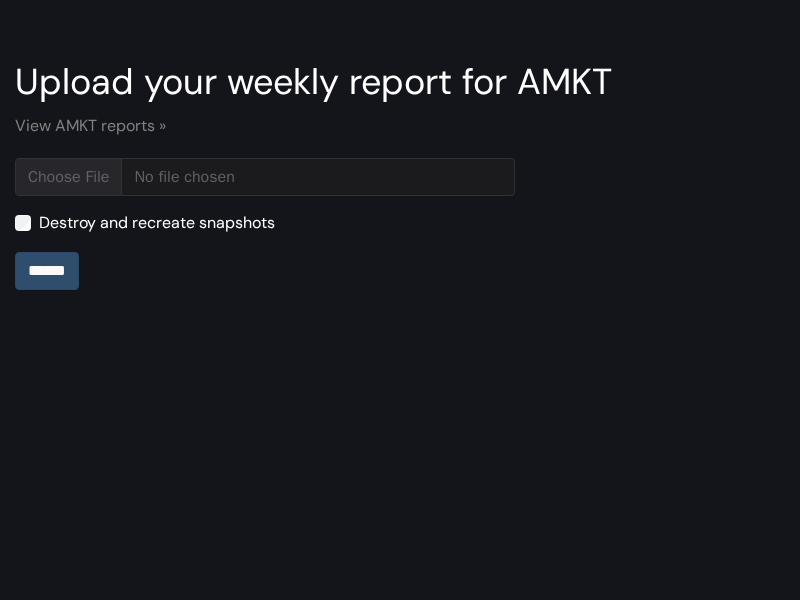 click on "******" at bounding box center (47, 271) 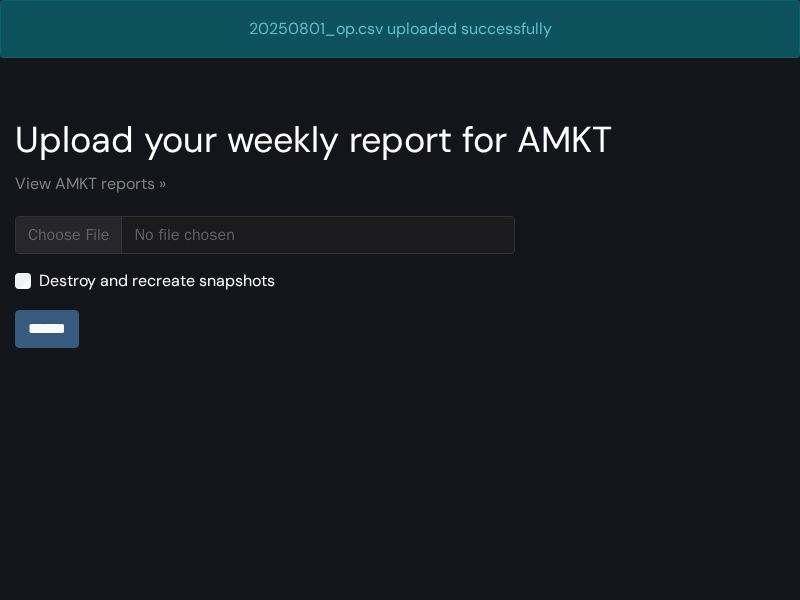 scroll, scrollTop: 0, scrollLeft: 0, axis: both 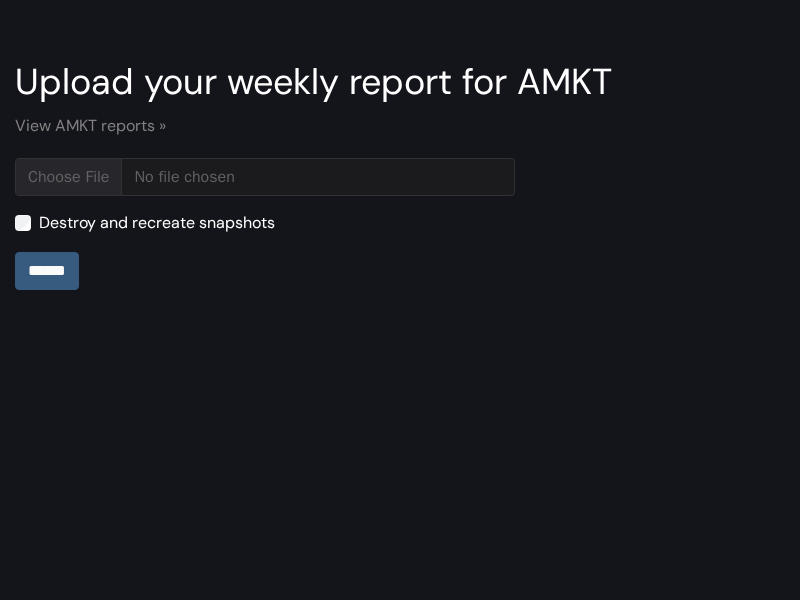 type on "**********" 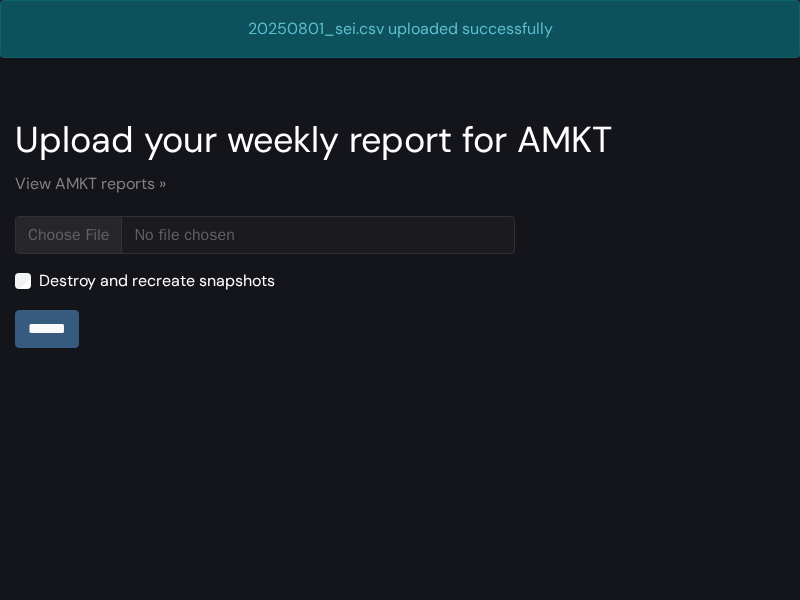 scroll, scrollTop: 0, scrollLeft: 0, axis: both 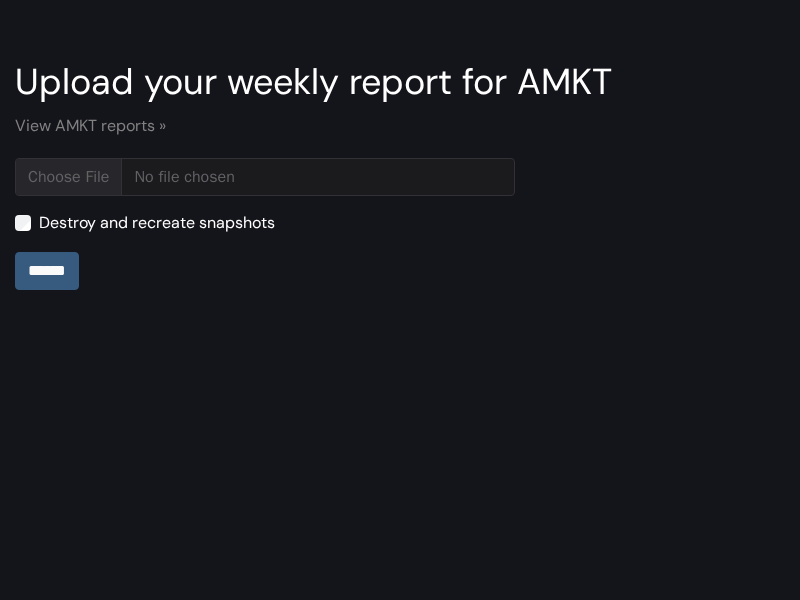 type on "**********" 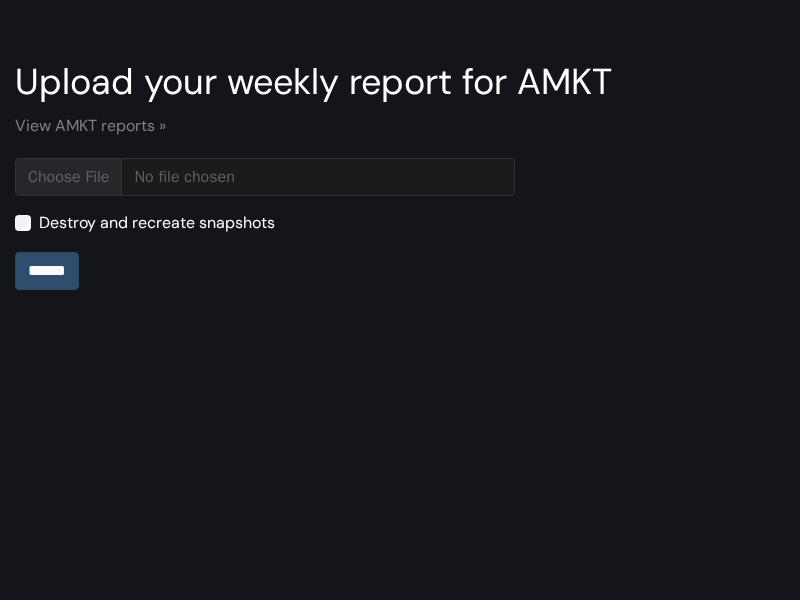 click on "******" at bounding box center [47, 271] 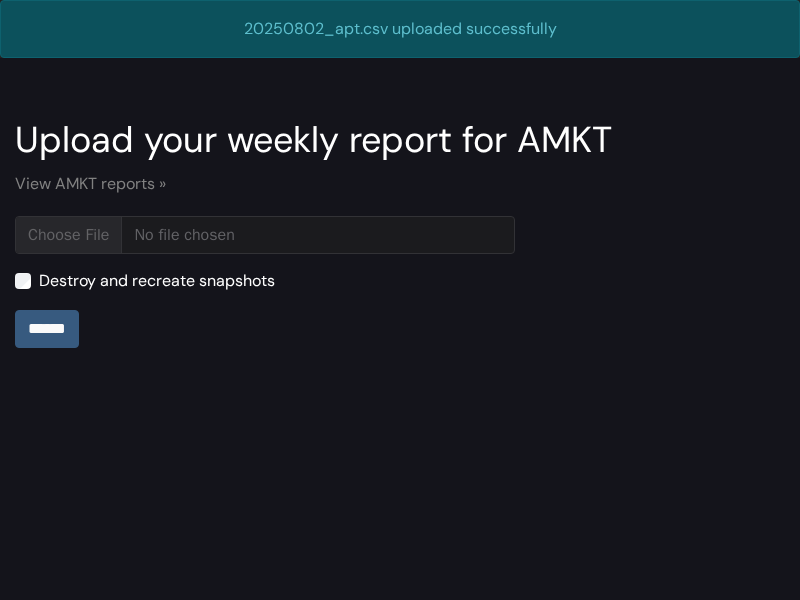 scroll, scrollTop: 0, scrollLeft: 0, axis: both 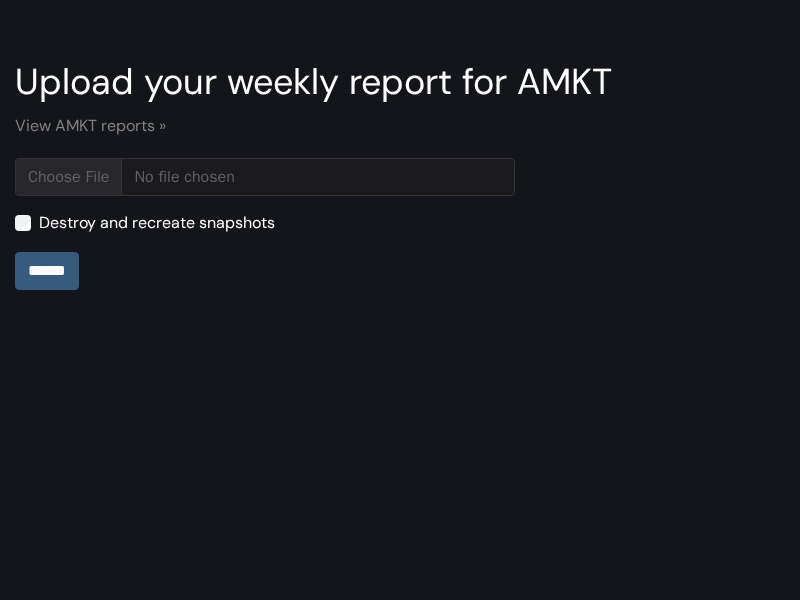type on "**********" 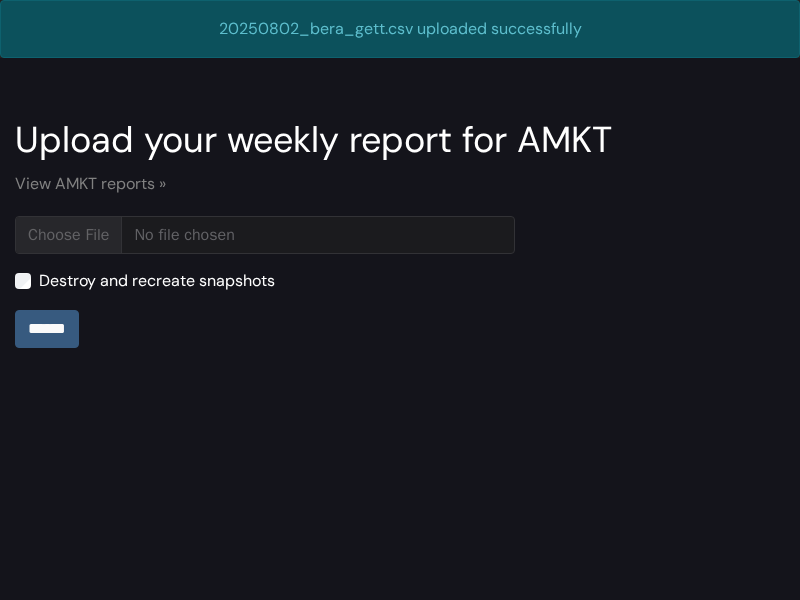 scroll, scrollTop: 0, scrollLeft: 0, axis: both 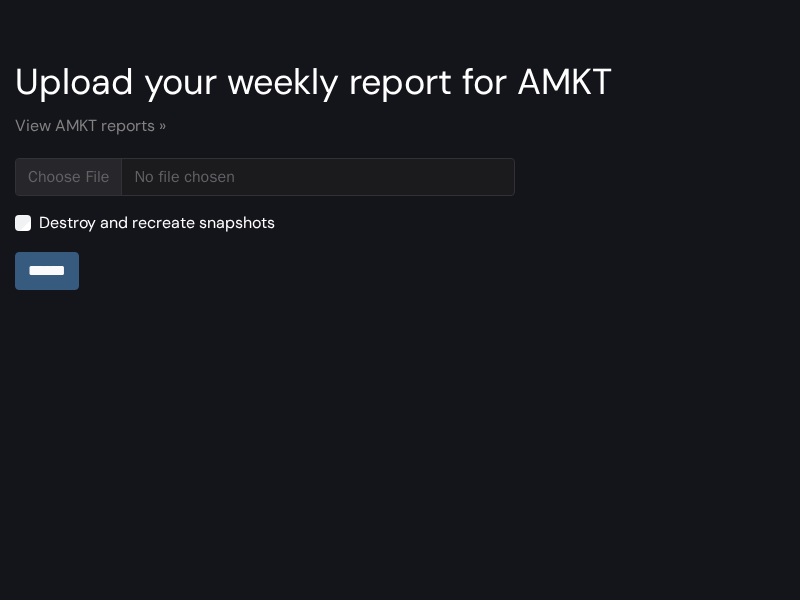 type on "**********" 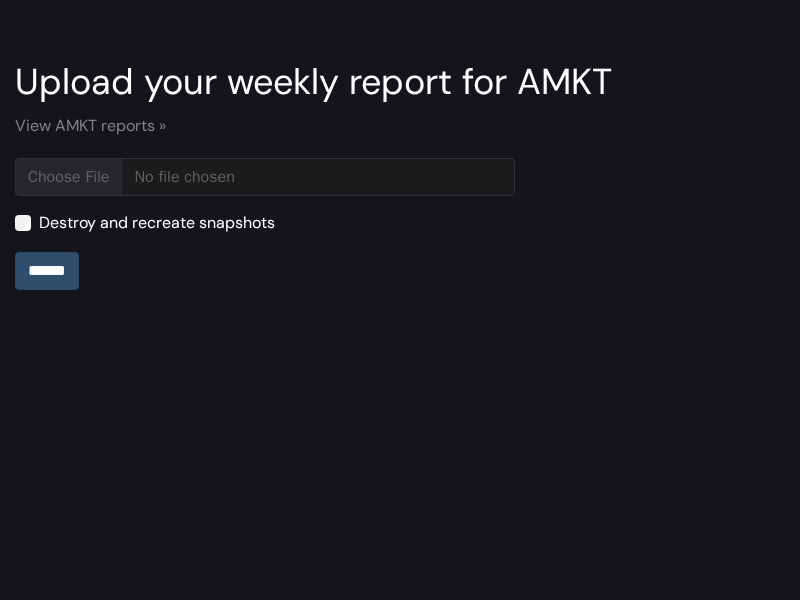 click on "******" at bounding box center [47, 271] 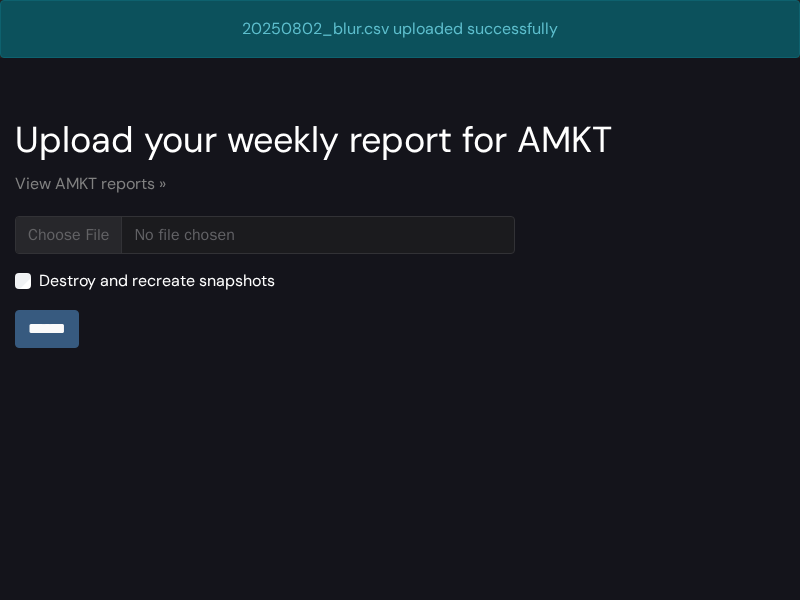 scroll, scrollTop: 0, scrollLeft: 0, axis: both 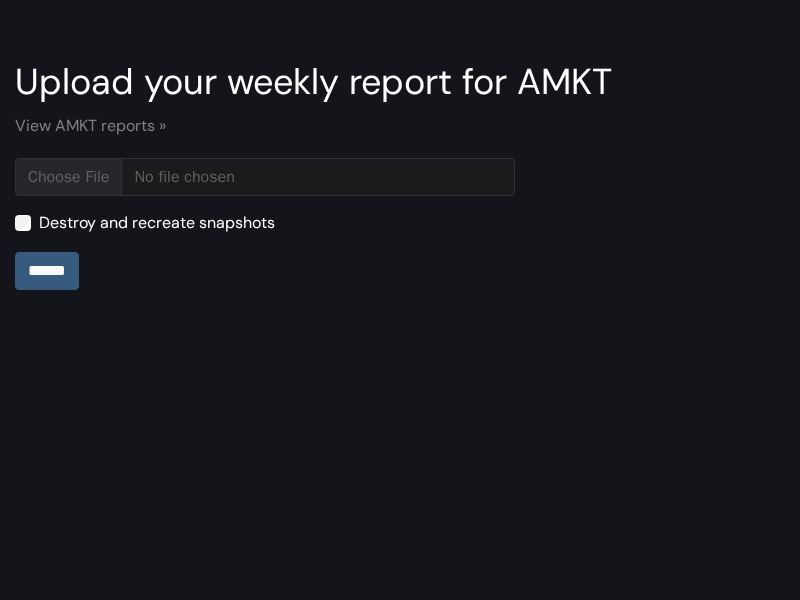 type on "**********" 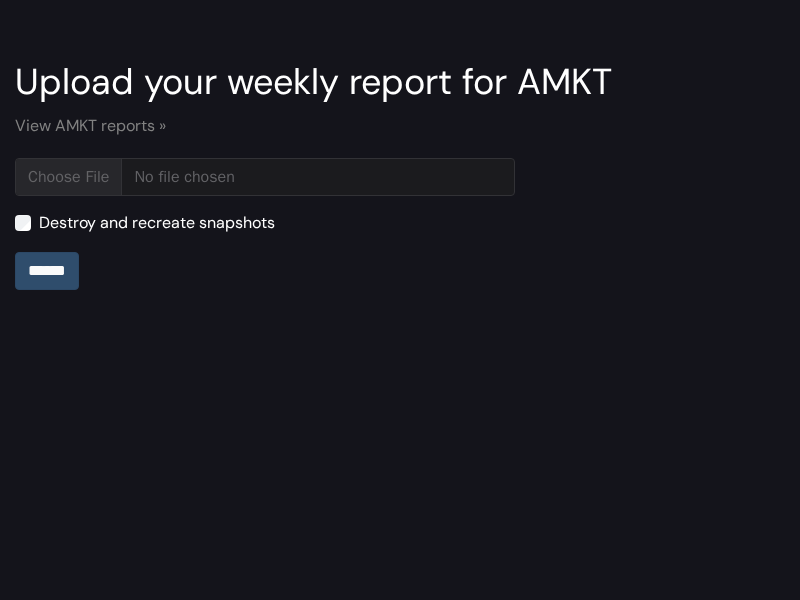click on "******" at bounding box center (47, 271) 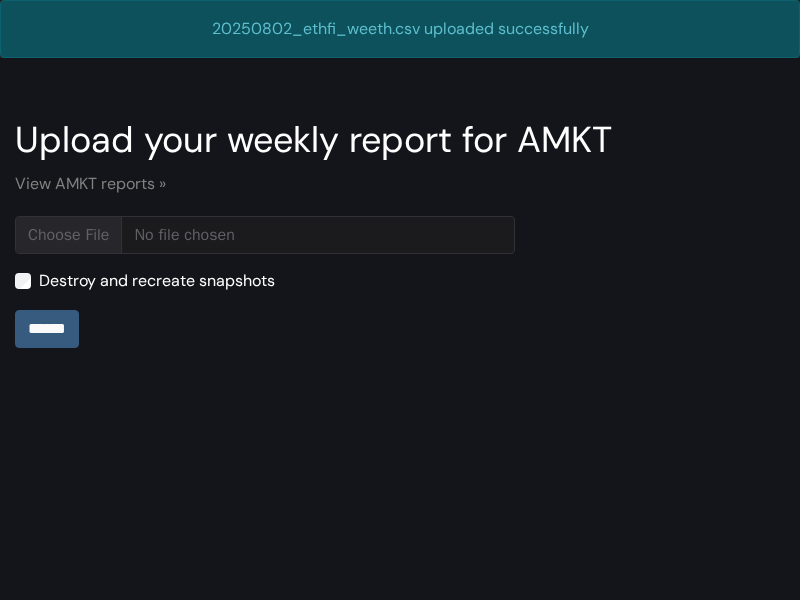 scroll, scrollTop: 0, scrollLeft: 0, axis: both 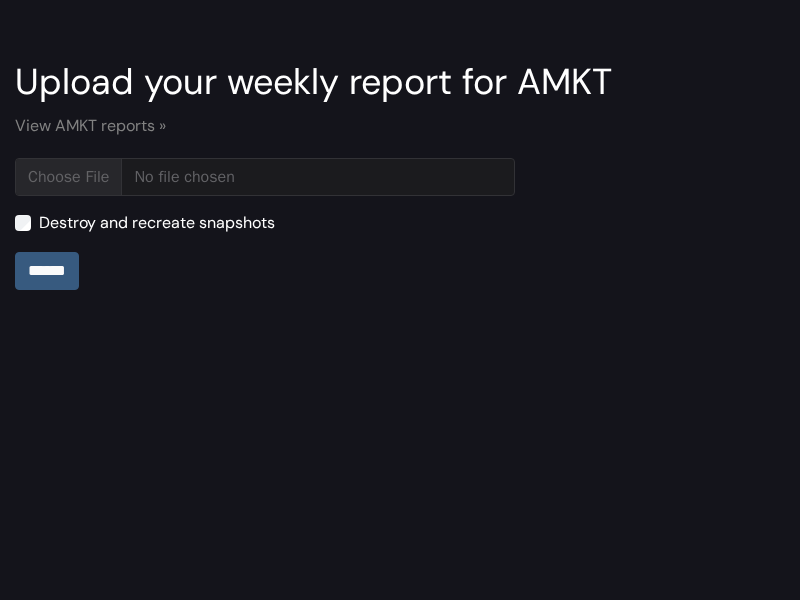 type on "**********" 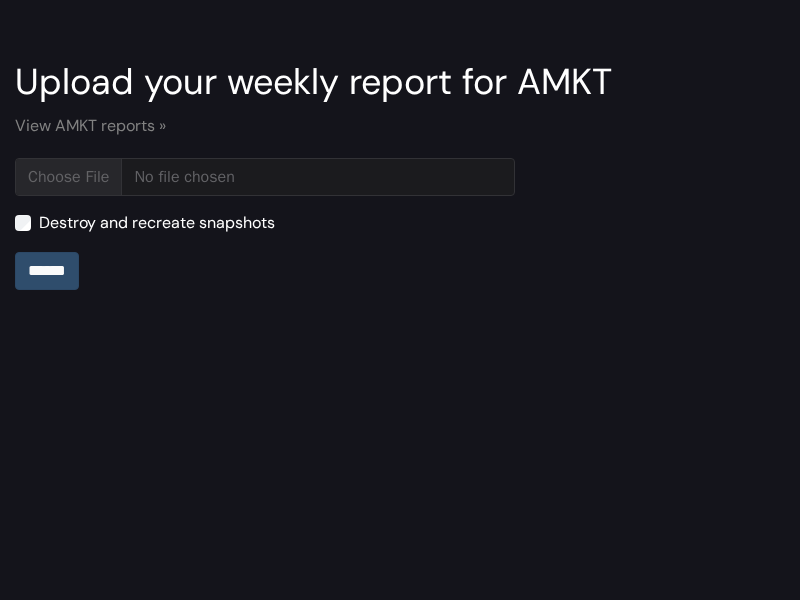click on "******" at bounding box center (47, 271) 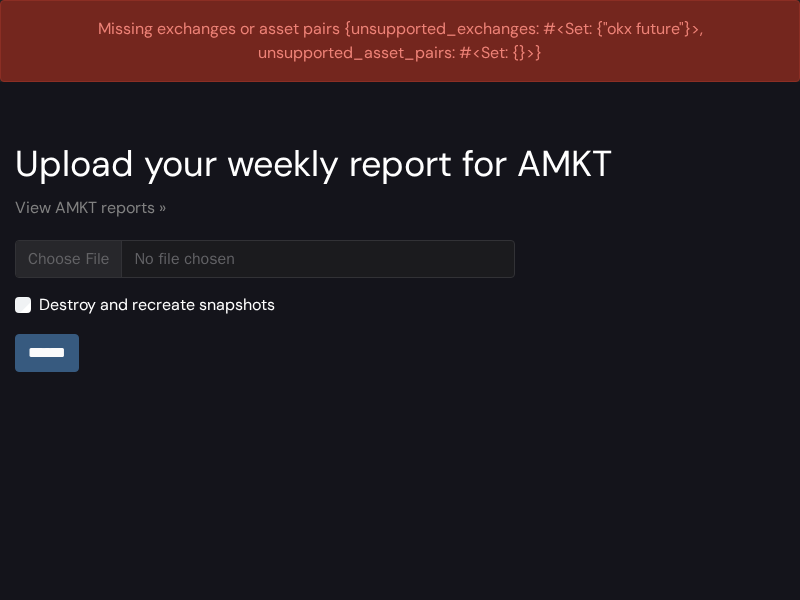 scroll, scrollTop: 0, scrollLeft: 0, axis: both 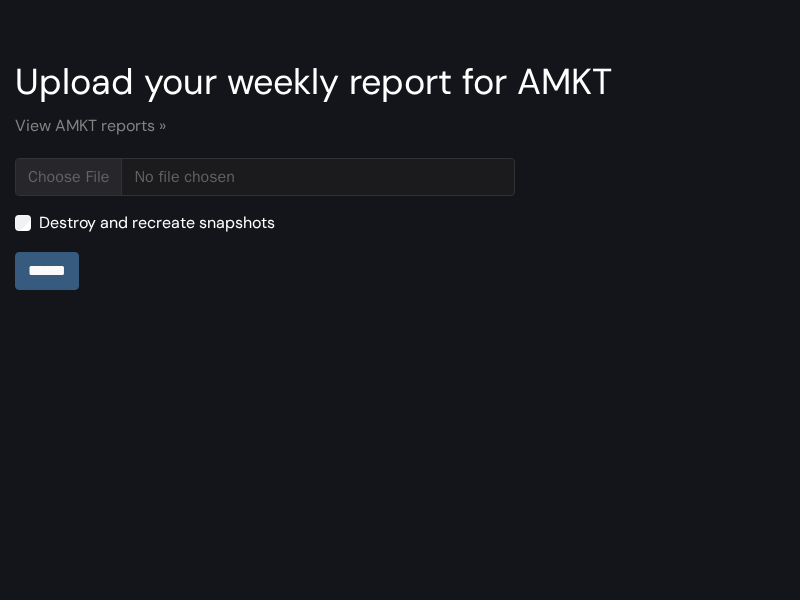 type on "**********" 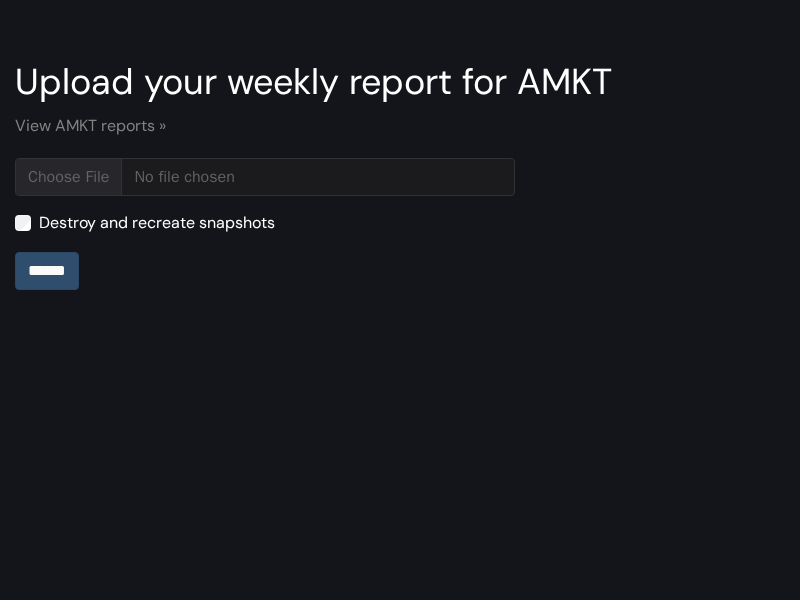 click on "******" at bounding box center (47, 271) 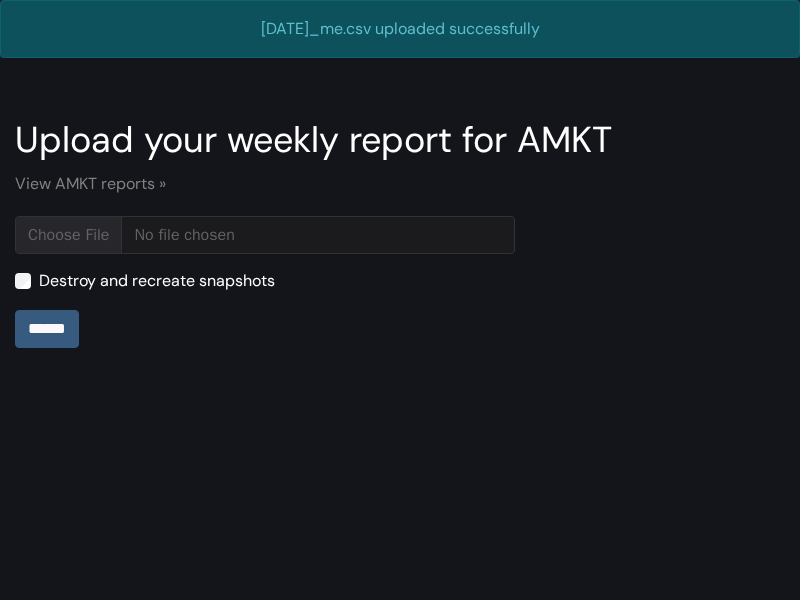 scroll, scrollTop: 0, scrollLeft: 0, axis: both 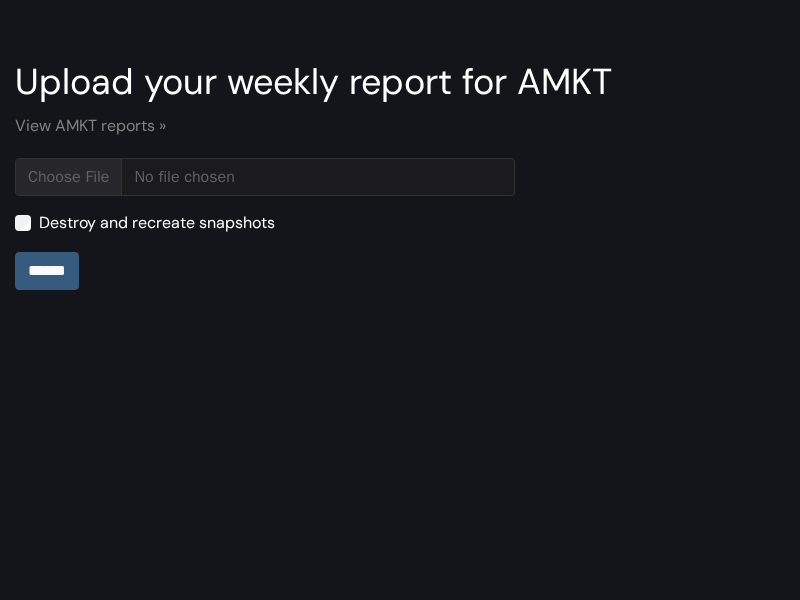 type on "**********" 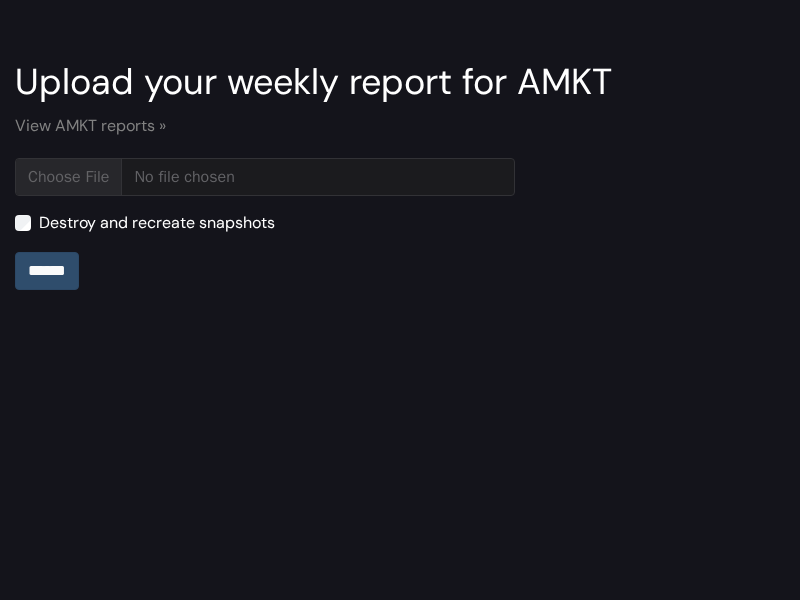 click on "******" at bounding box center (47, 271) 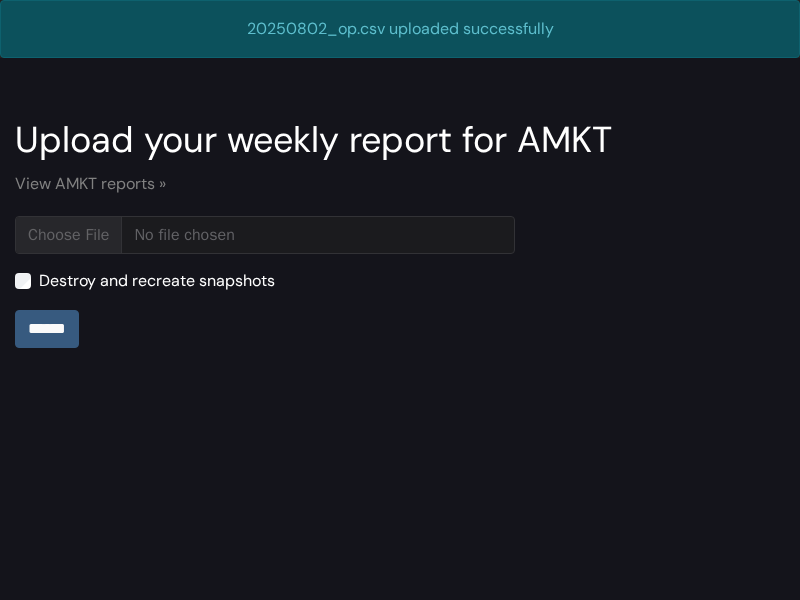 scroll, scrollTop: 0, scrollLeft: 0, axis: both 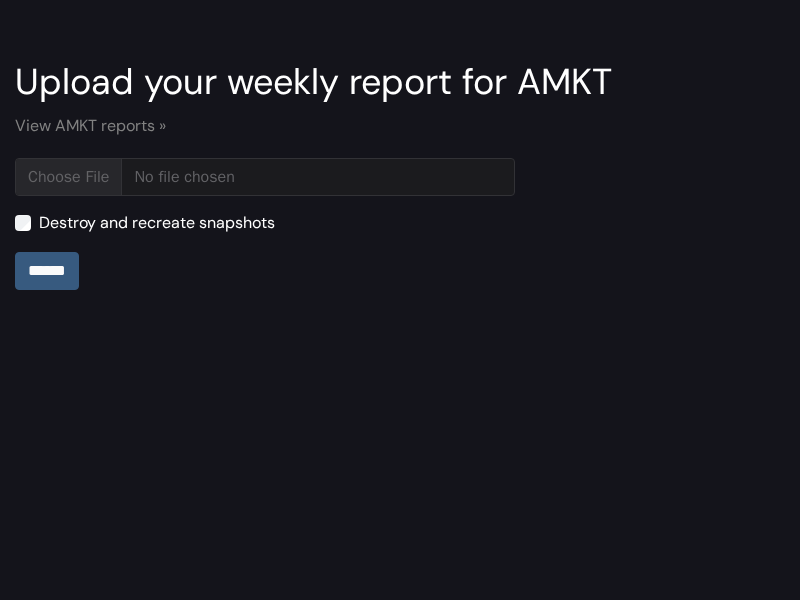 type on "**********" 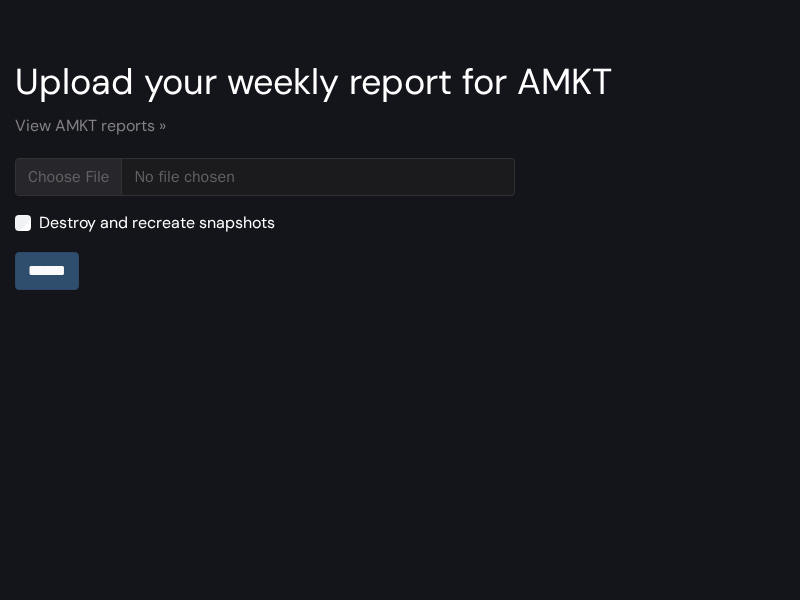 click on "******" at bounding box center (47, 271) 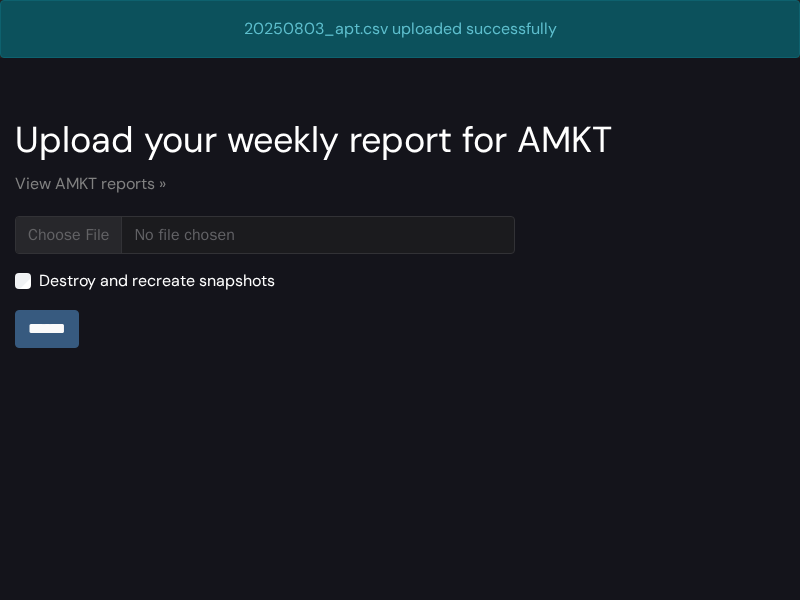 scroll, scrollTop: 0, scrollLeft: 0, axis: both 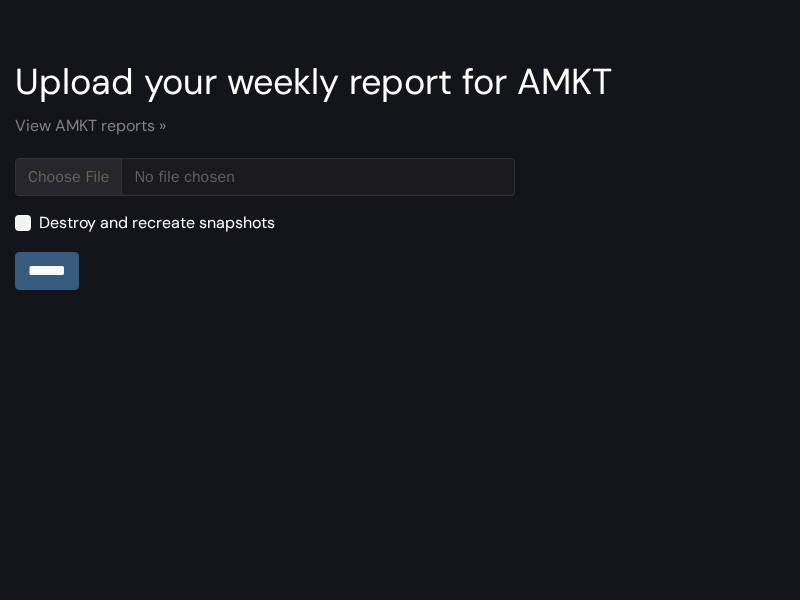 type on "**********" 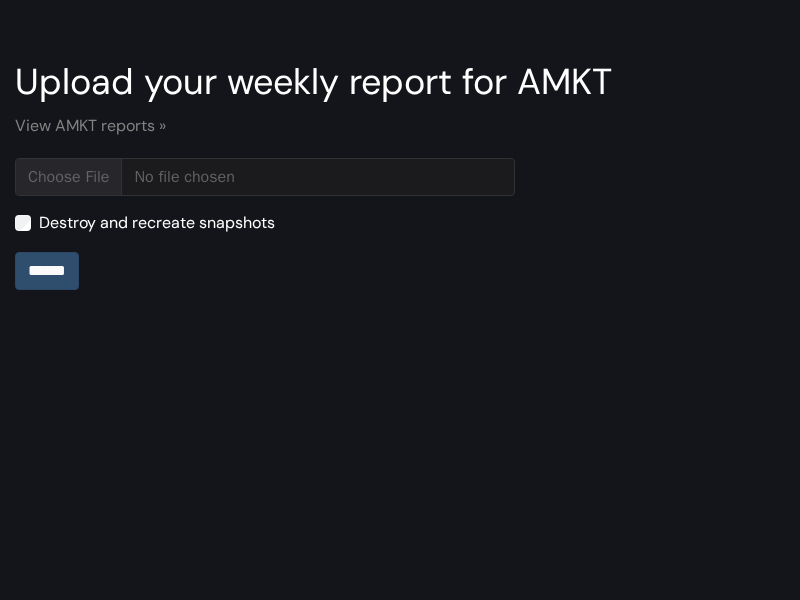 click on "******" at bounding box center [47, 271] 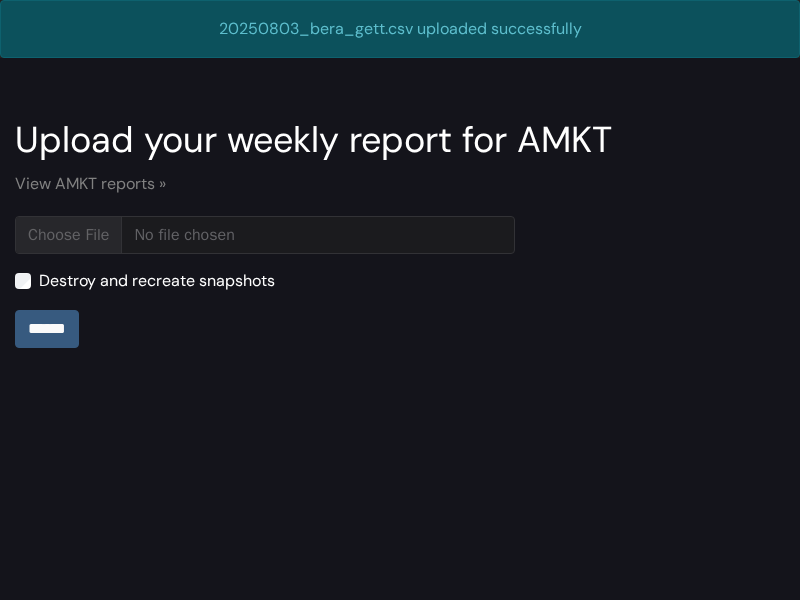scroll, scrollTop: 0, scrollLeft: 0, axis: both 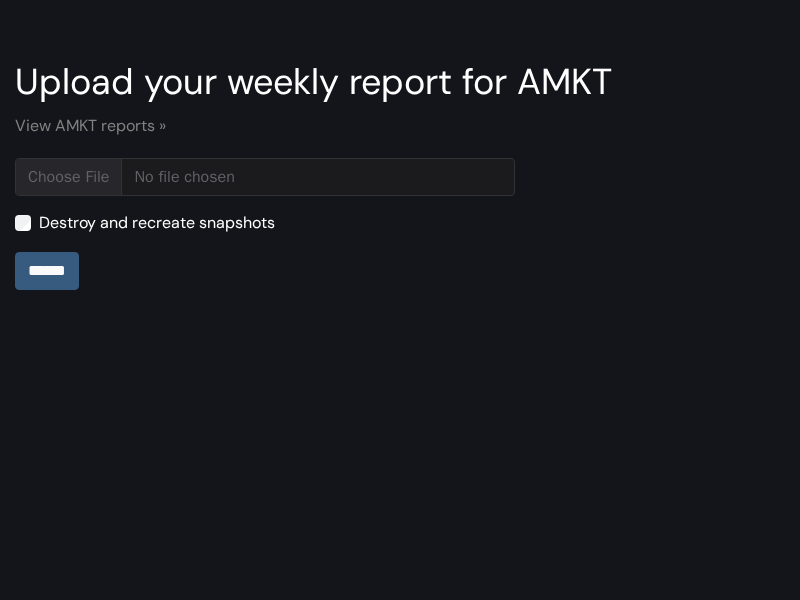 type on "**********" 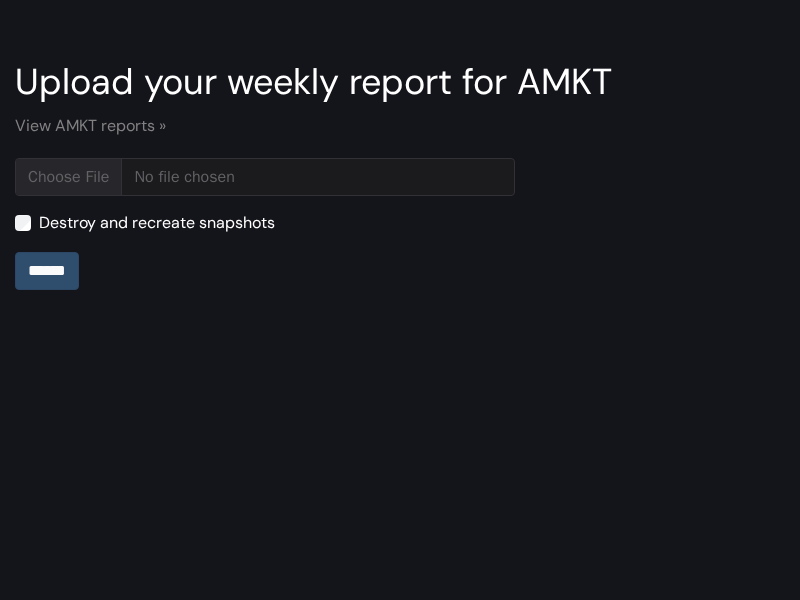 click on "******" at bounding box center [47, 271] 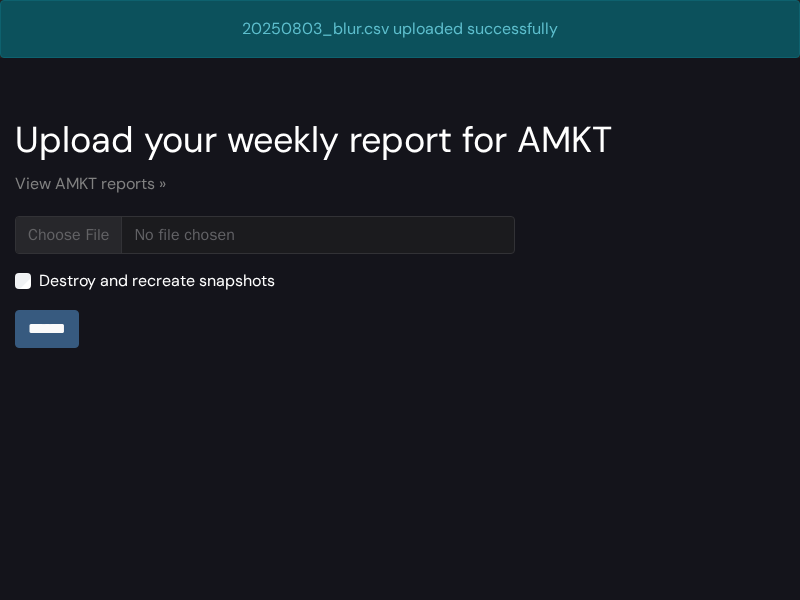 scroll, scrollTop: 0, scrollLeft: 0, axis: both 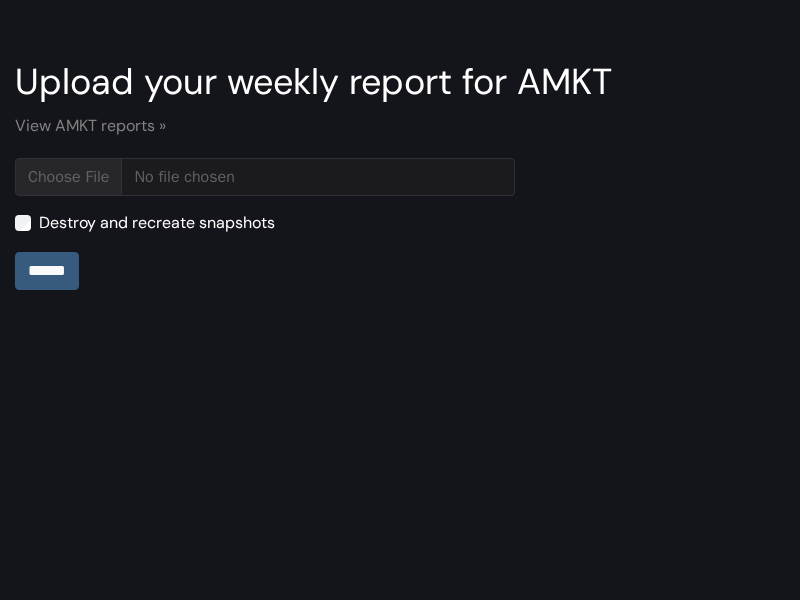 type on "**********" 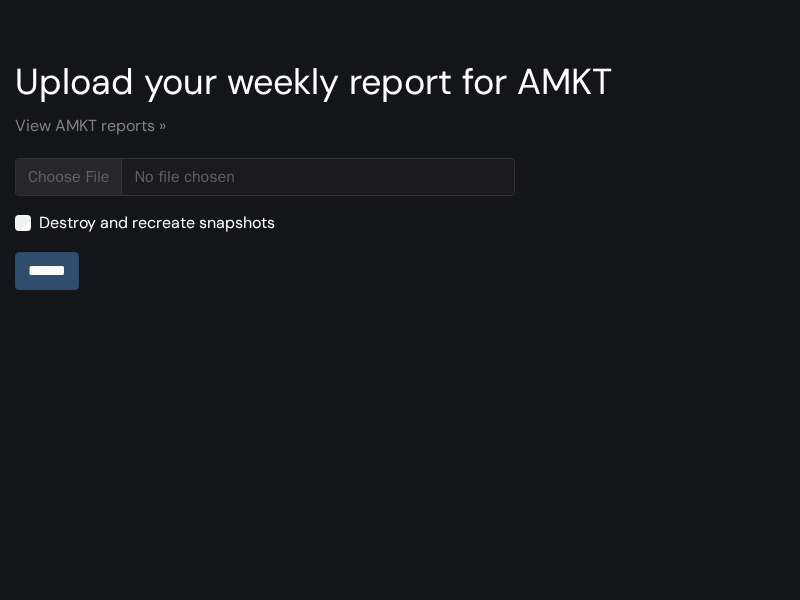 click on "******" at bounding box center (47, 271) 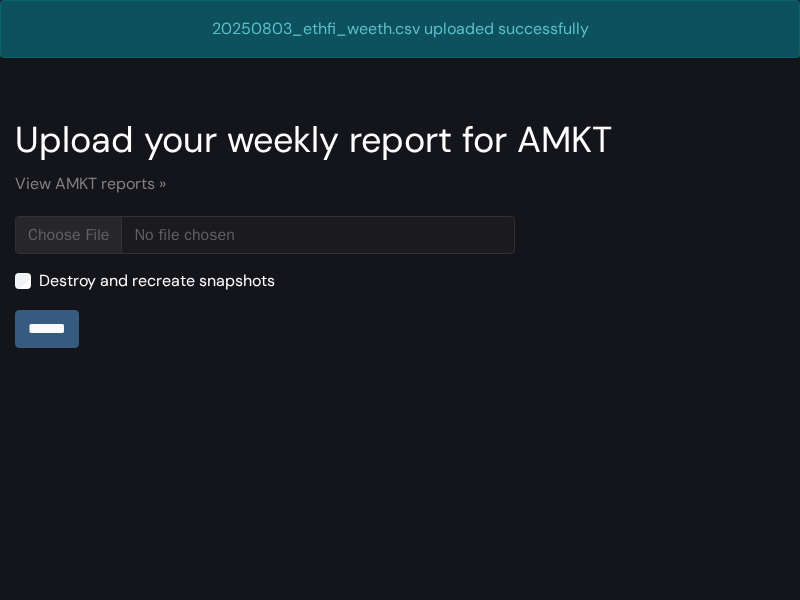 scroll, scrollTop: 0, scrollLeft: 0, axis: both 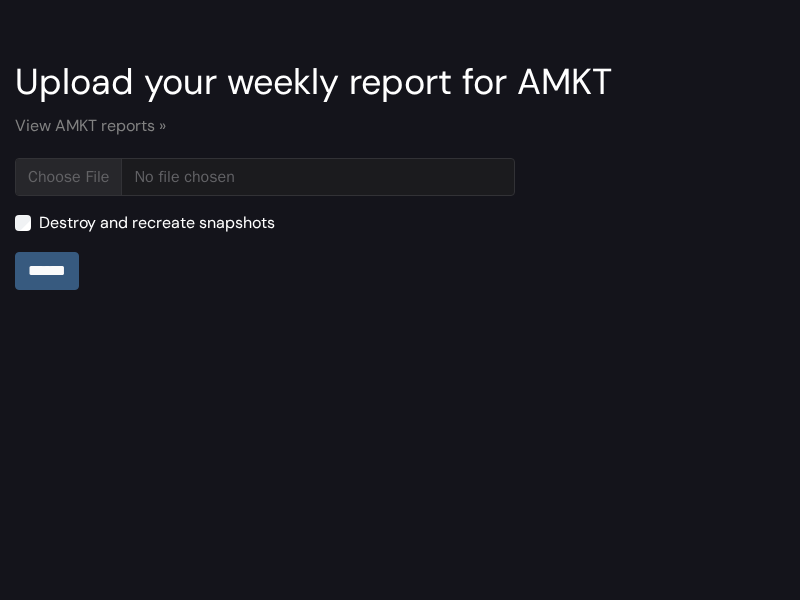 type on "**********" 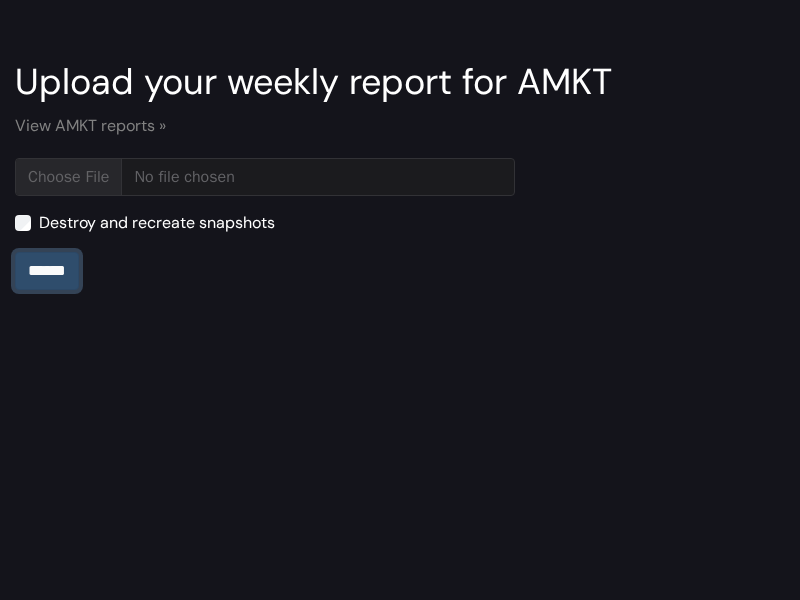 click on "******" at bounding box center [47, 271] 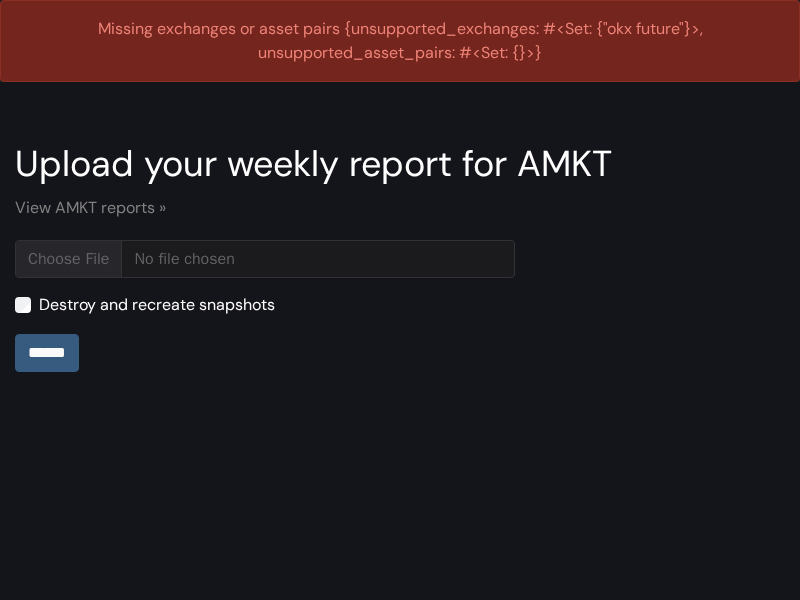 scroll, scrollTop: 0, scrollLeft: 0, axis: both 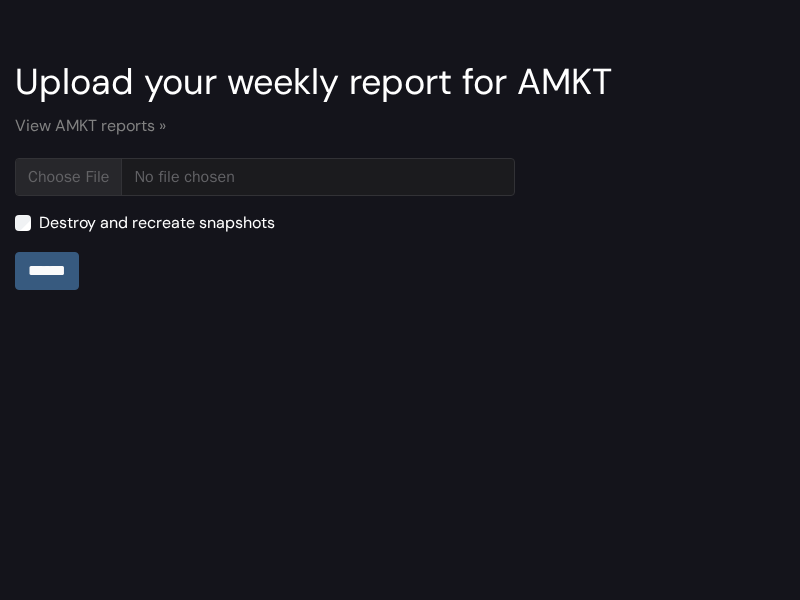 type on "**********" 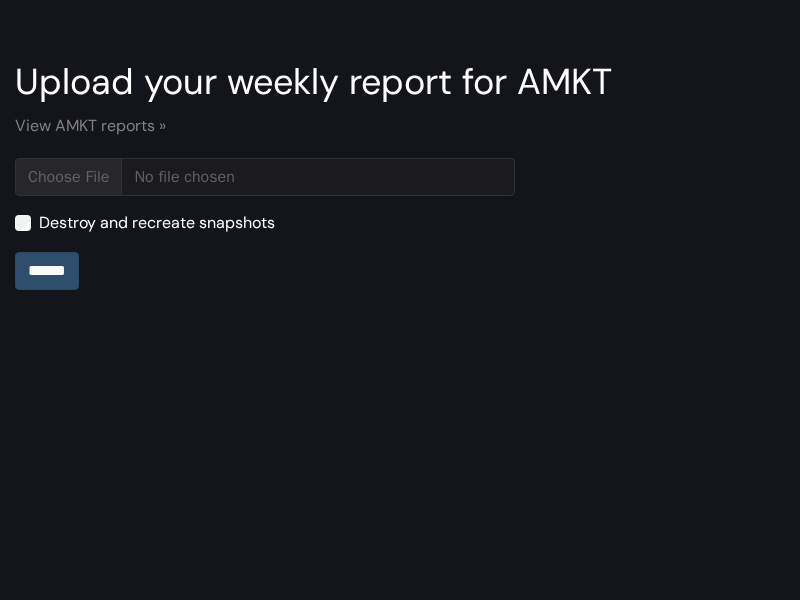 click on "******" at bounding box center (47, 271) 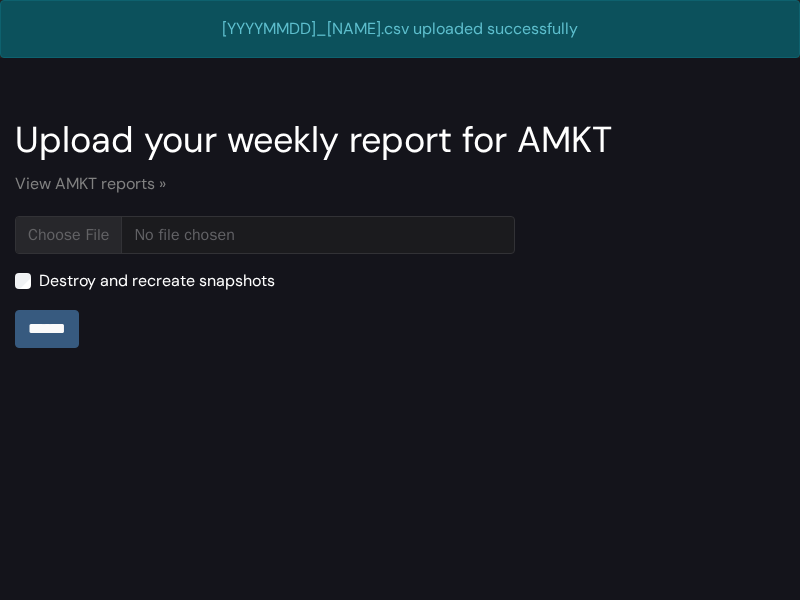 scroll, scrollTop: 0, scrollLeft: 0, axis: both 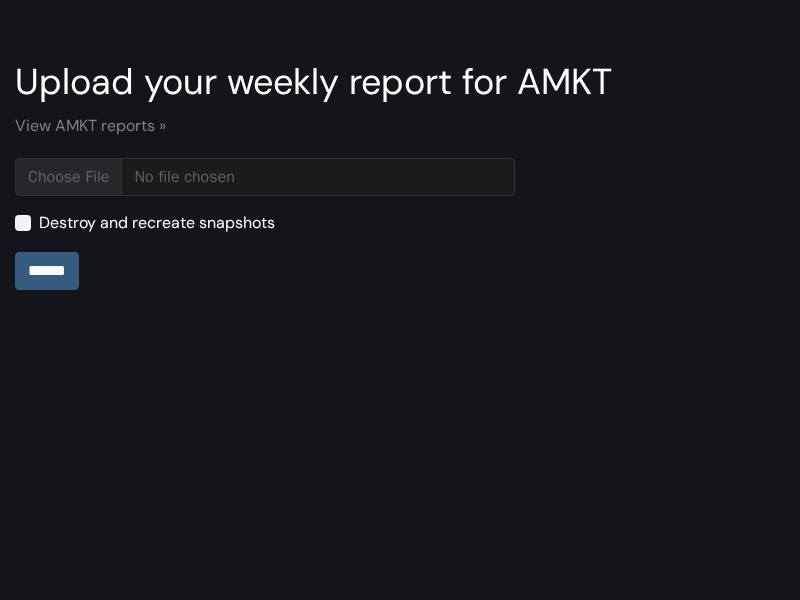 type on "**********" 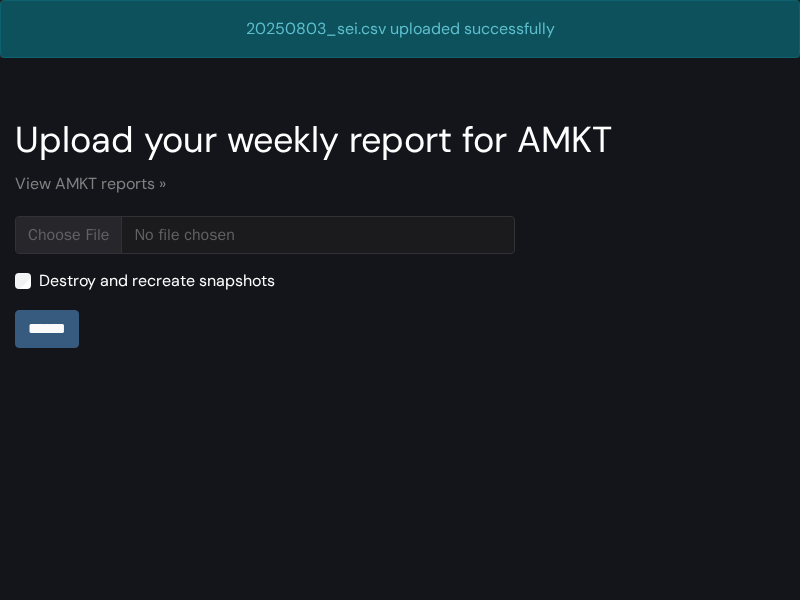 scroll, scrollTop: 0, scrollLeft: 0, axis: both 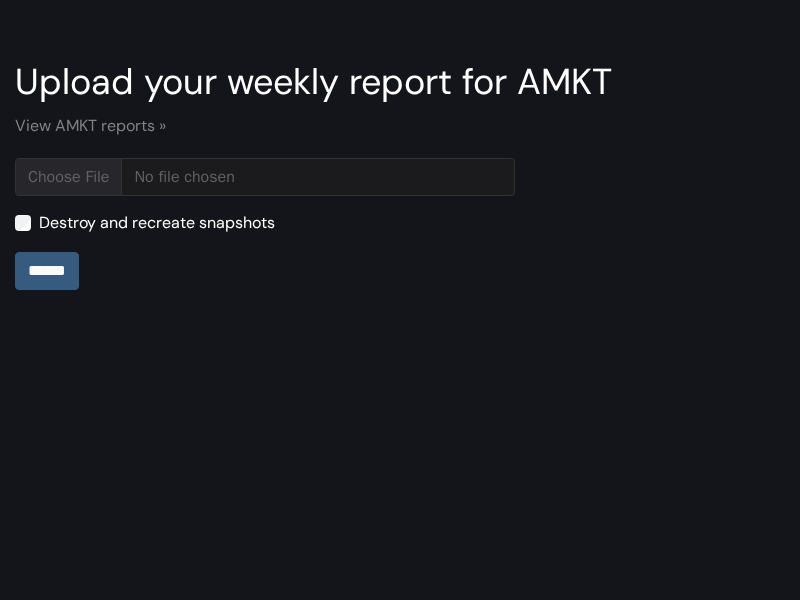 type on "**********" 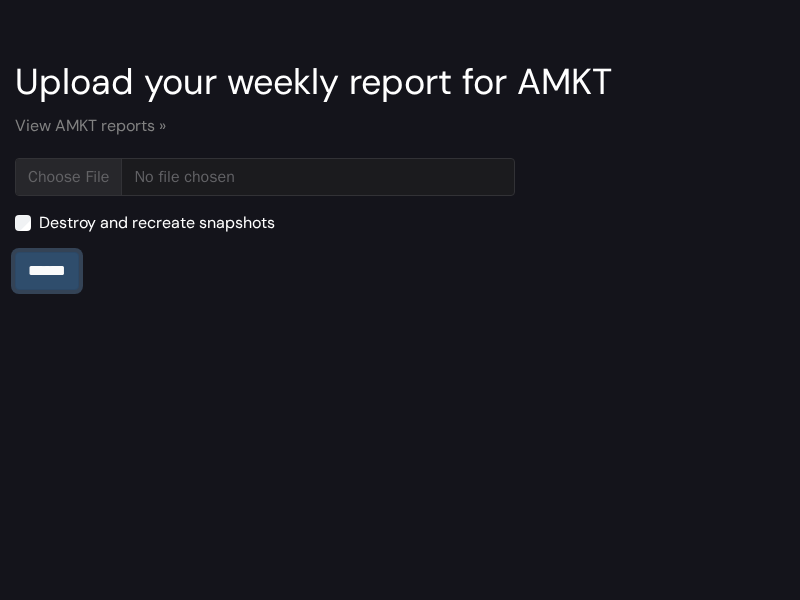 click on "******" at bounding box center (47, 271) 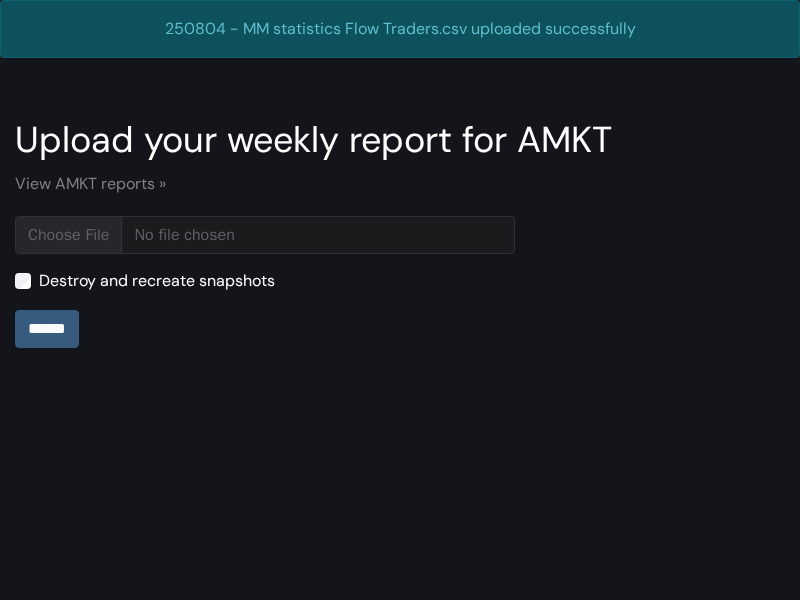 scroll, scrollTop: 0, scrollLeft: 0, axis: both 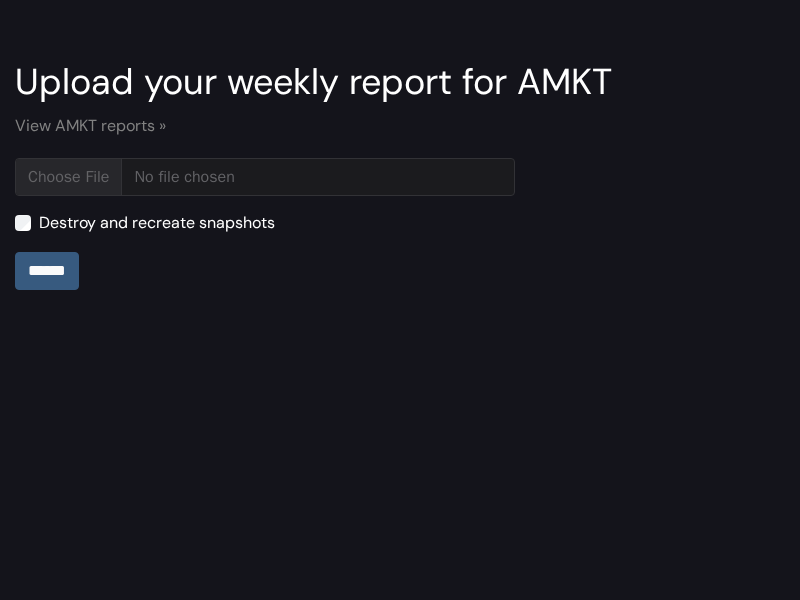 type on "**********" 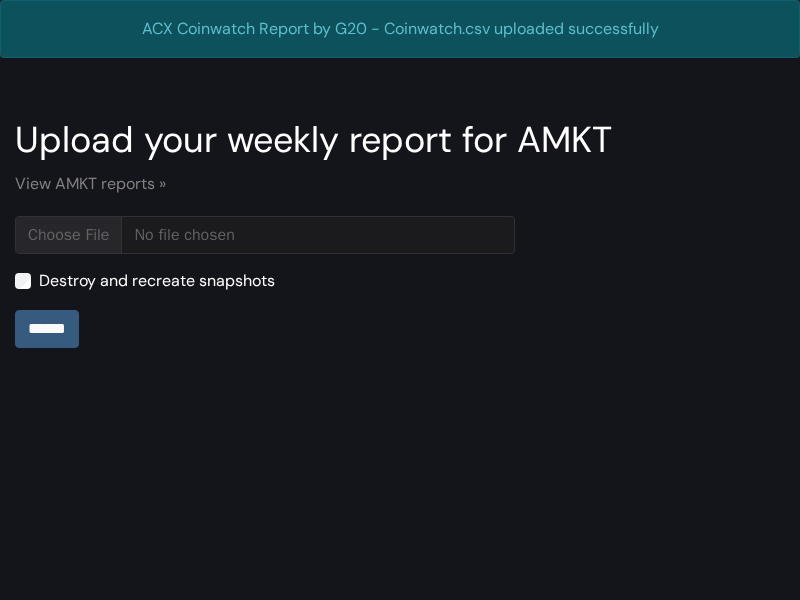 scroll, scrollTop: 0, scrollLeft: 0, axis: both 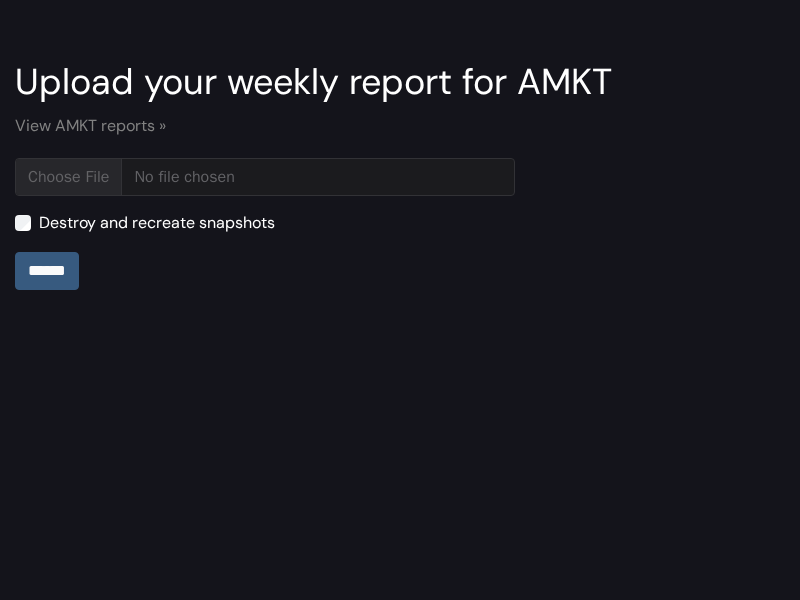 type on "**********" 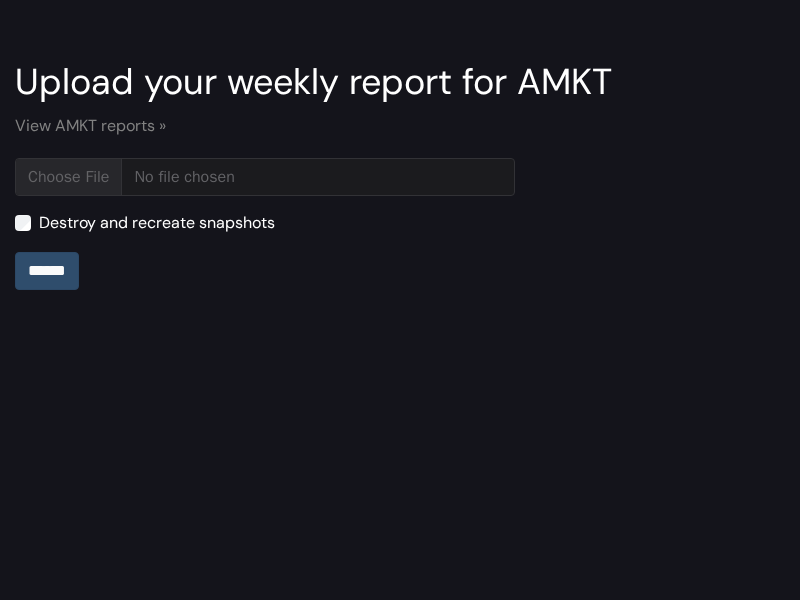 click on "******" at bounding box center (47, 271) 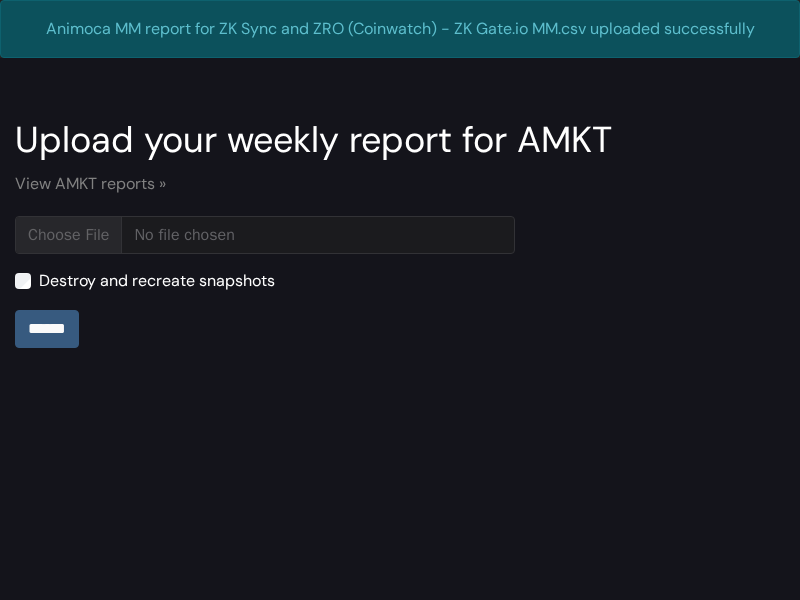 scroll, scrollTop: 0, scrollLeft: 0, axis: both 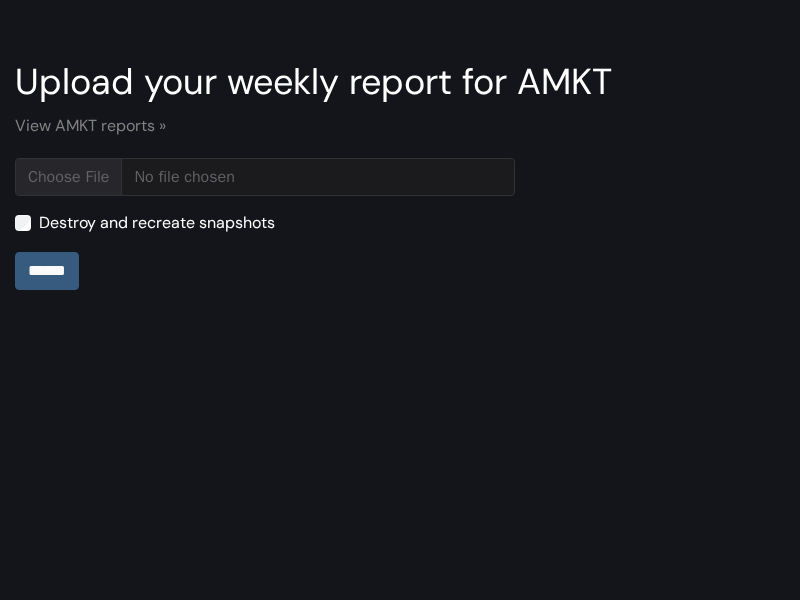 type on "**********" 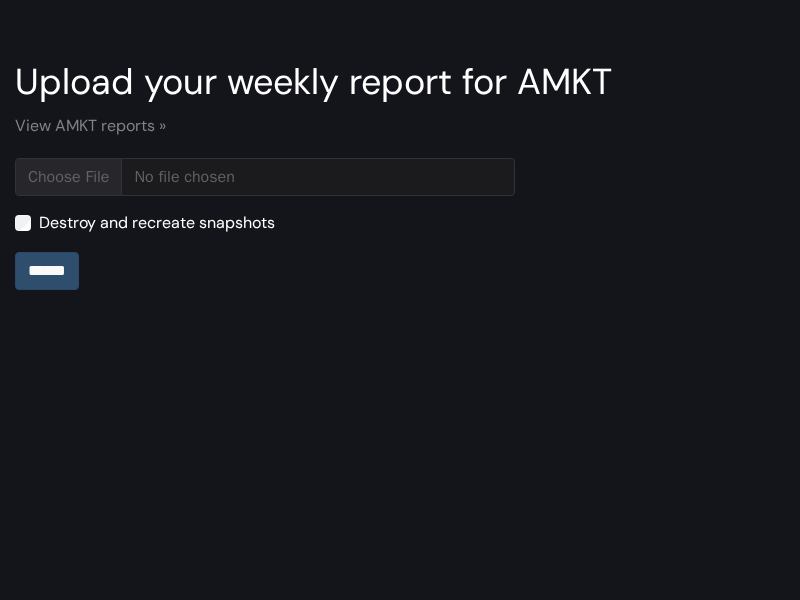 click on "******" at bounding box center [47, 271] 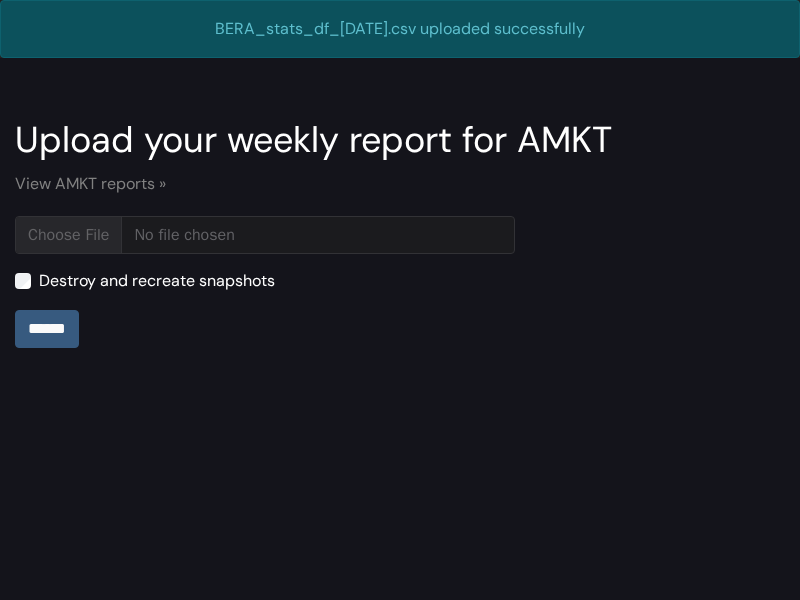scroll, scrollTop: 0, scrollLeft: 0, axis: both 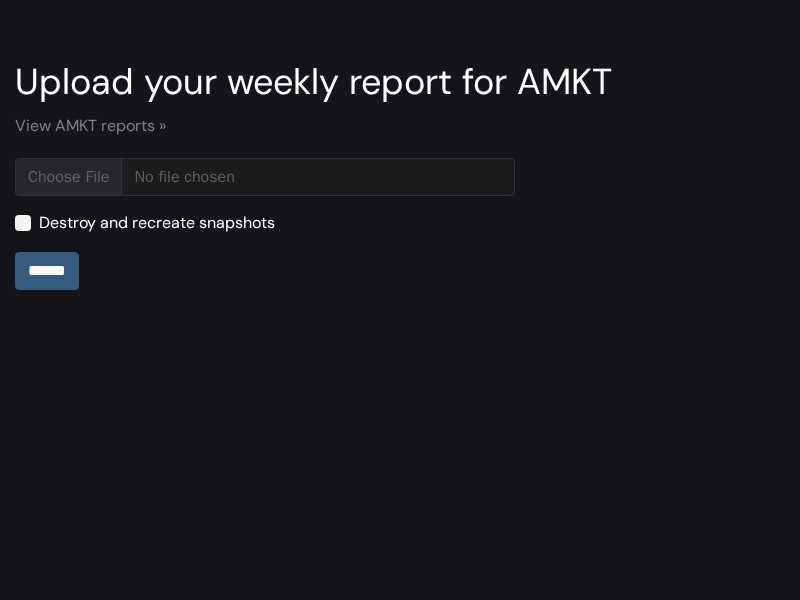 type on "**********" 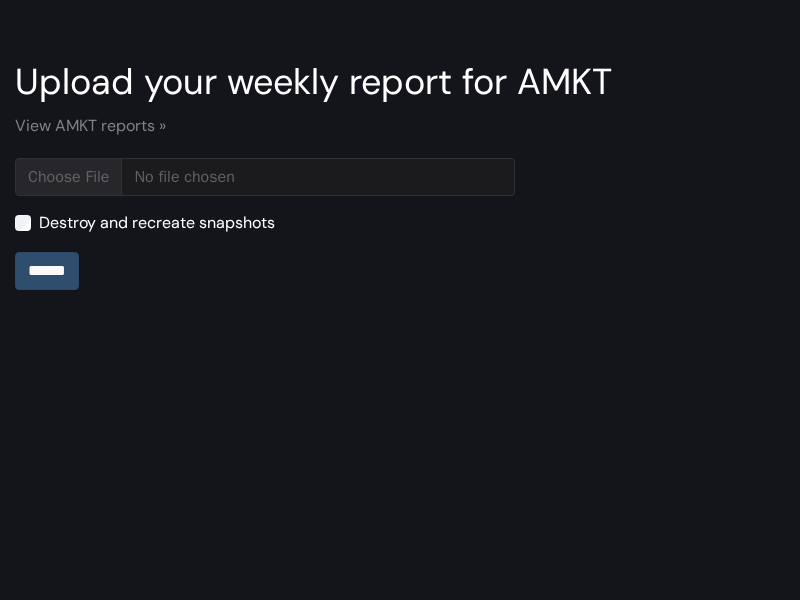 click on "******" at bounding box center (47, 271) 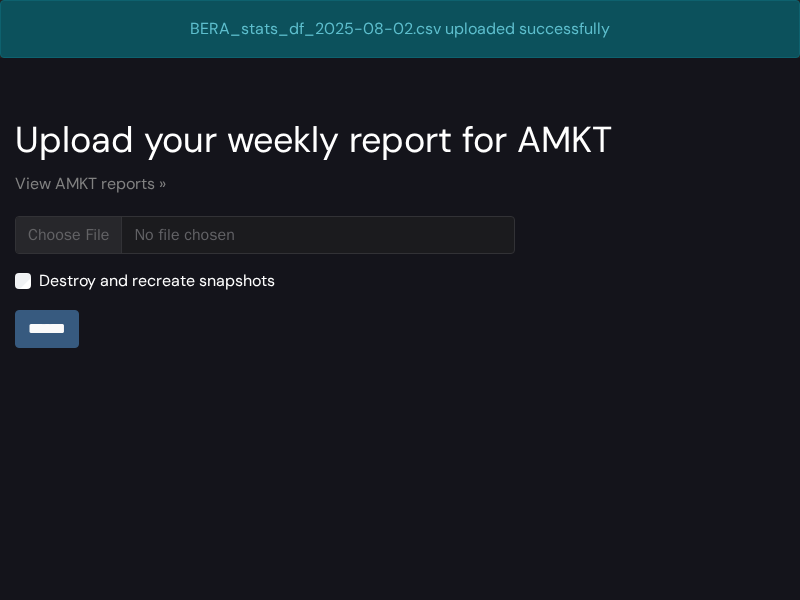 scroll, scrollTop: 0, scrollLeft: 0, axis: both 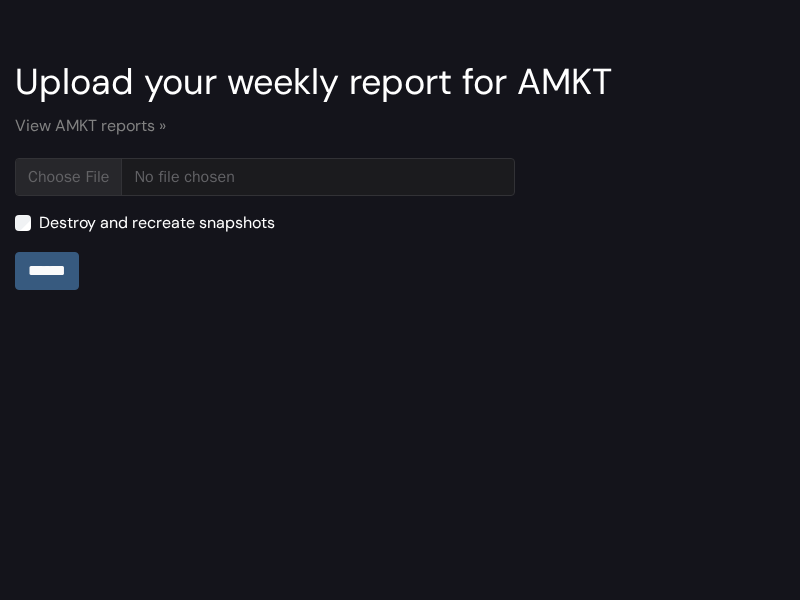 type on "**********" 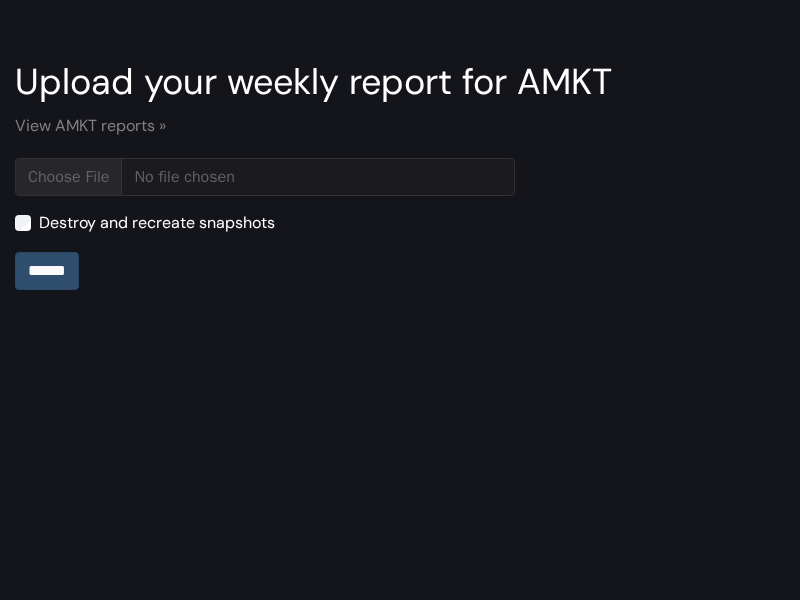 click on "******" at bounding box center (47, 271) 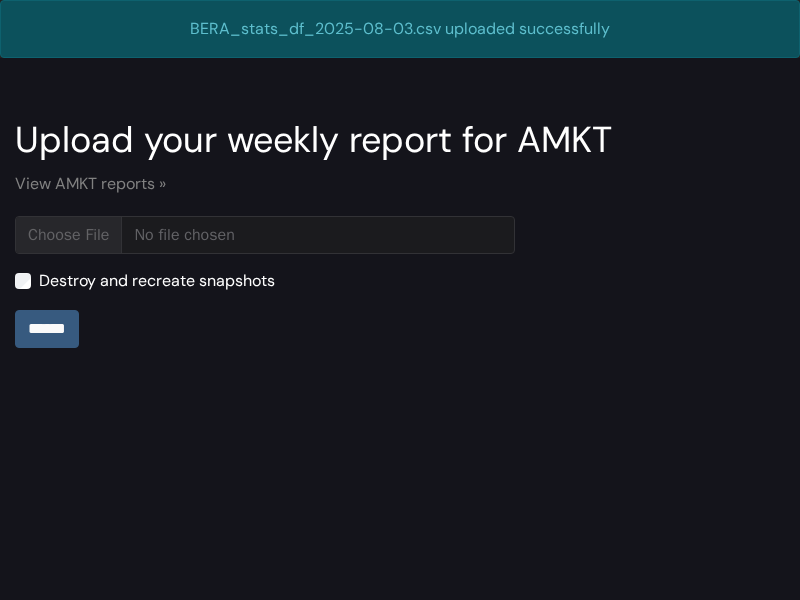 scroll, scrollTop: 0, scrollLeft: 0, axis: both 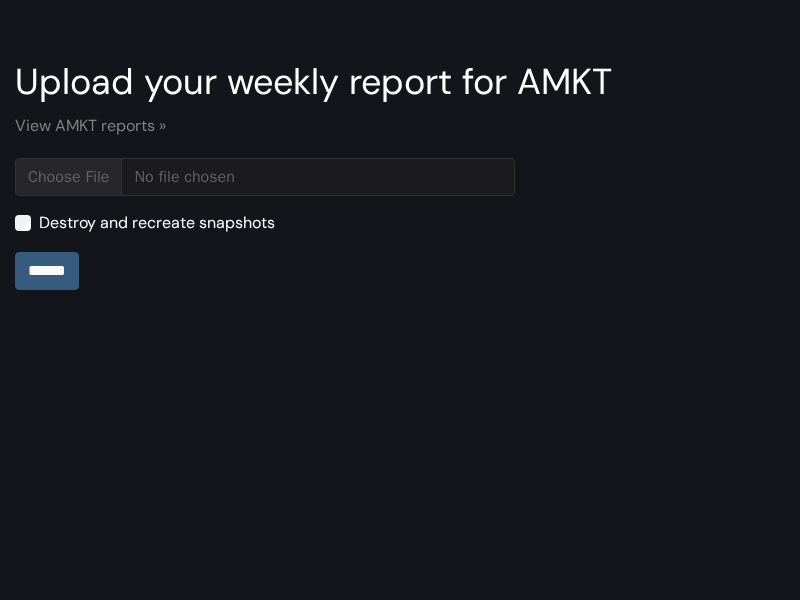 type on "**********" 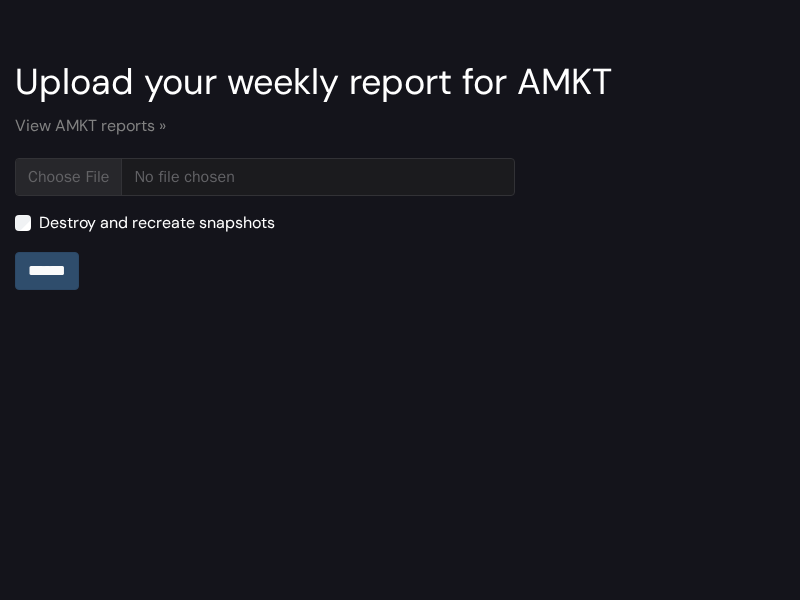 click on "******" at bounding box center [47, 271] 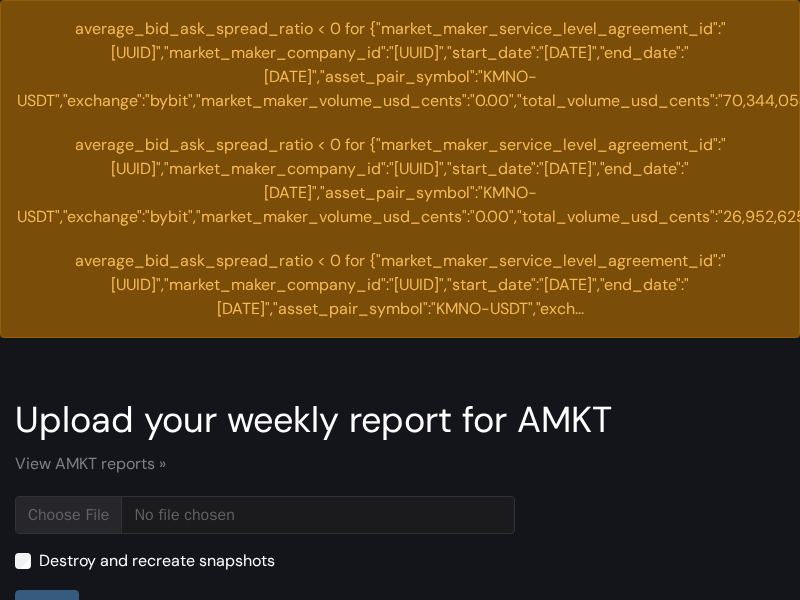 scroll, scrollTop: 0, scrollLeft: 0, axis: both 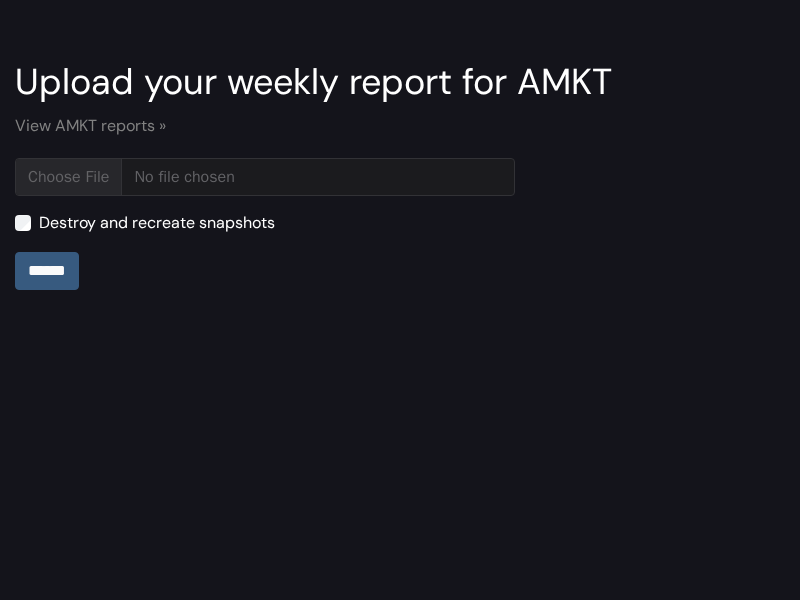 type on "**********" 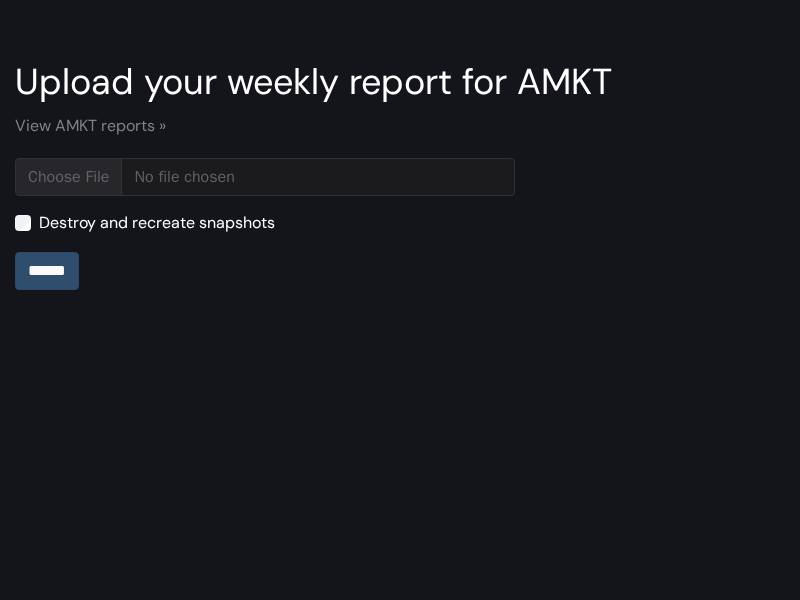 click on "******" at bounding box center (47, 271) 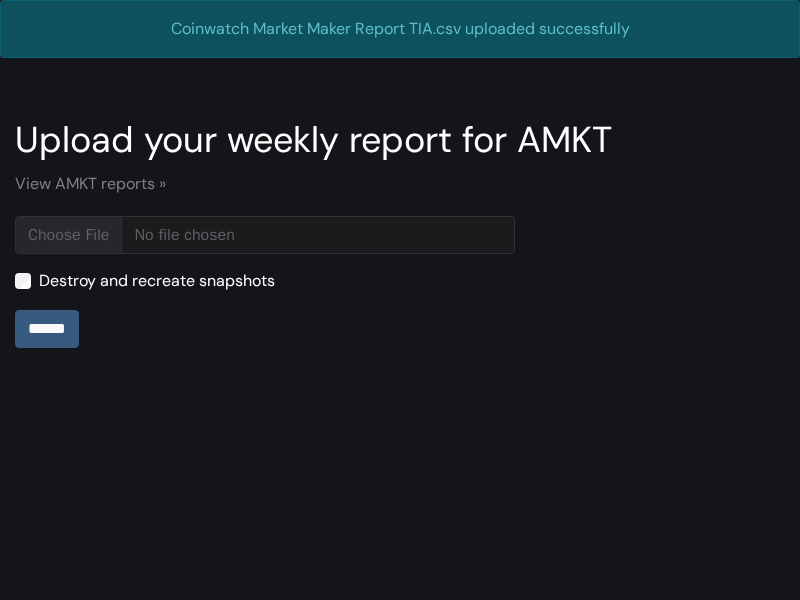 scroll, scrollTop: 0, scrollLeft: 0, axis: both 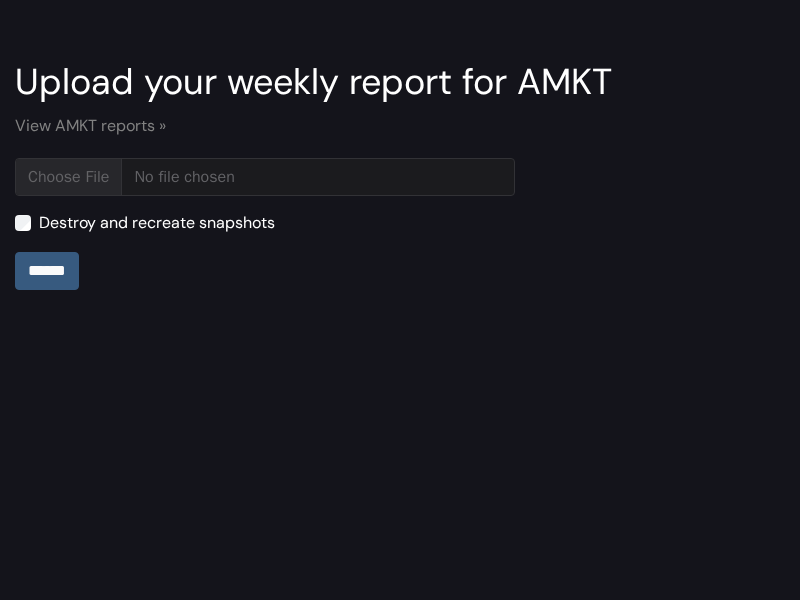 type on "**********" 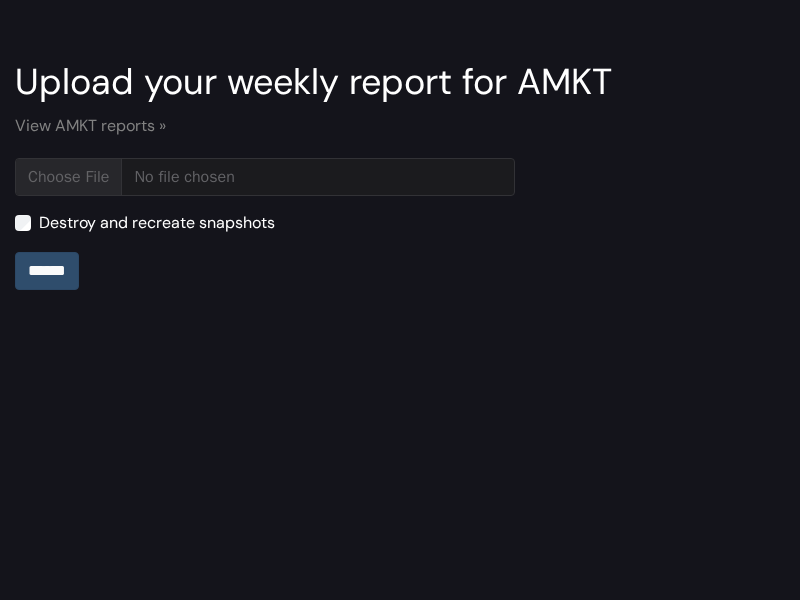 click on "******" at bounding box center [47, 271] 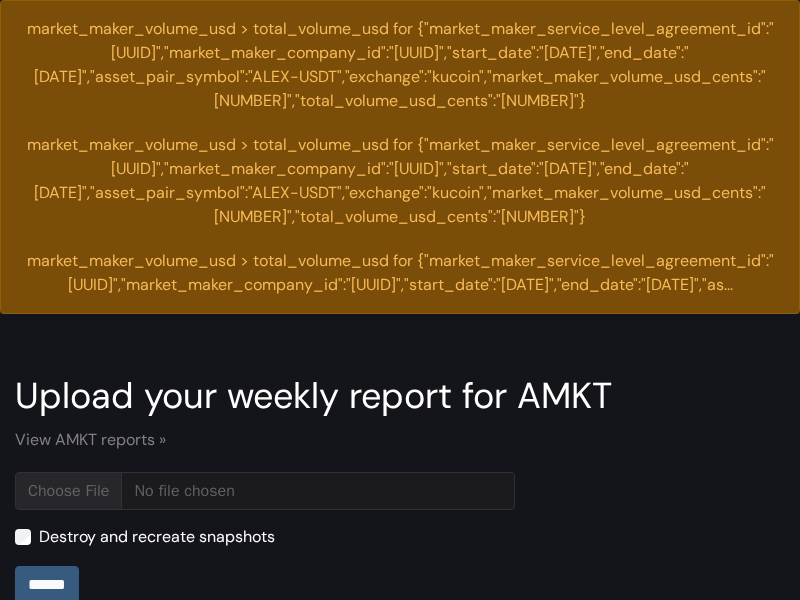 scroll, scrollTop: 0, scrollLeft: 0, axis: both 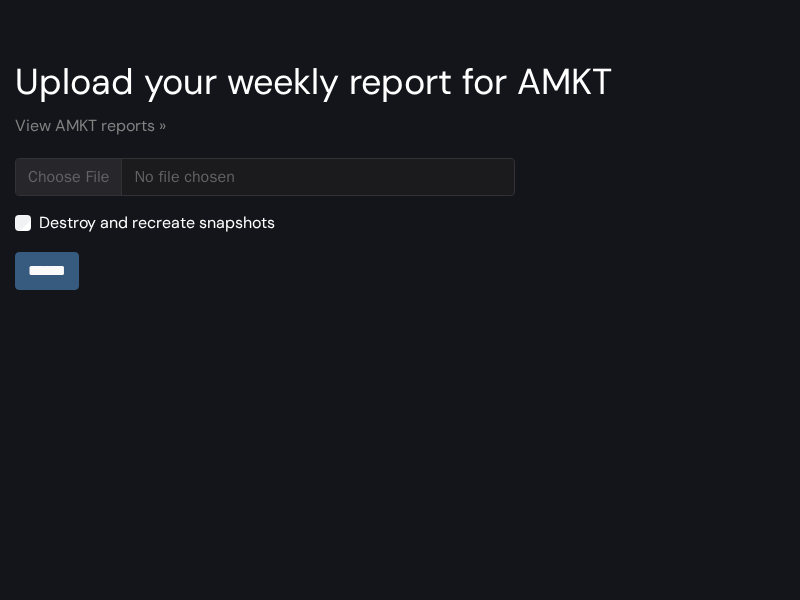 type on "**********" 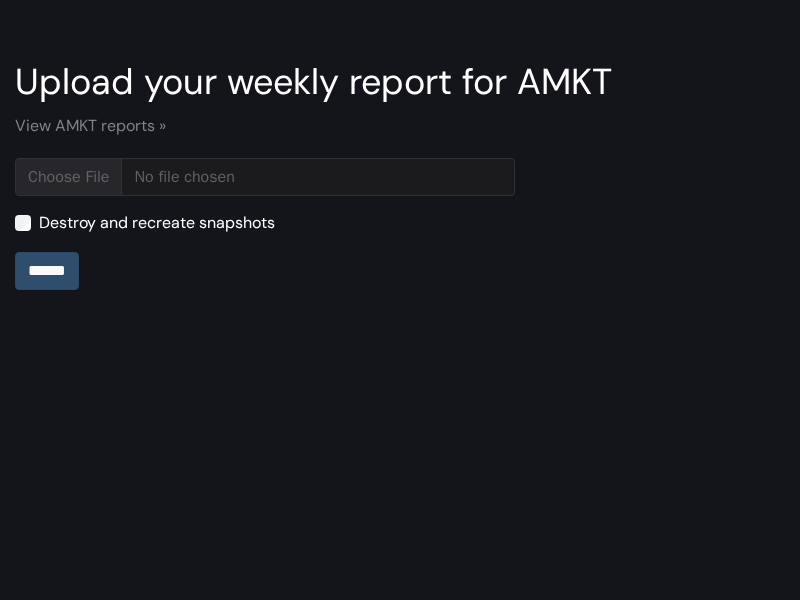 click on "******" at bounding box center [47, 271] 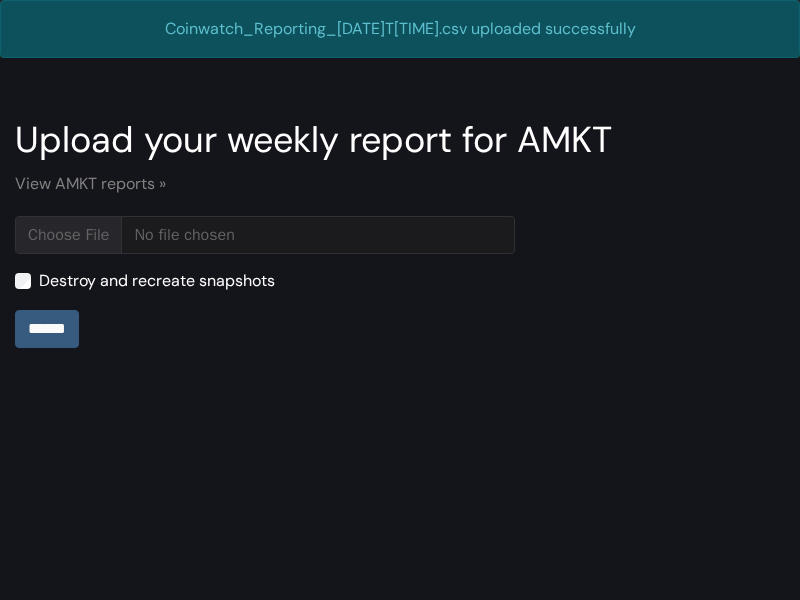 scroll, scrollTop: 0, scrollLeft: 0, axis: both 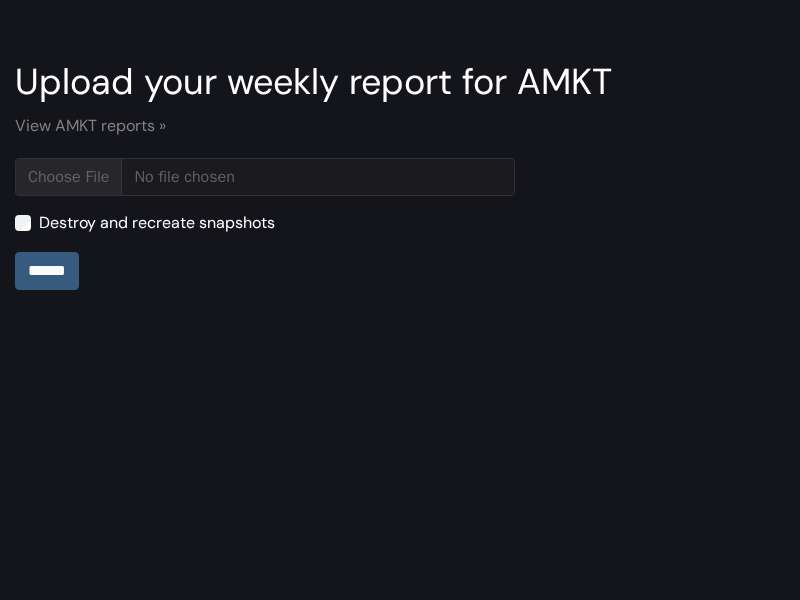 type on "**********" 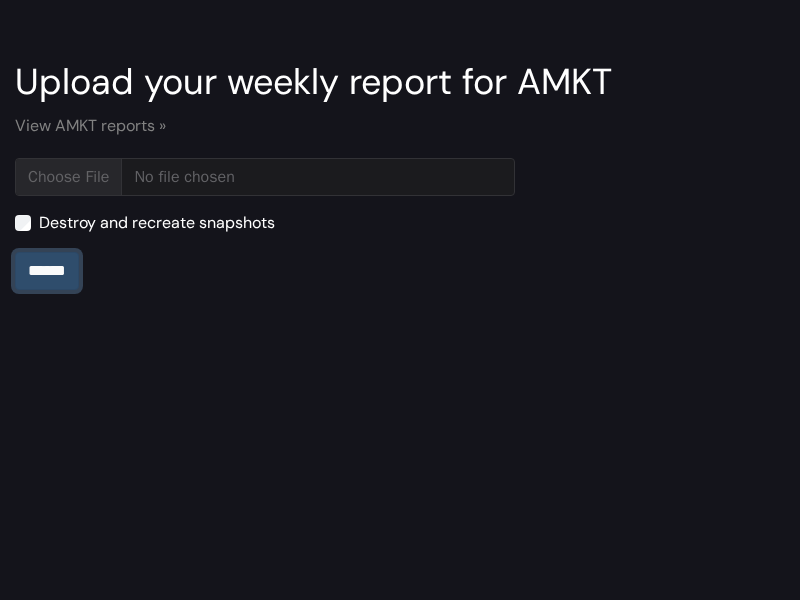 click on "******" at bounding box center [47, 271] 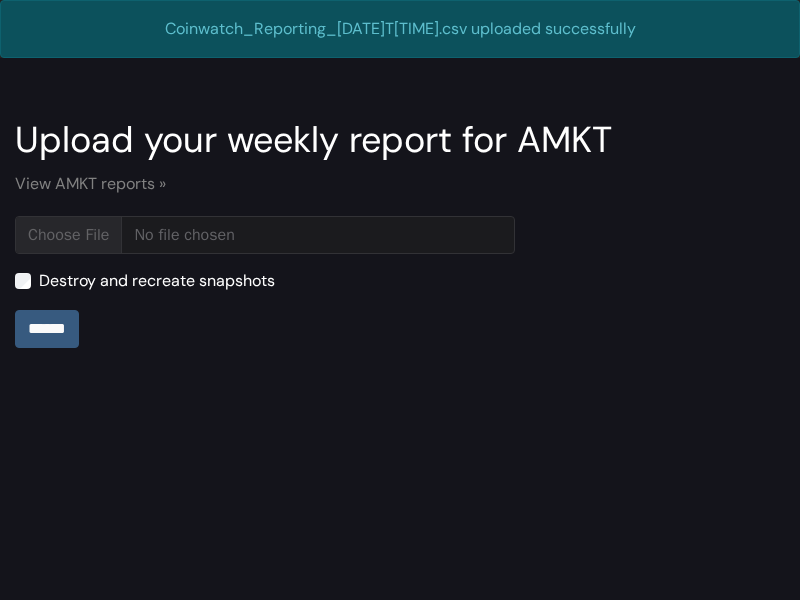 scroll, scrollTop: 0, scrollLeft: 0, axis: both 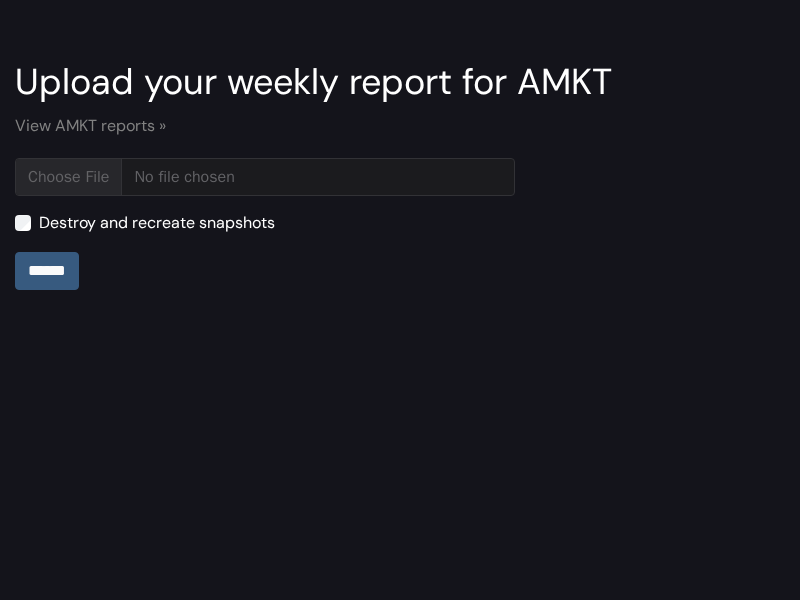 type on "**********" 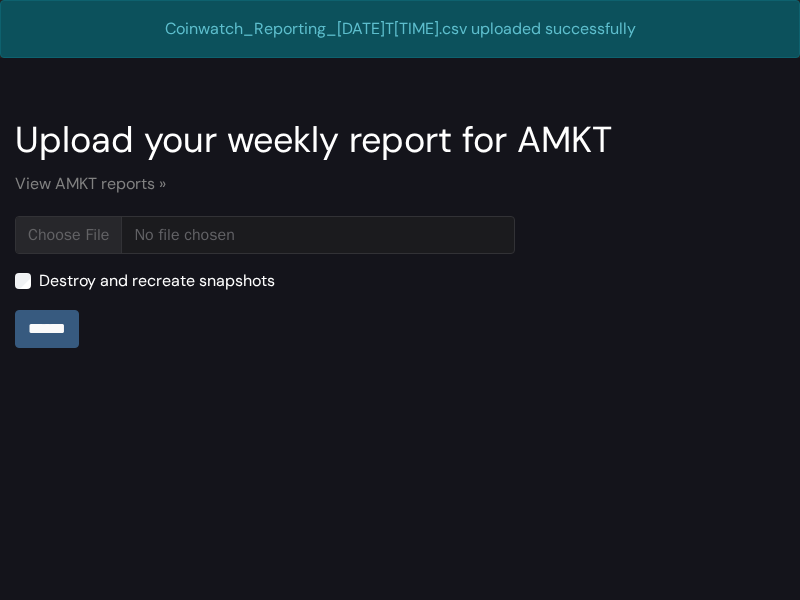 scroll, scrollTop: 0, scrollLeft: 0, axis: both 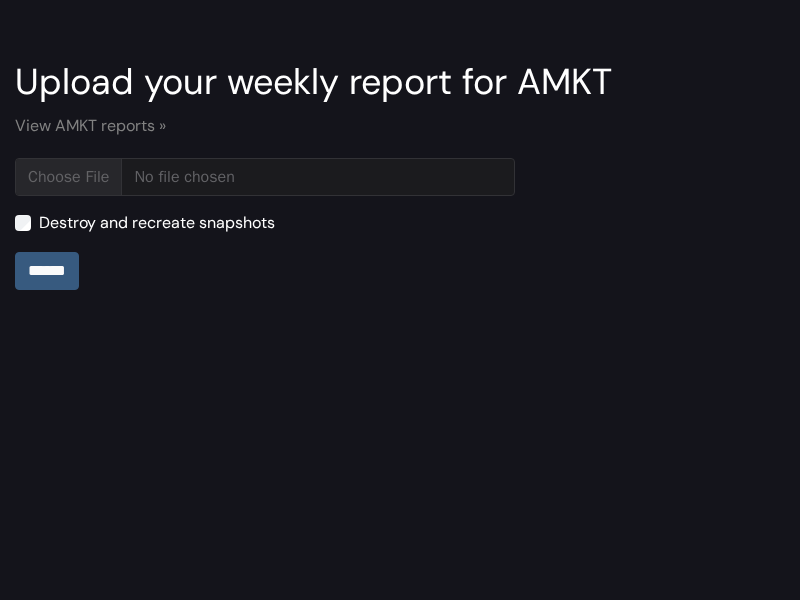 type on "**********" 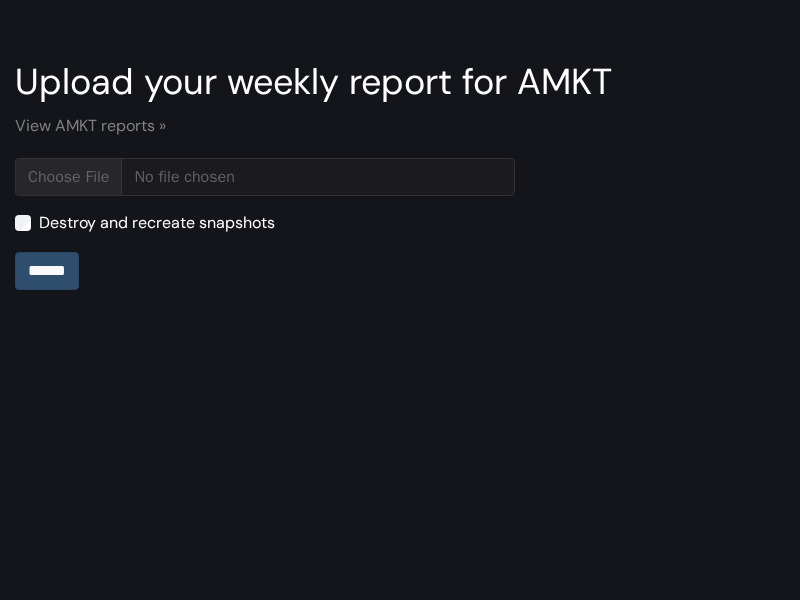 click on "******" at bounding box center (47, 271) 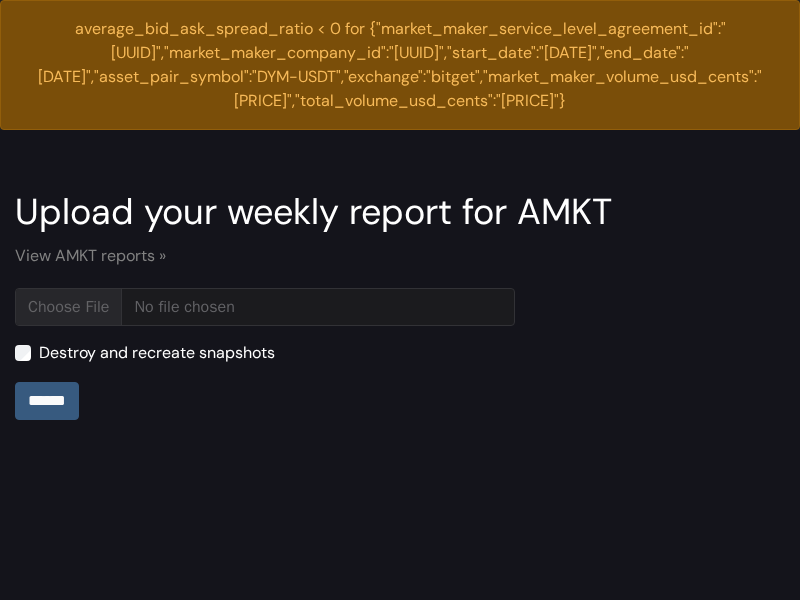 scroll, scrollTop: 0, scrollLeft: 0, axis: both 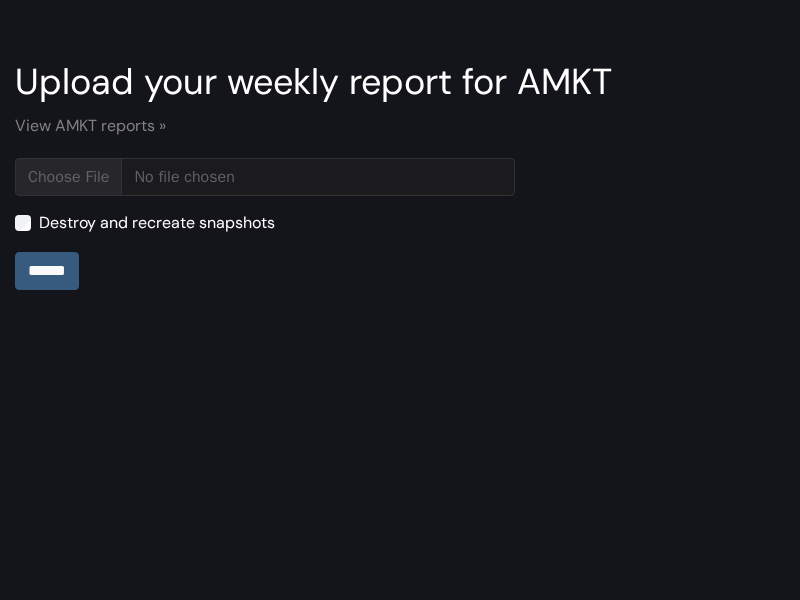 type on "**********" 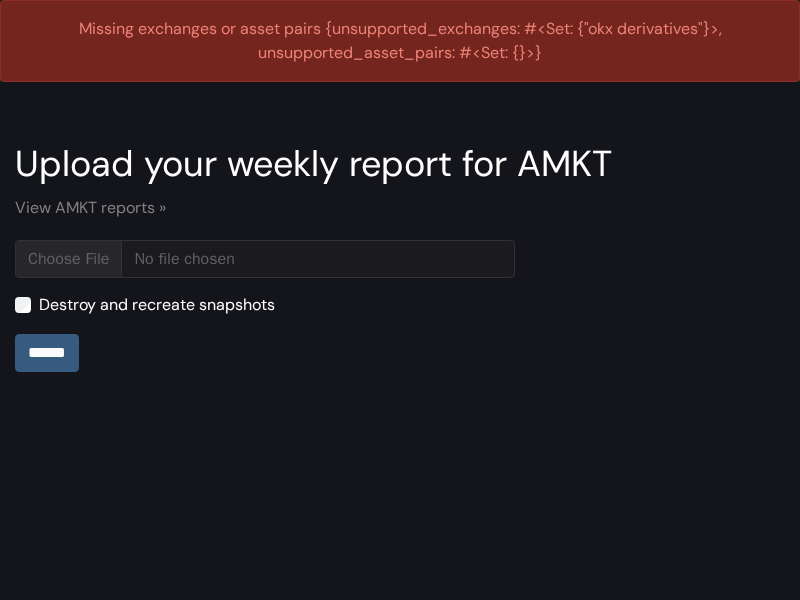 scroll, scrollTop: 0, scrollLeft: 0, axis: both 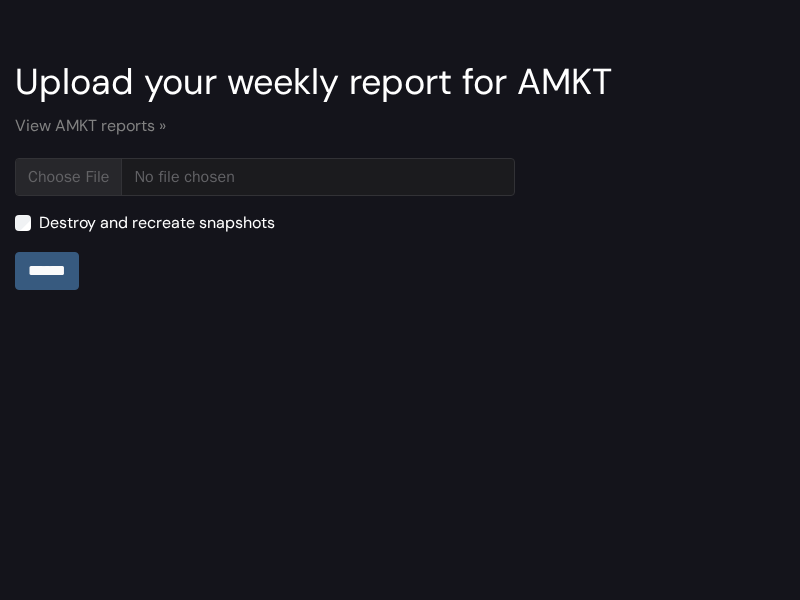 type on "**********" 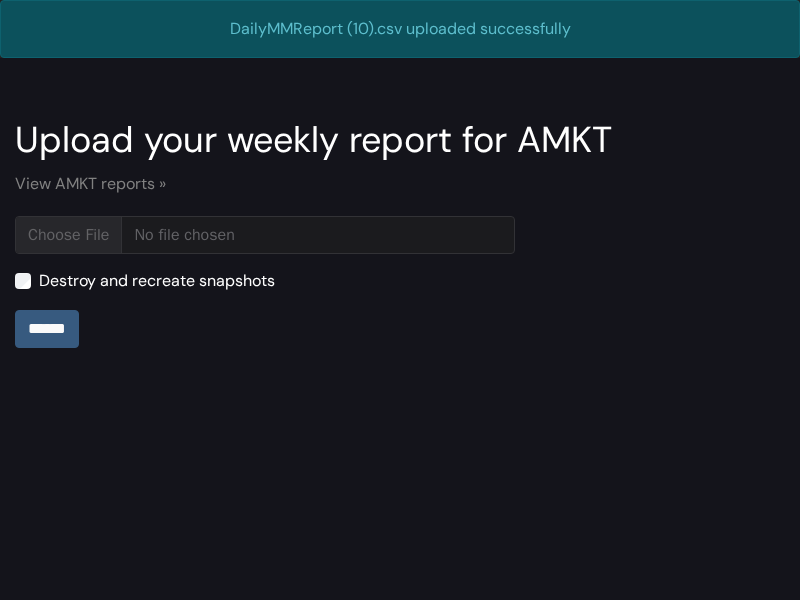 scroll, scrollTop: 0, scrollLeft: 0, axis: both 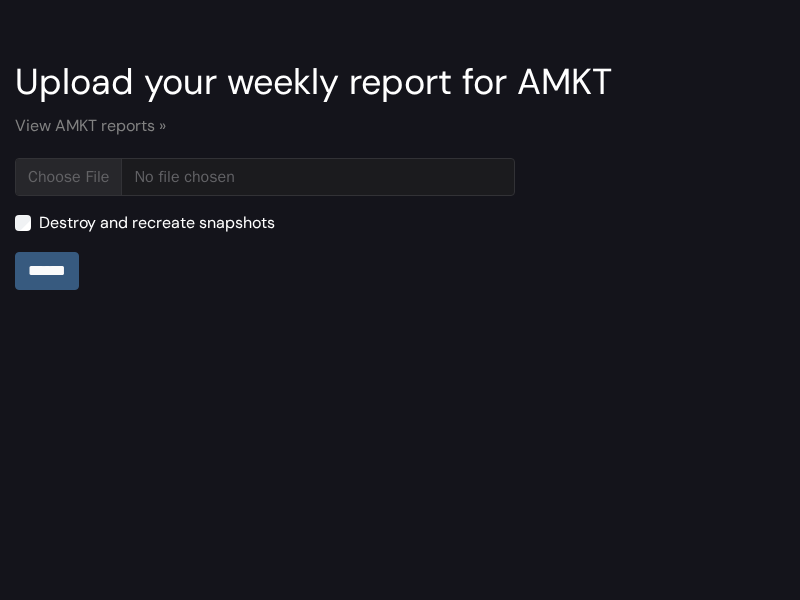 type on "**********" 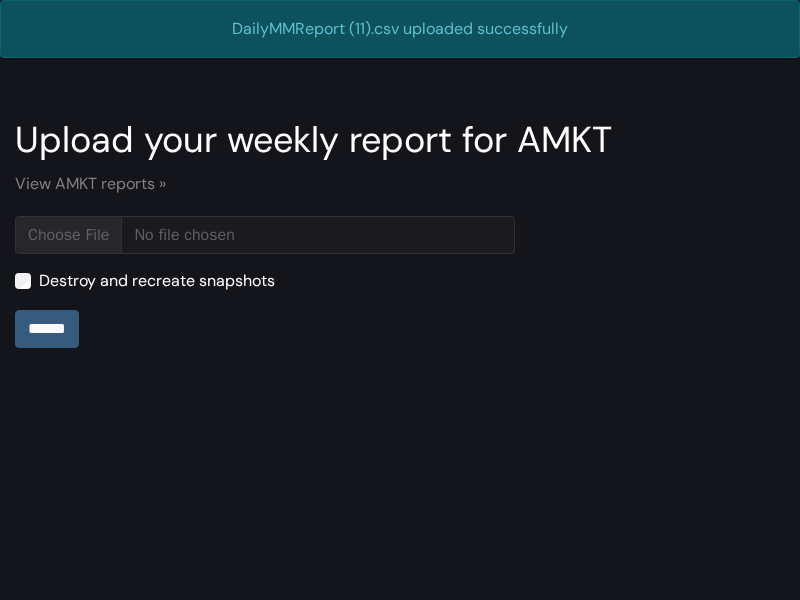 scroll, scrollTop: 0, scrollLeft: 0, axis: both 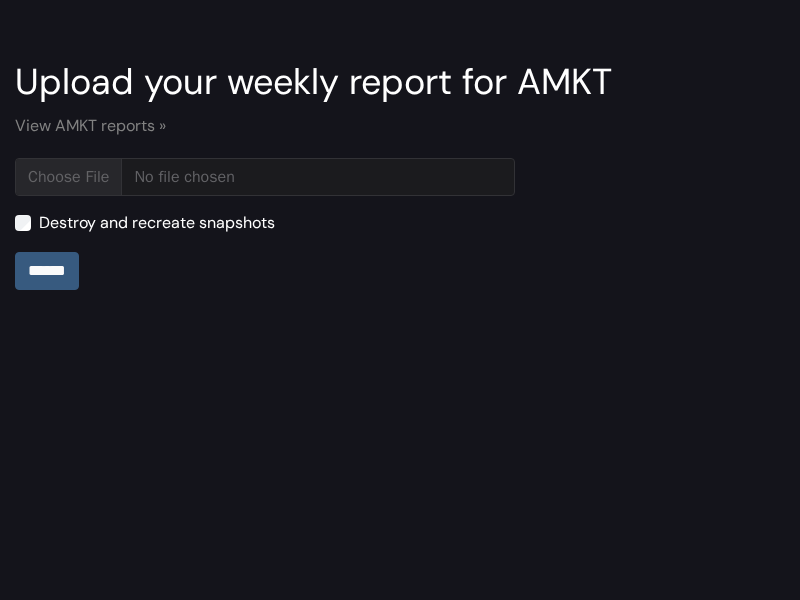 type on "**********" 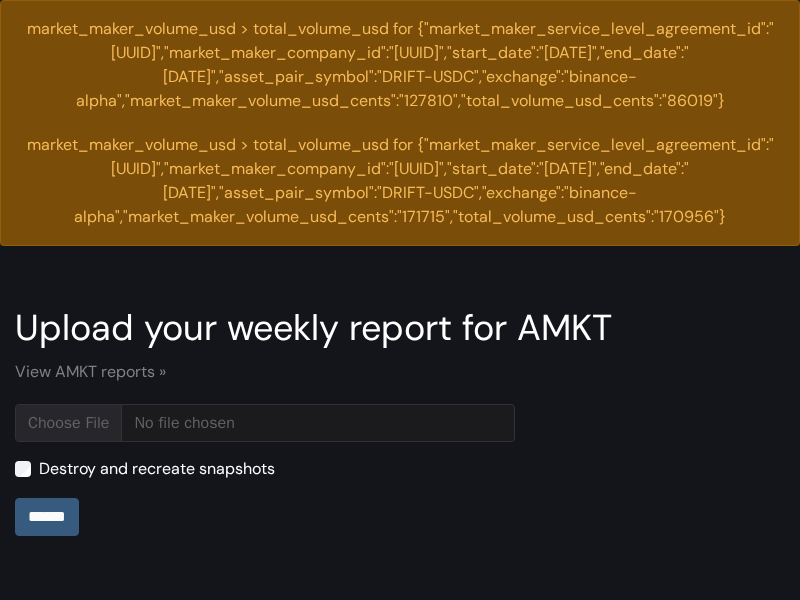 scroll, scrollTop: 0, scrollLeft: 0, axis: both 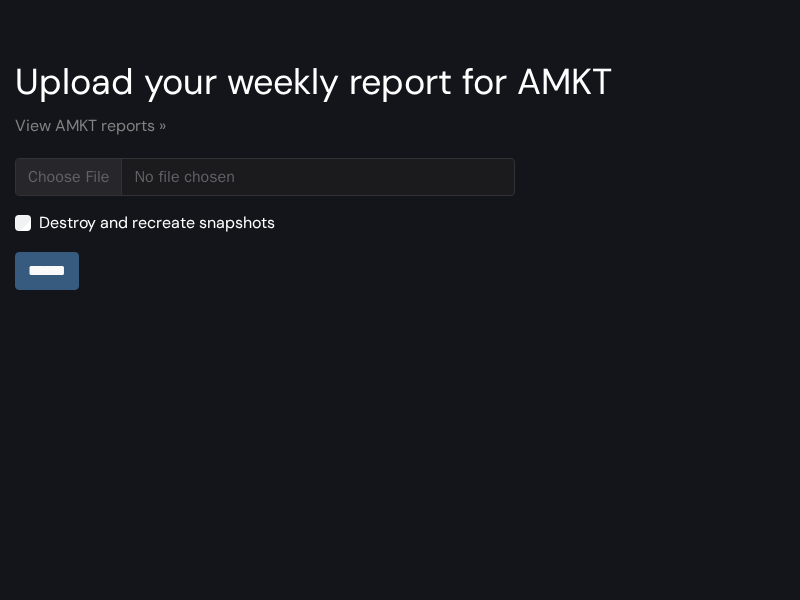 type on "**********" 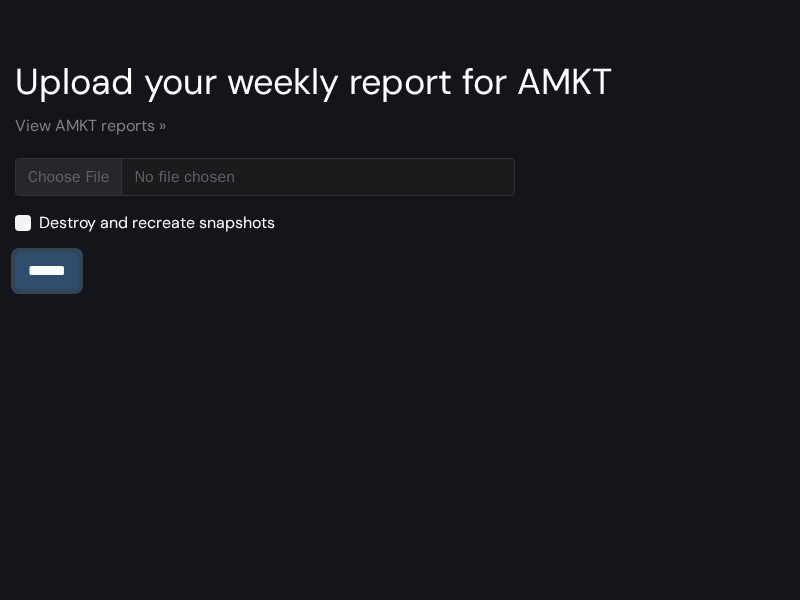click on "******" at bounding box center [47, 271] 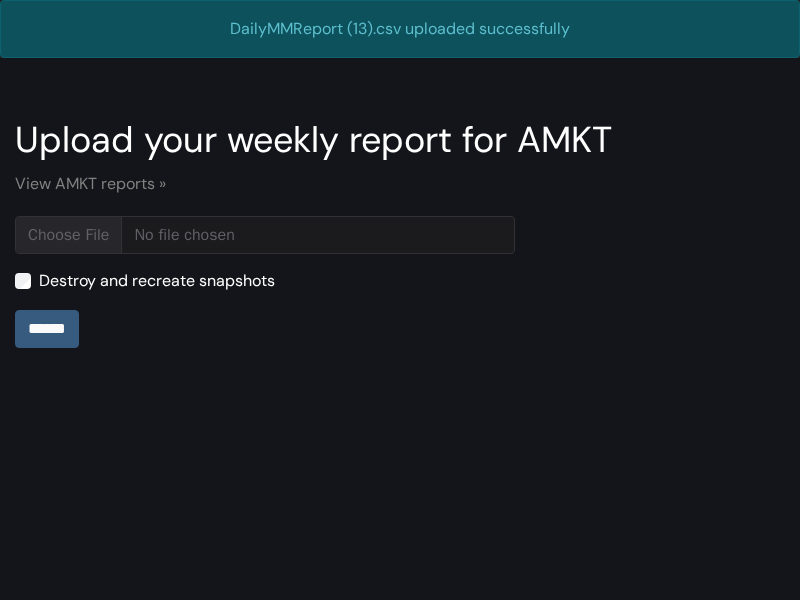 scroll, scrollTop: 0, scrollLeft: 0, axis: both 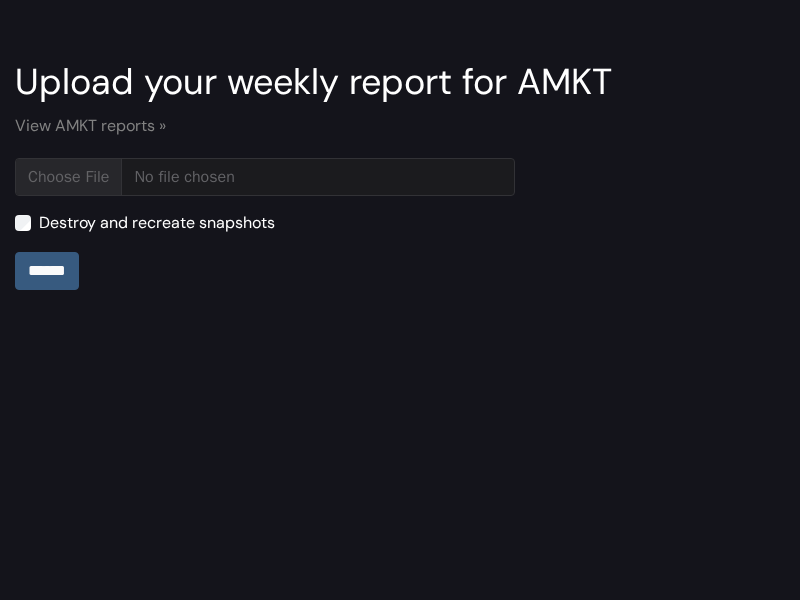 type on "**********" 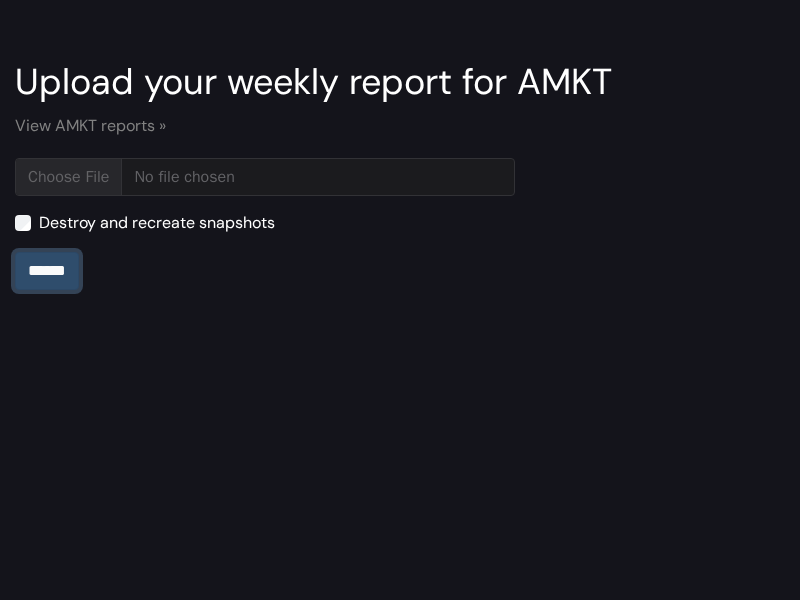 click on "******" at bounding box center [47, 271] 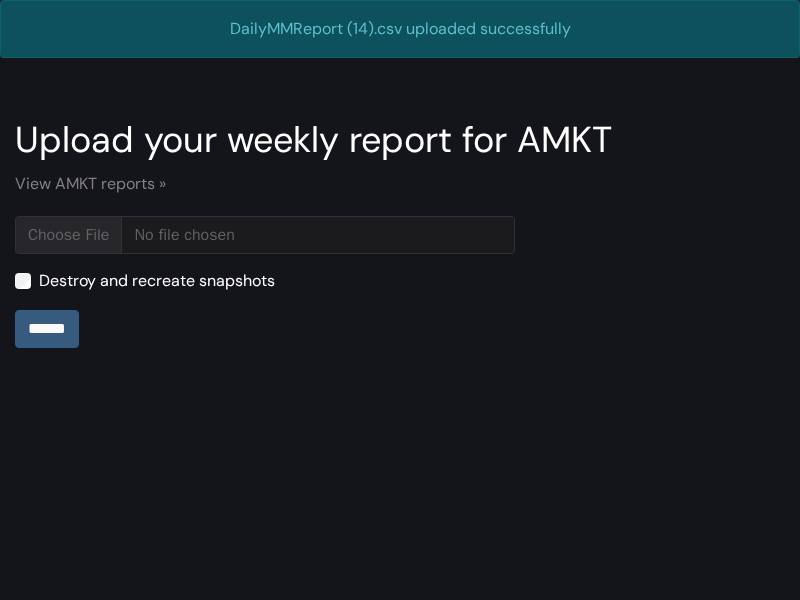 scroll, scrollTop: 0, scrollLeft: 0, axis: both 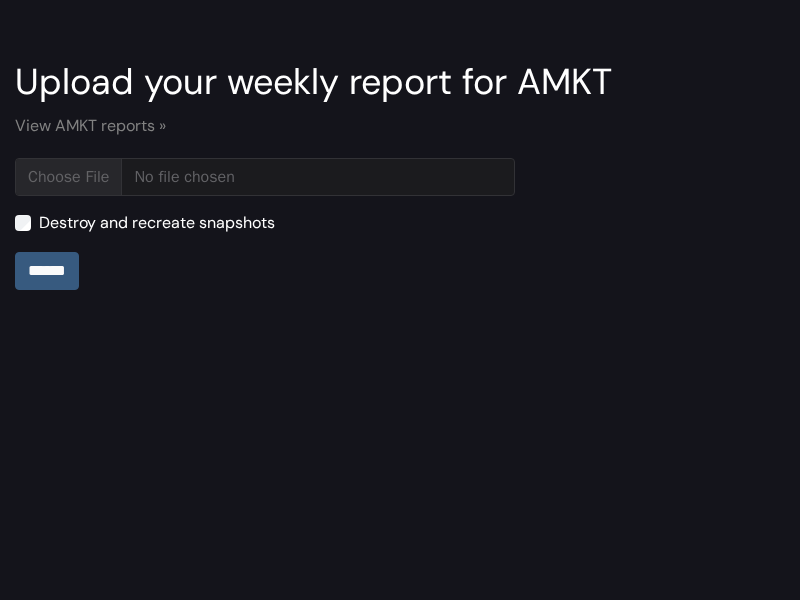 type on "**********" 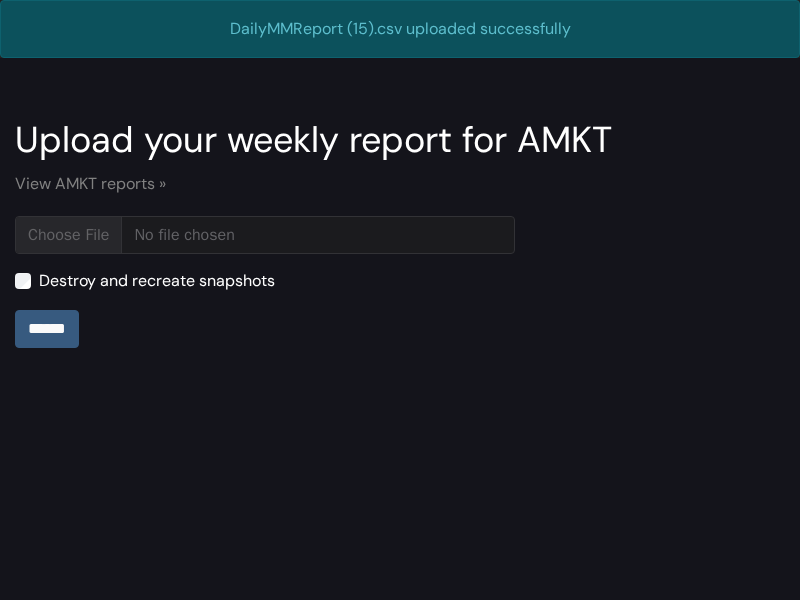 scroll, scrollTop: 0, scrollLeft: 0, axis: both 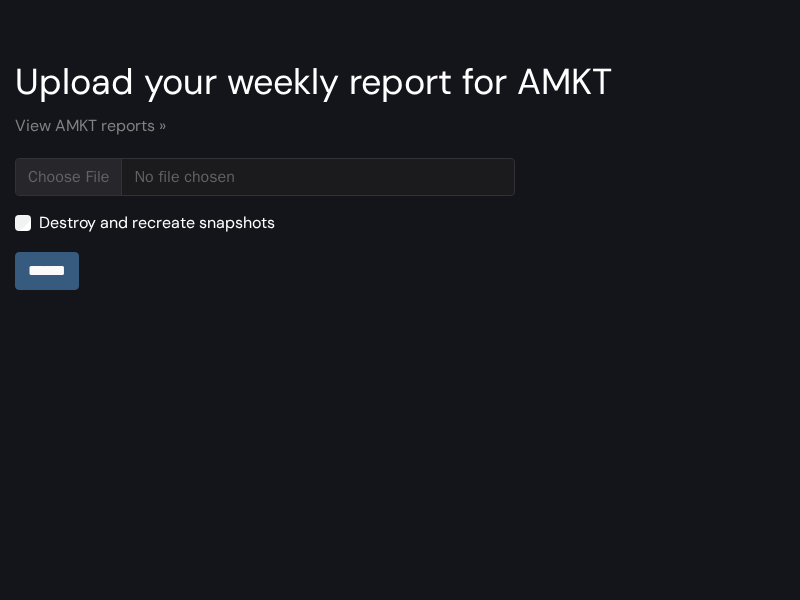 type on "**********" 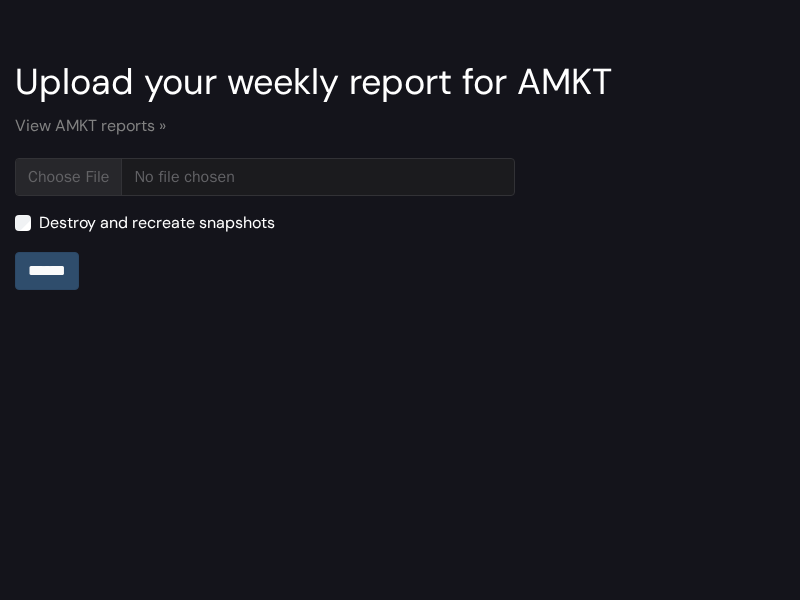 click on "******" at bounding box center (47, 271) 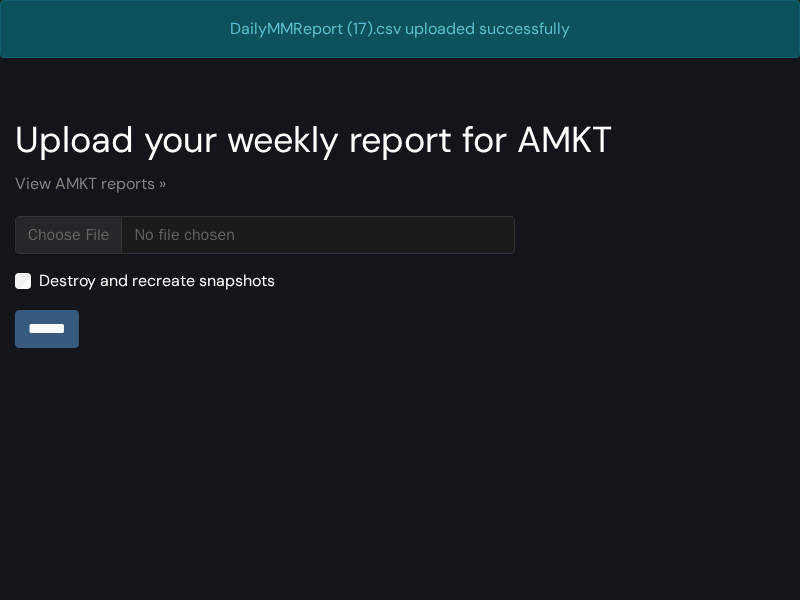 scroll, scrollTop: 0, scrollLeft: 0, axis: both 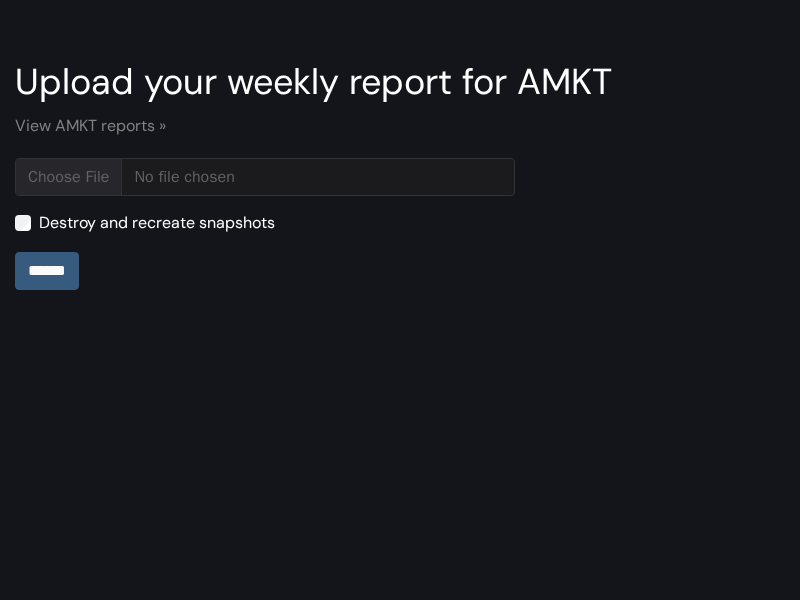 type on "**********" 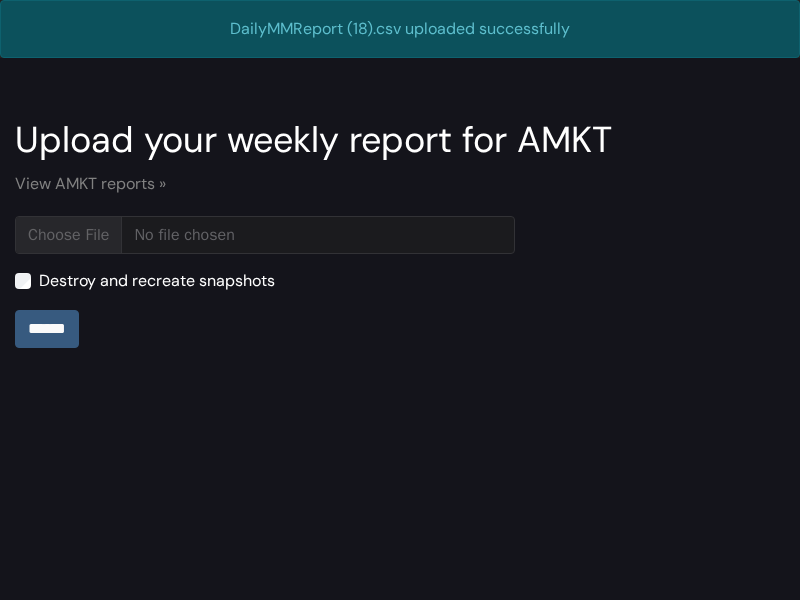 scroll, scrollTop: 0, scrollLeft: 0, axis: both 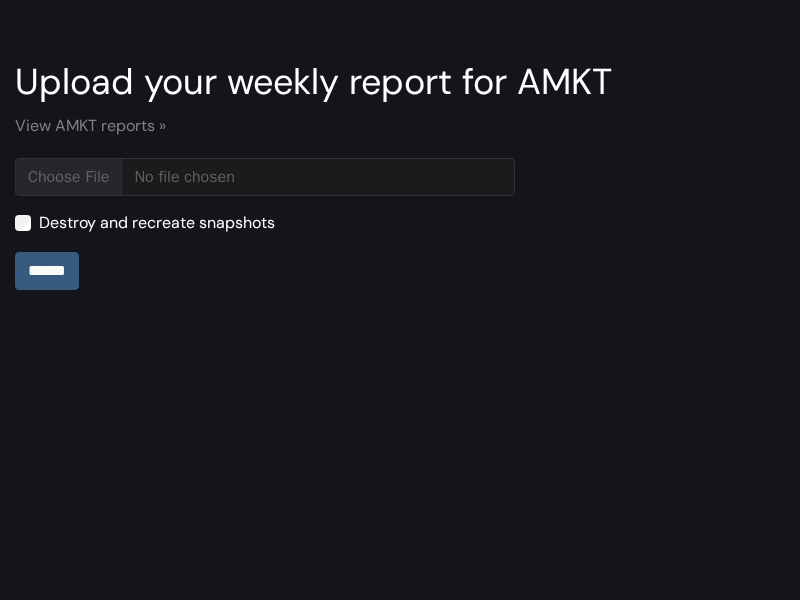 type on "**********" 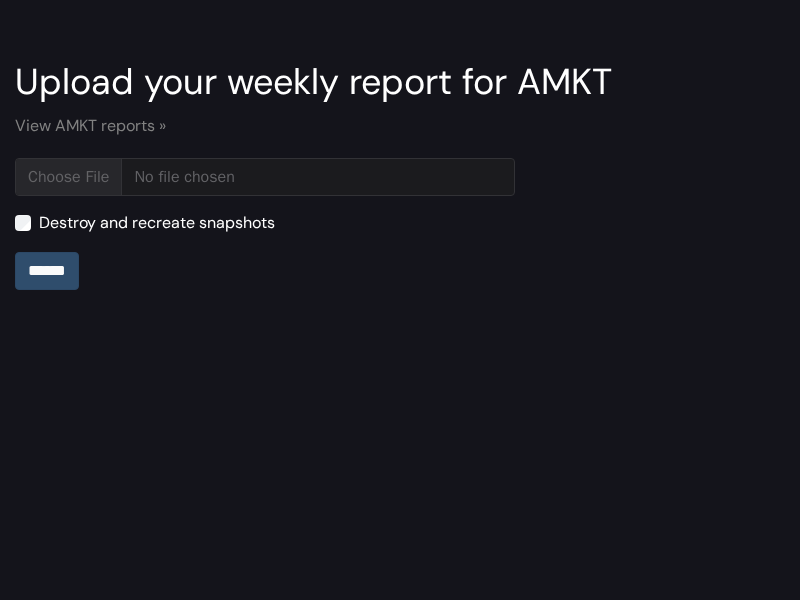 click on "******" at bounding box center [47, 271] 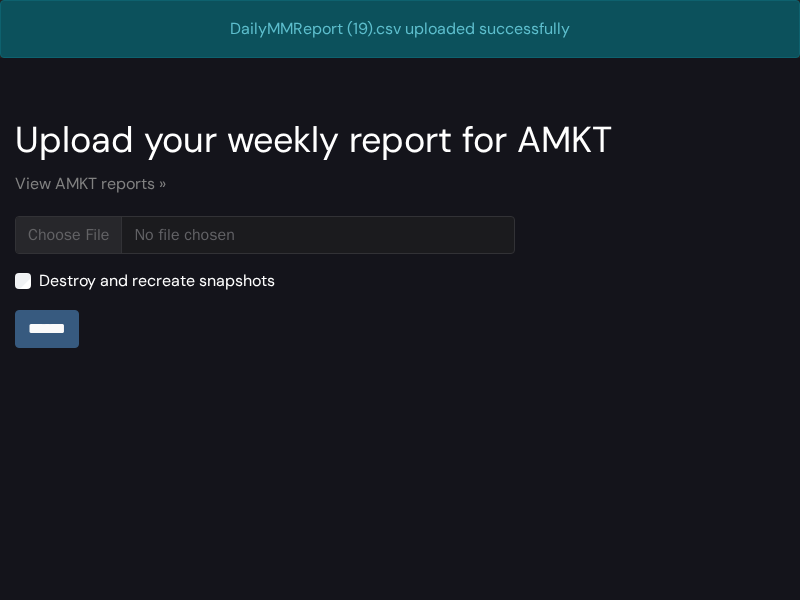scroll, scrollTop: 0, scrollLeft: 0, axis: both 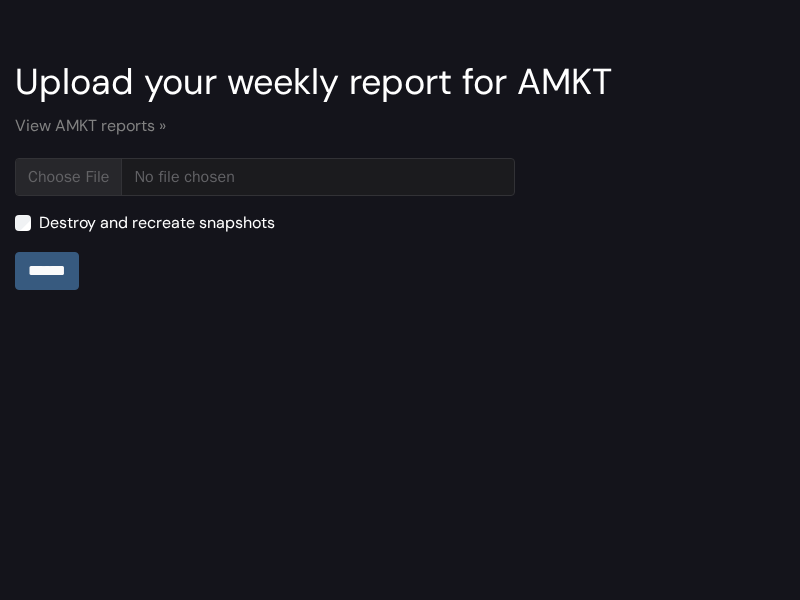 type on "**********" 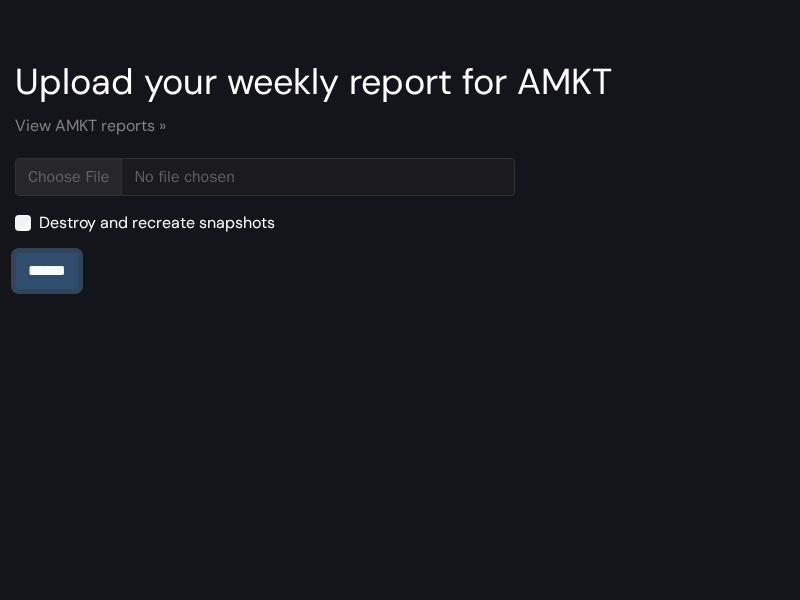 click on "******" at bounding box center (47, 271) 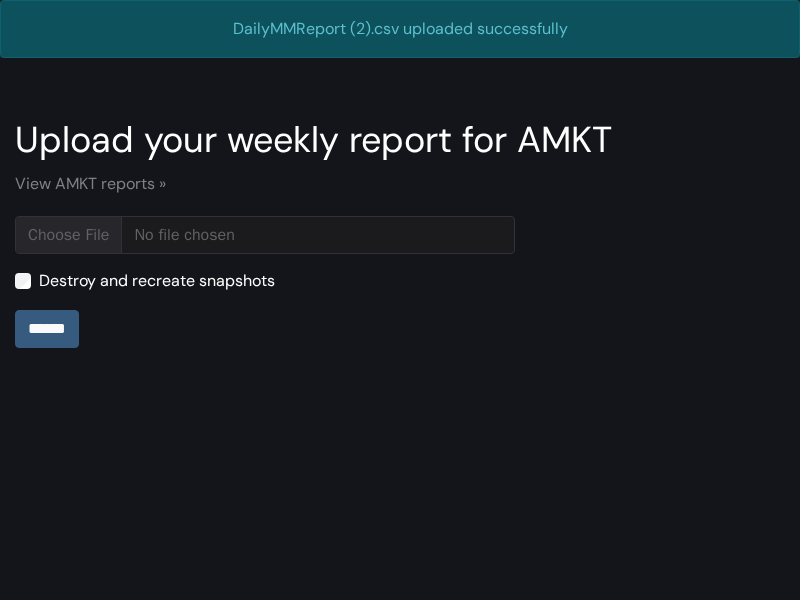 scroll, scrollTop: 0, scrollLeft: 0, axis: both 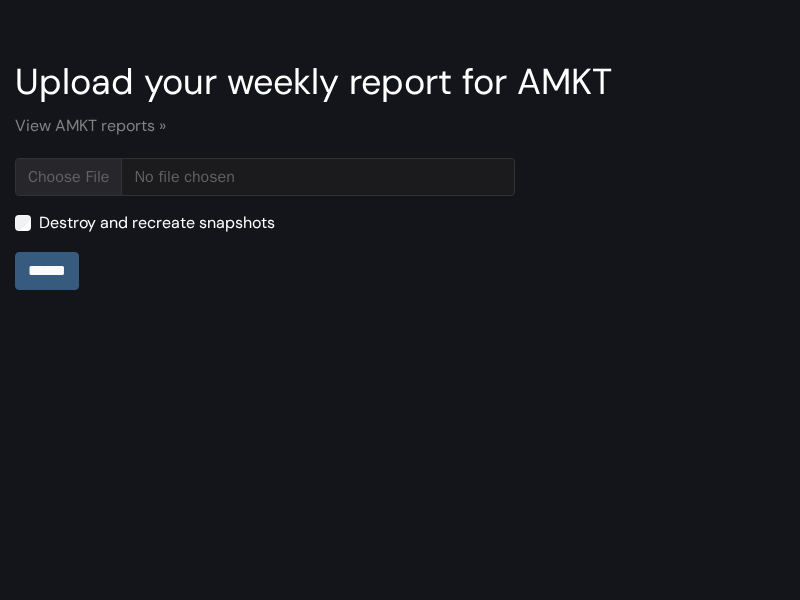 type on "**********" 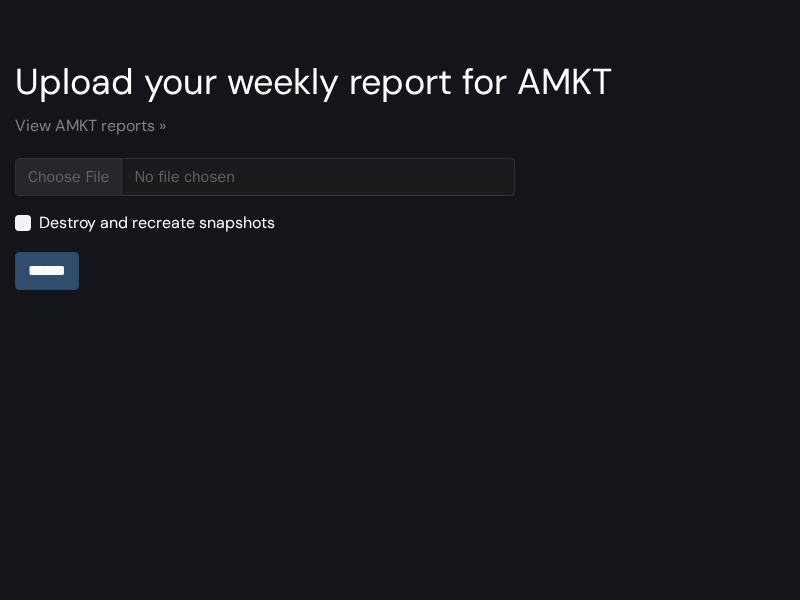 click on "******" at bounding box center [47, 271] 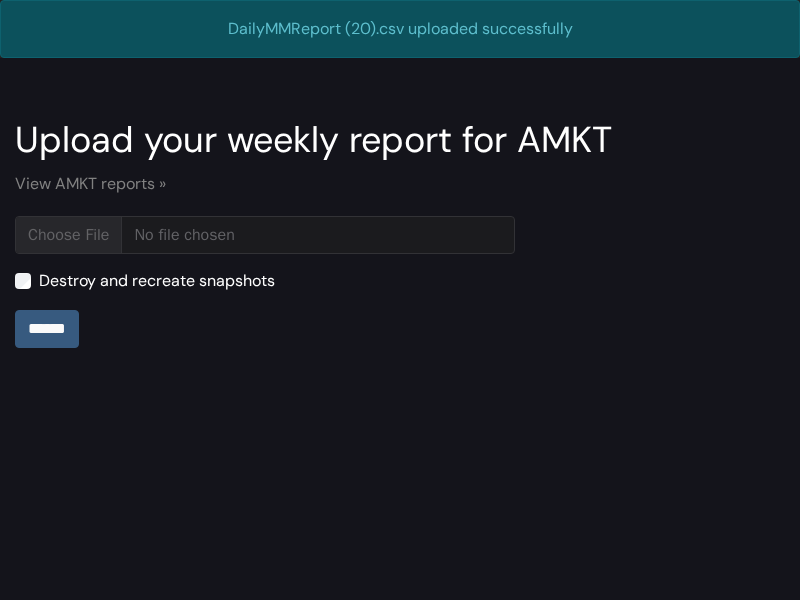 scroll, scrollTop: 0, scrollLeft: 0, axis: both 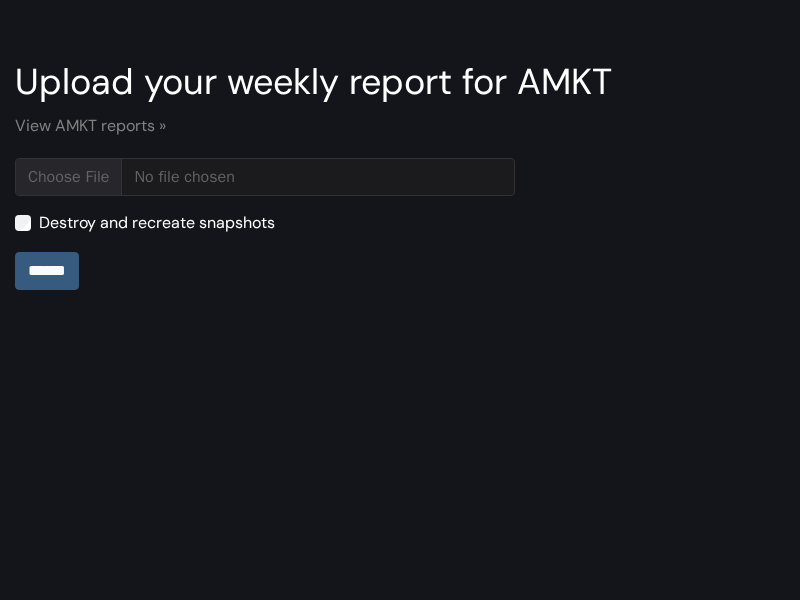 type on "**********" 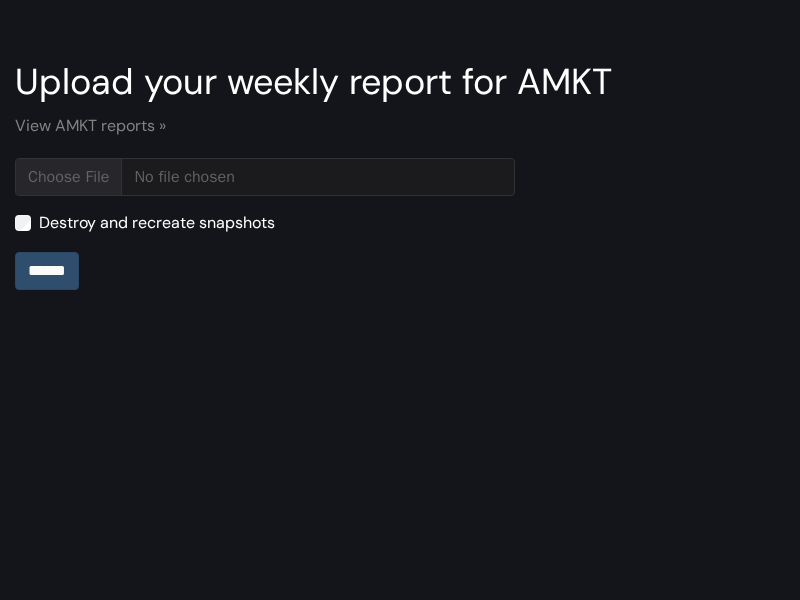 click on "******" at bounding box center [47, 271] 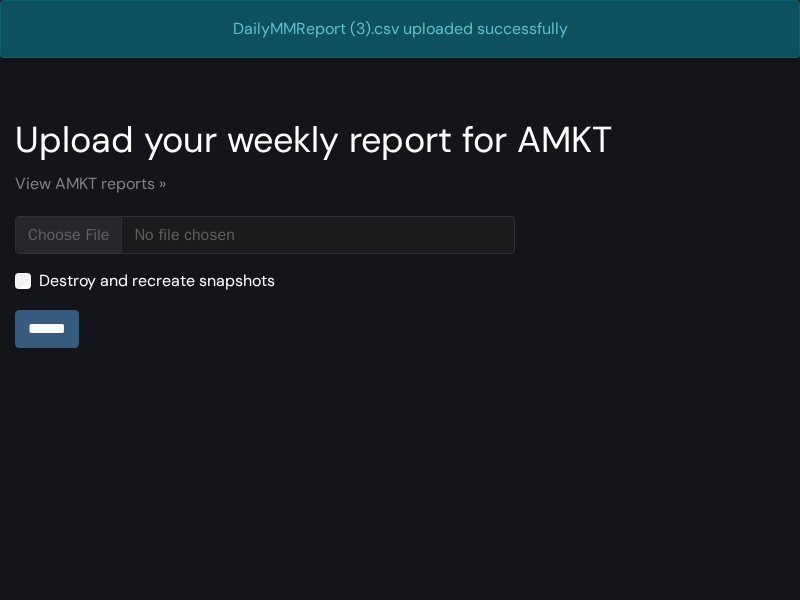 scroll, scrollTop: 0, scrollLeft: 0, axis: both 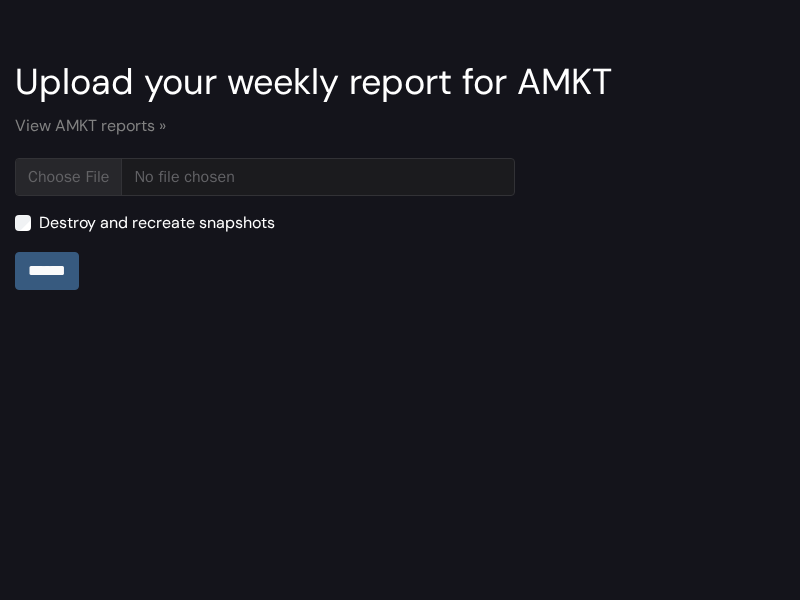 type on "**********" 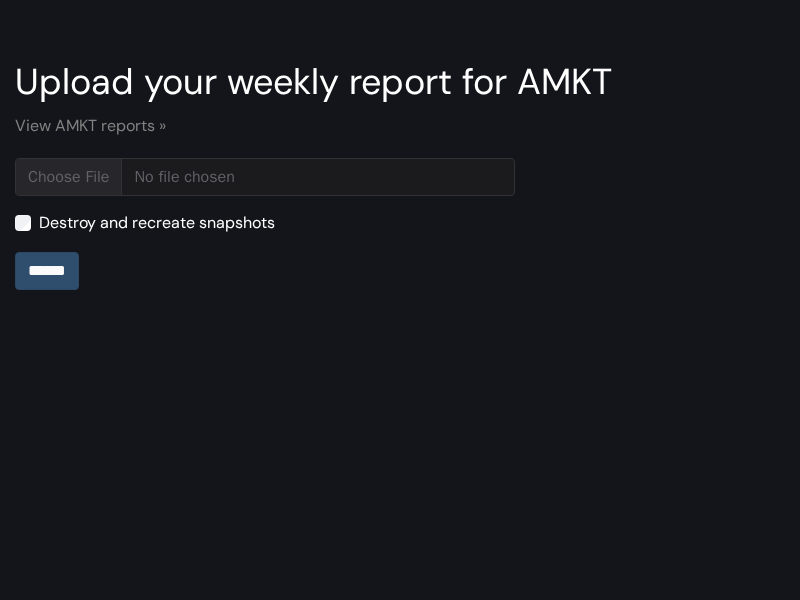click on "******" at bounding box center [47, 271] 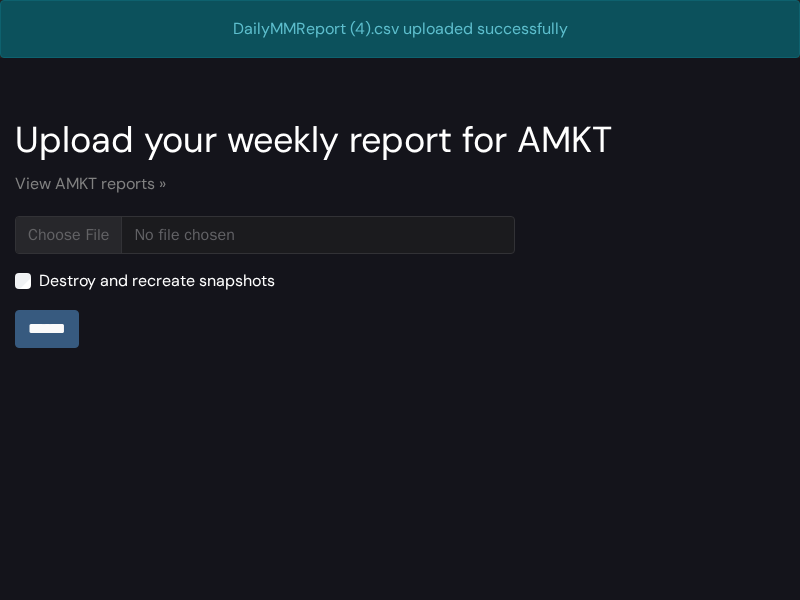 scroll, scrollTop: 0, scrollLeft: 0, axis: both 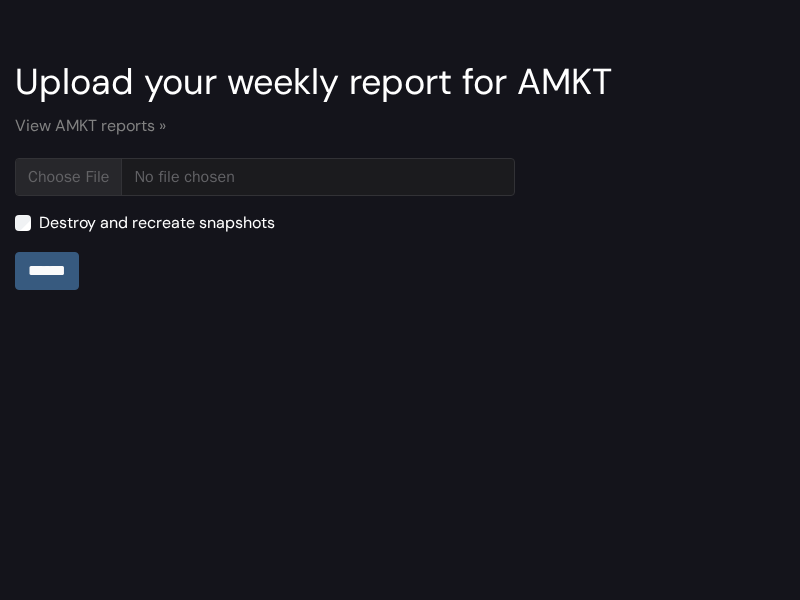 type on "**********" 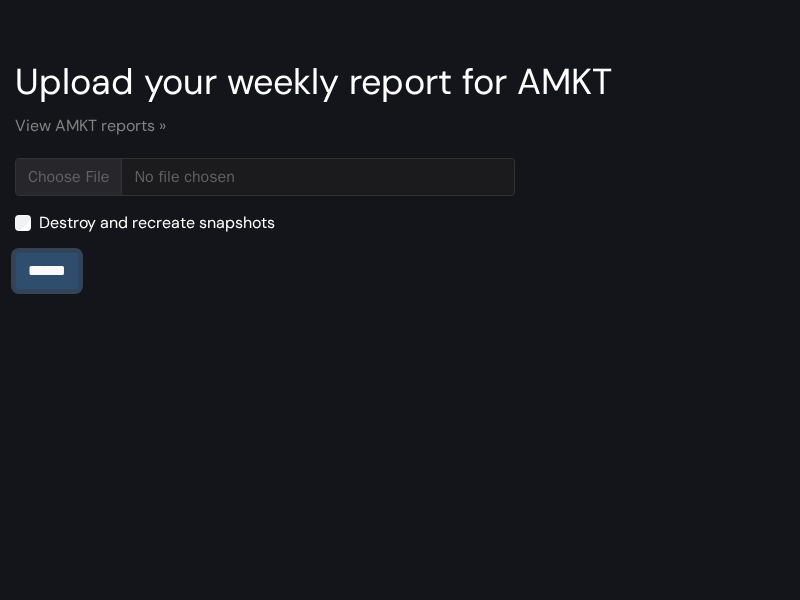 click on "******" at bounding box center (47, 271) 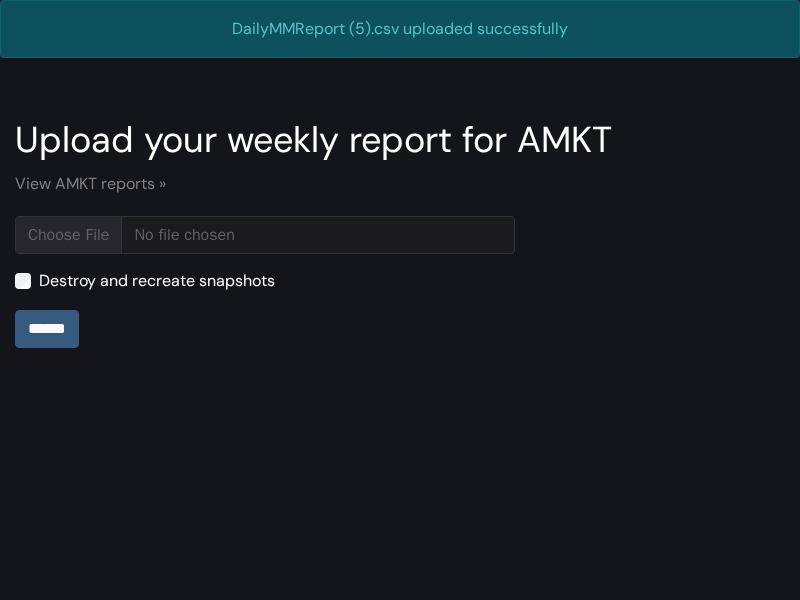 scroll, scrollTop: 0, scrollLeft: 0, axis: both 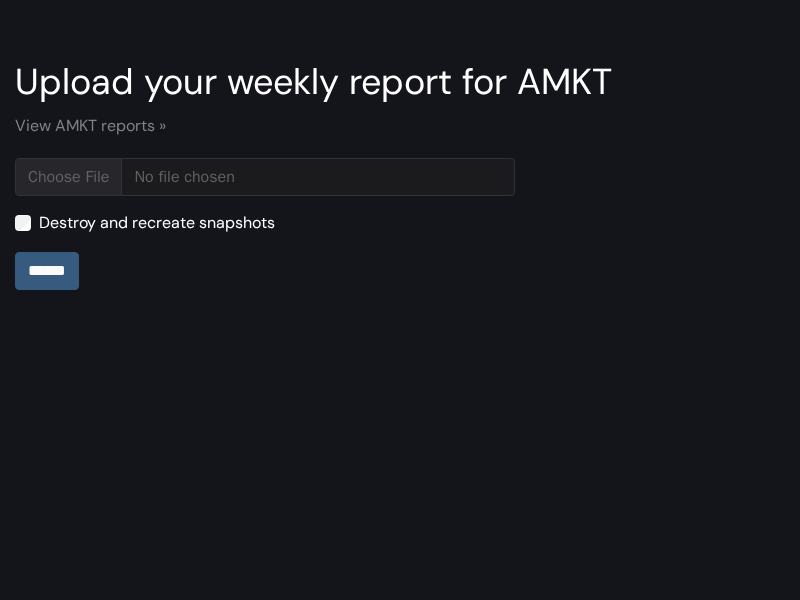 type on "**********" 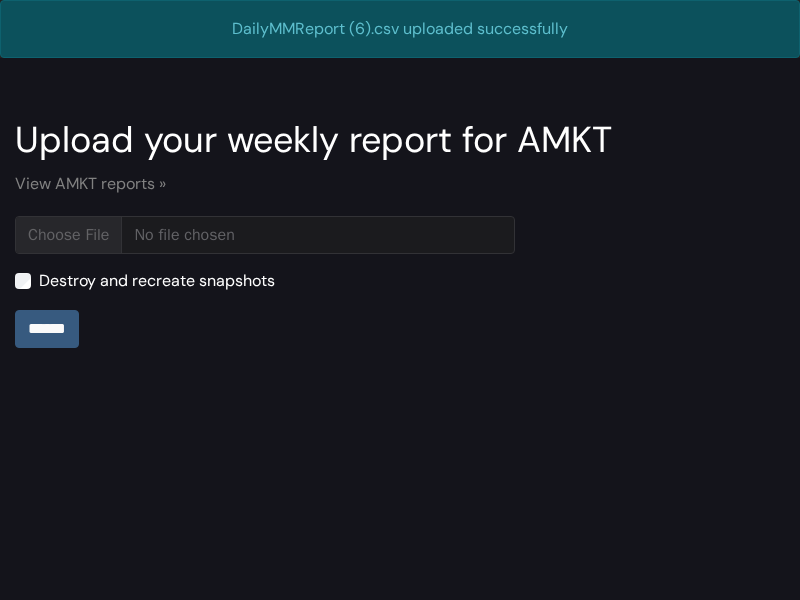 scroll, scrollTop: 0, scrollLeft: 0, axis: both 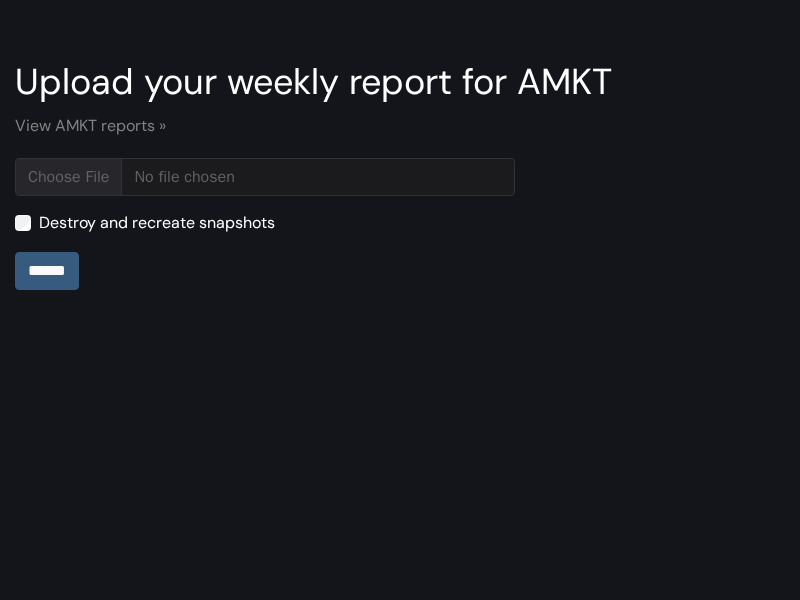 type on "**********" 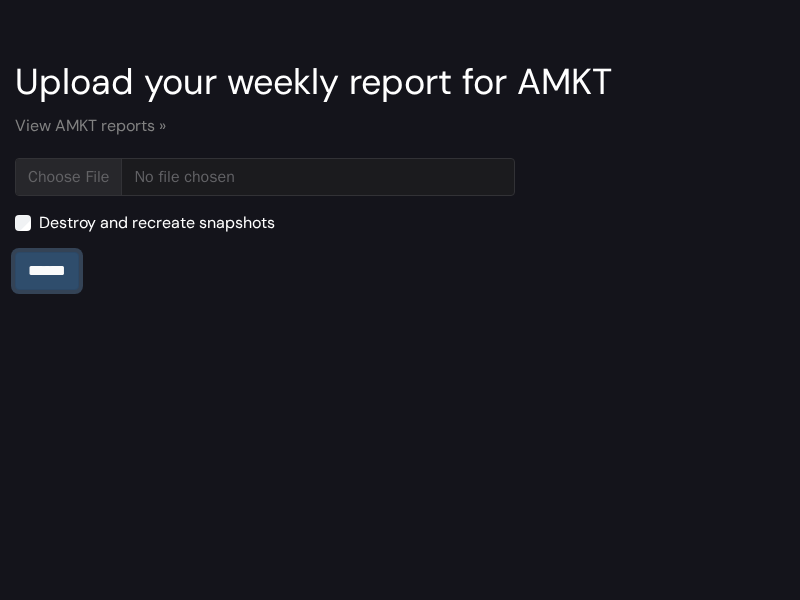 click on "******" at bounding box center (47, 271) 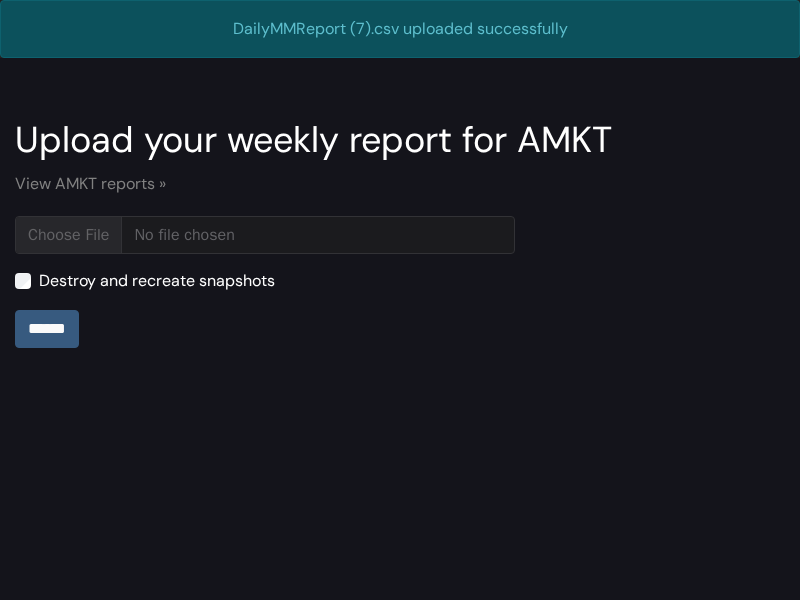scroll, scrollTop: 0, scrollLeft: 0, axis: both 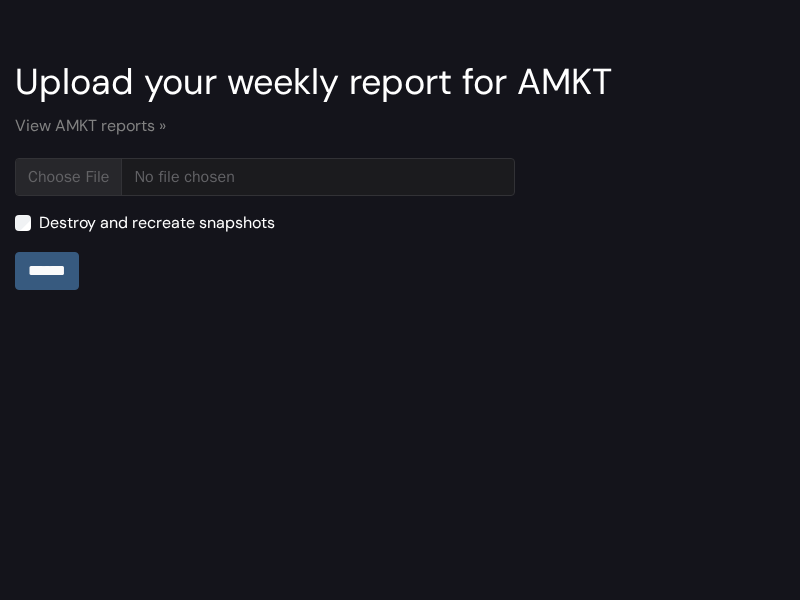 type on "**********" 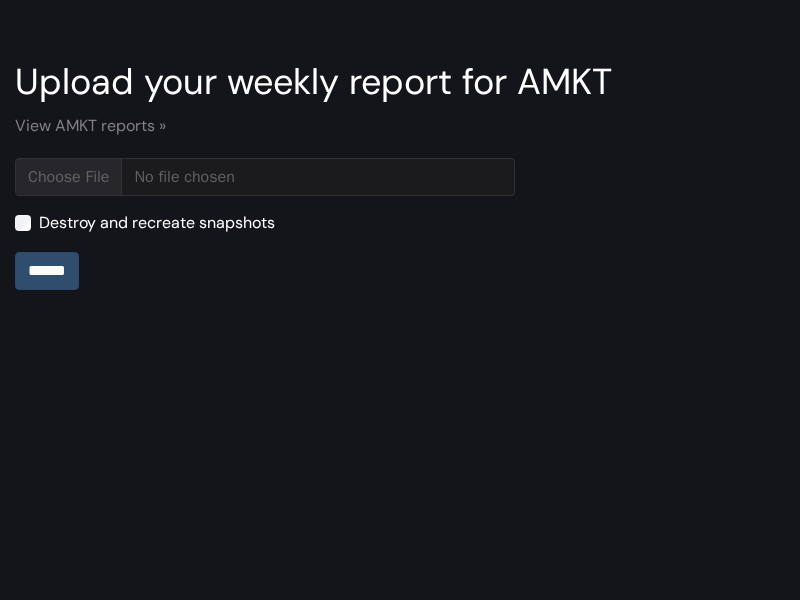 click on "******" at bounding box center [47, 271] 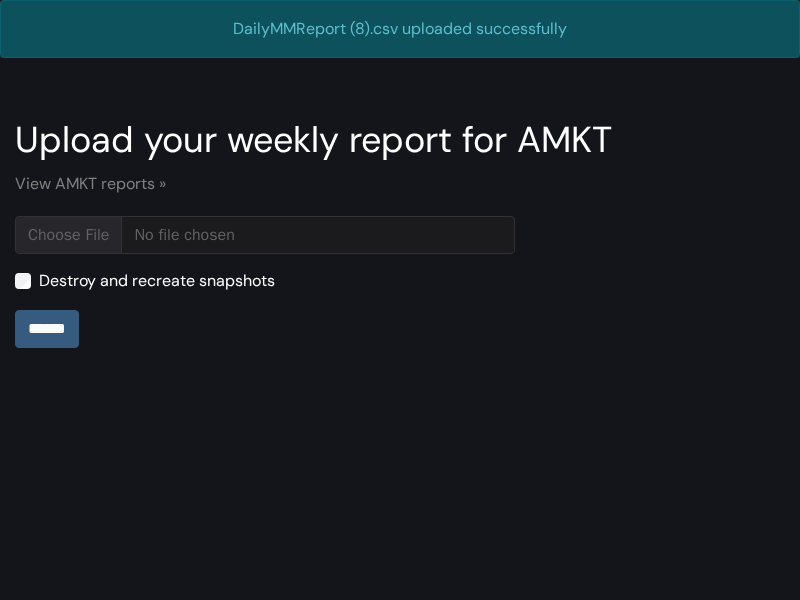 scroll, scrollTop: 0, scrollLeft: 0, axis: both 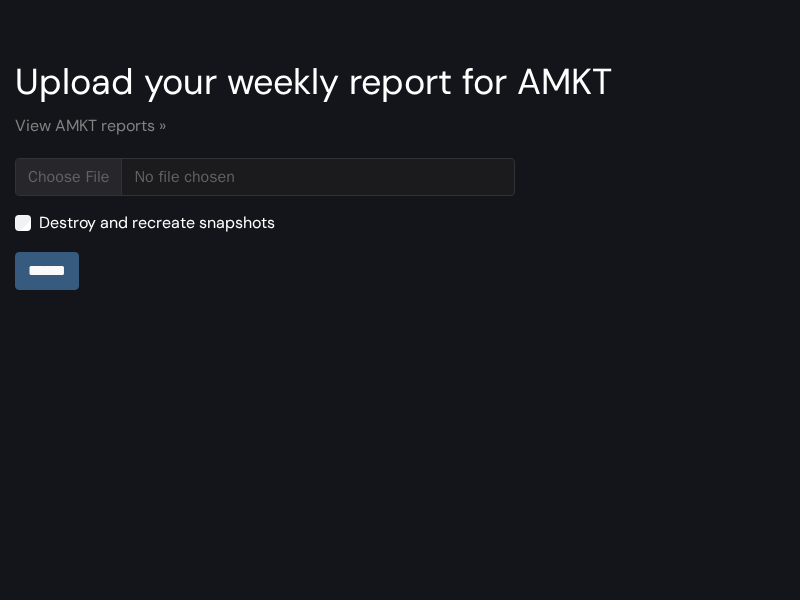 type on "**********" 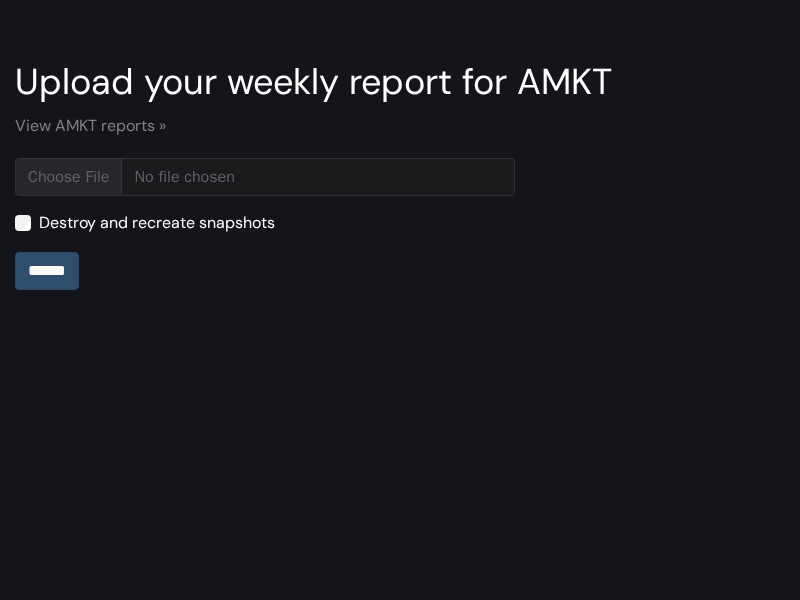 click on "******" at bounding box center (47, 271) 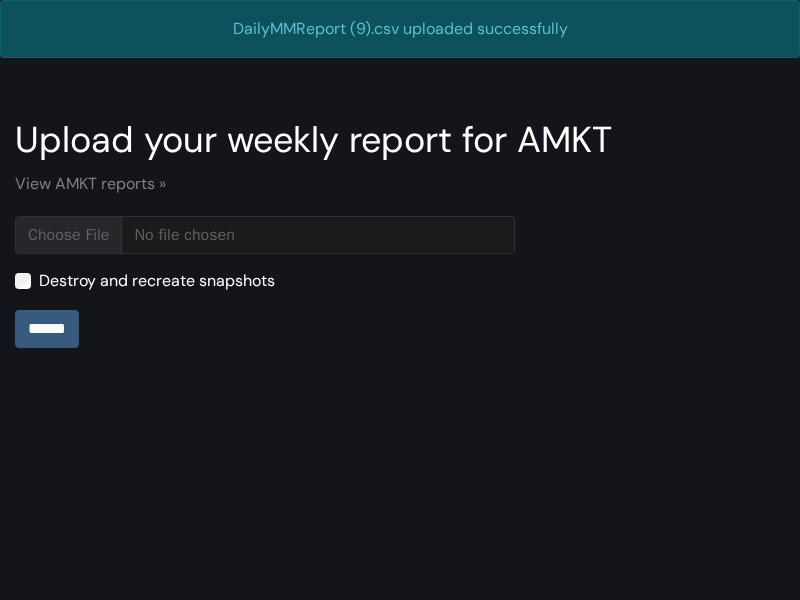 scroll, scrollTop: 0, scrollLeft: 0, axis: both 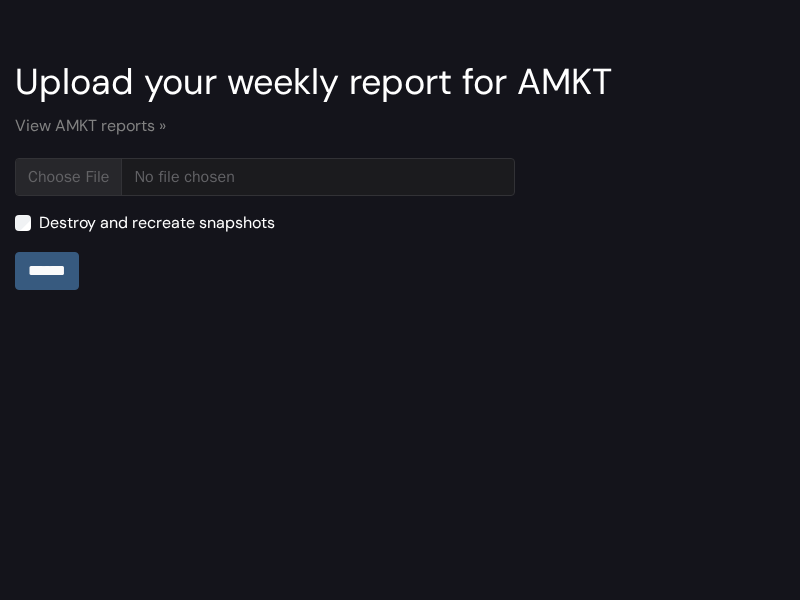 type on "**********" 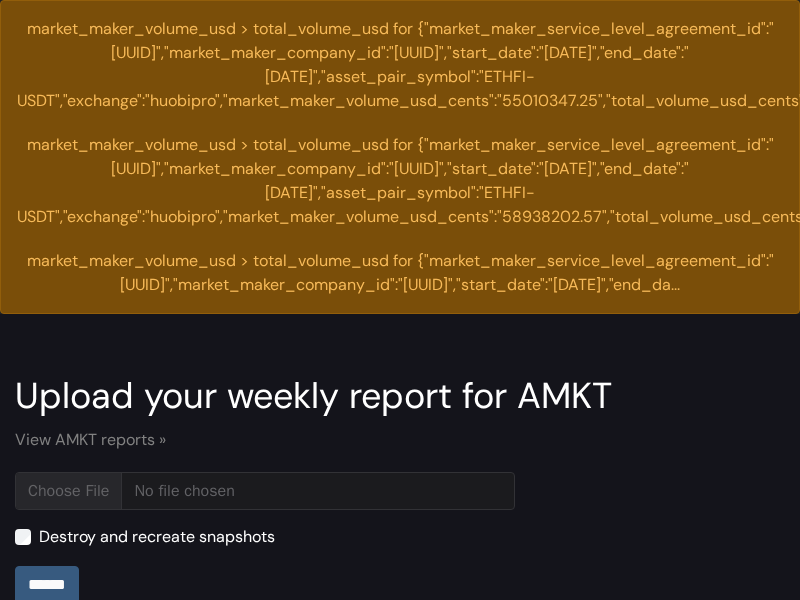 scroll, scrollTop: 0, scrollLeft: 0, axis: both 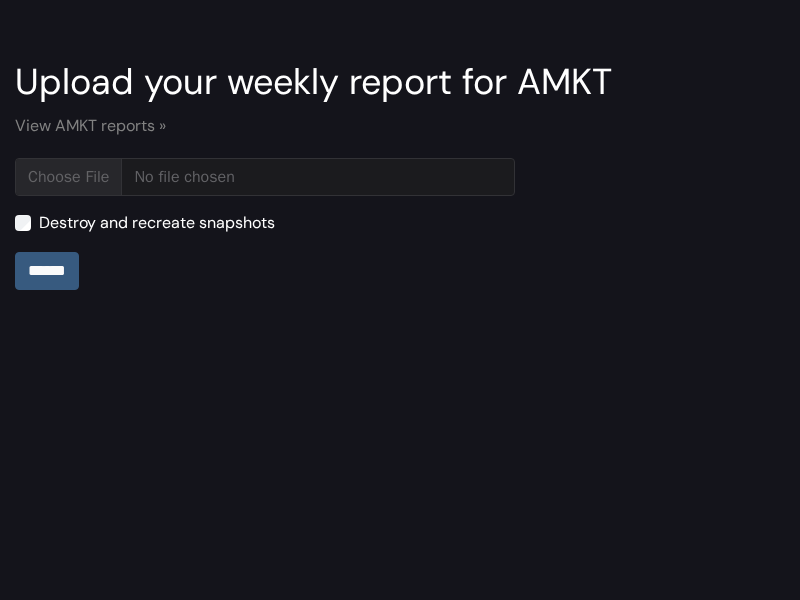 type on "**********" 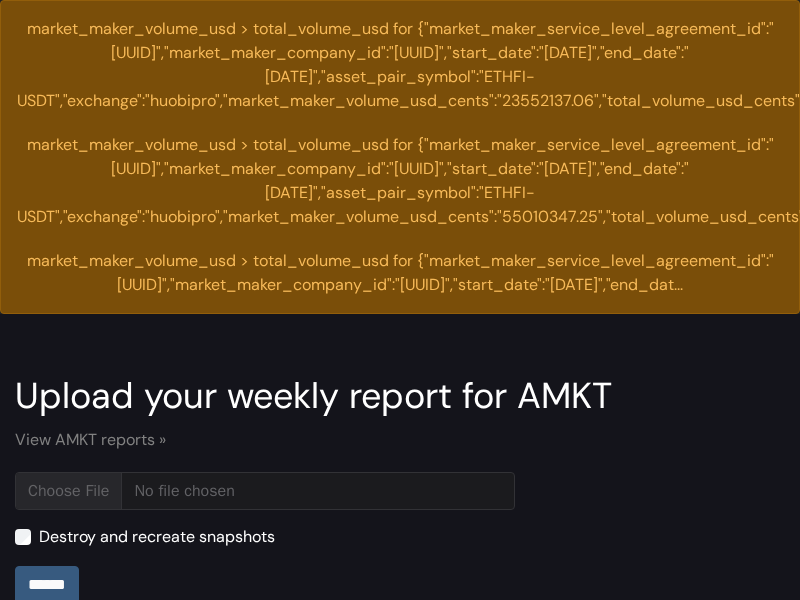 scroll, scrollTop: 0, scrollLeft: 0, axis: both 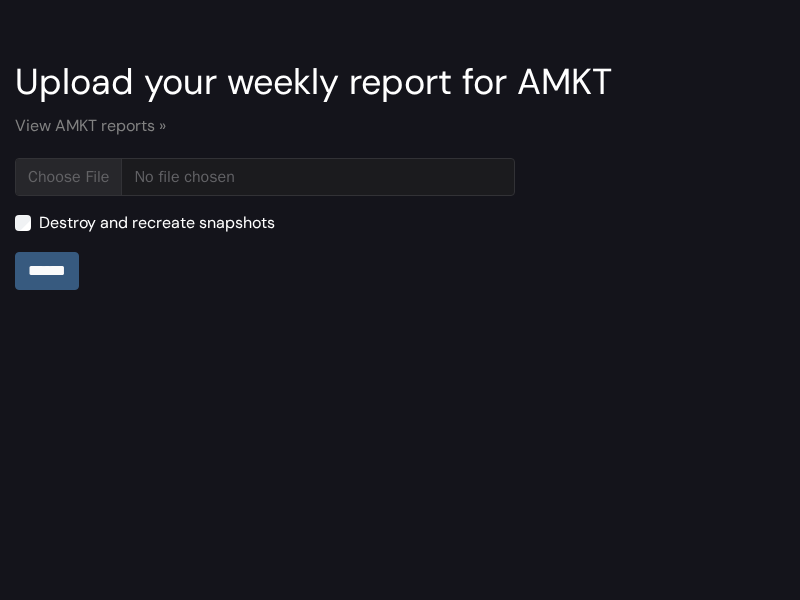type on "**********" 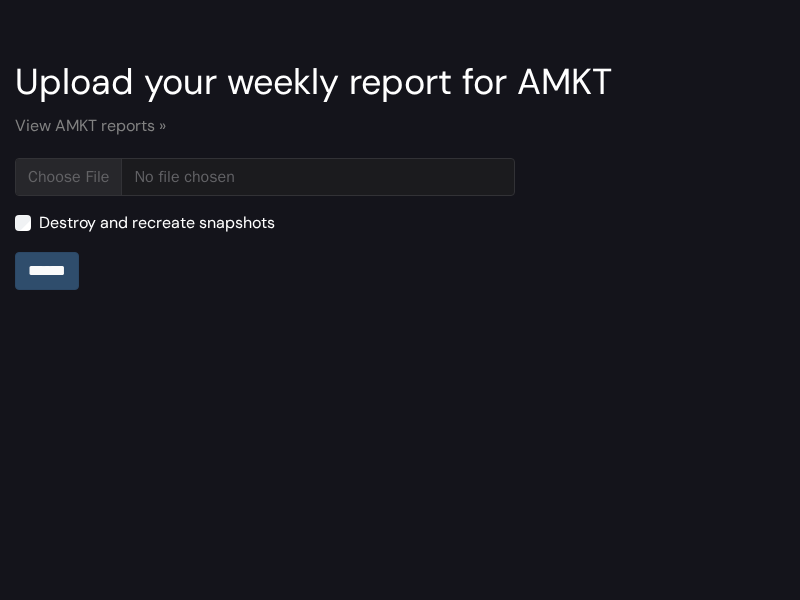click on "******" at bounding box center [47, 271] 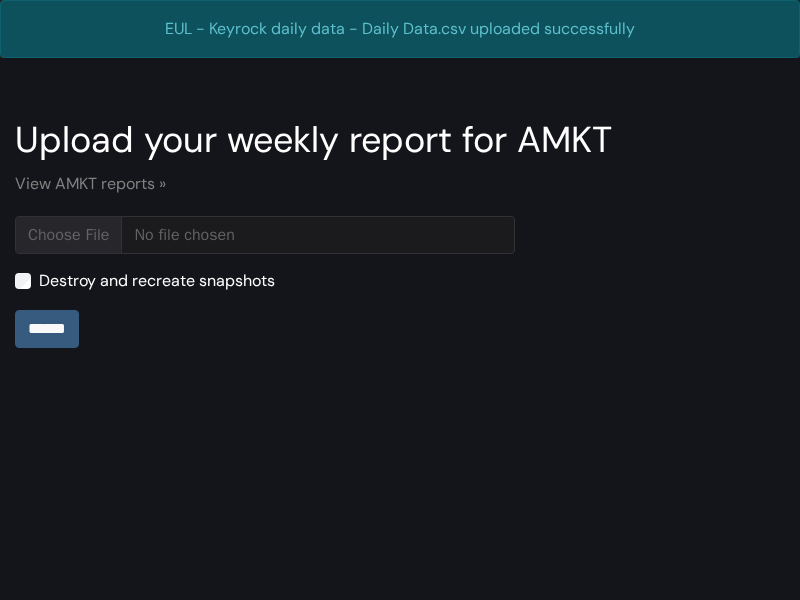 scroll, scrollTop: 0, scrollLeft: 0, axis: both 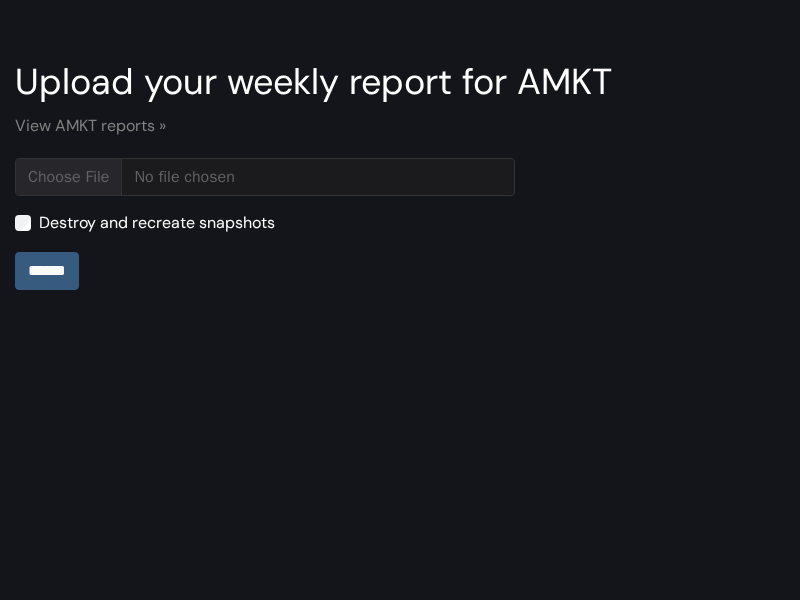 type on "**********" 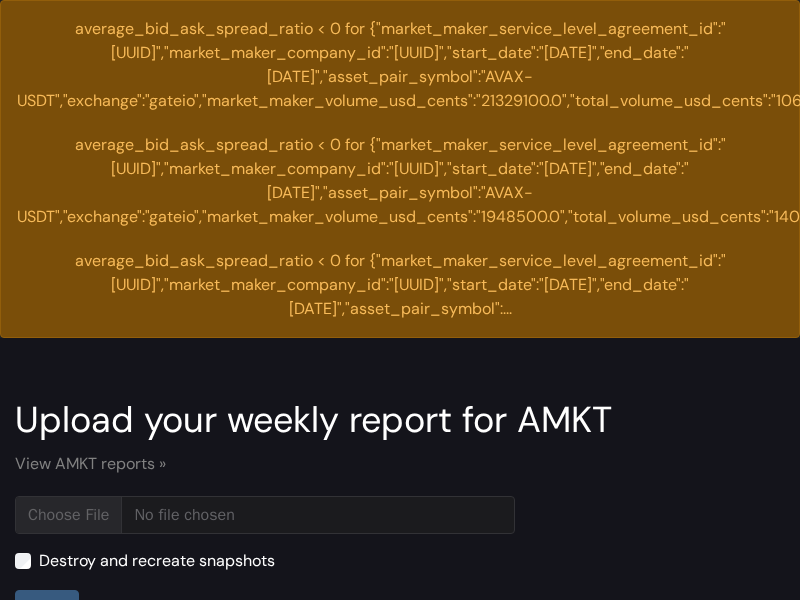 scroll, scrollTop: 0, scrollLeft: 0, axis: both 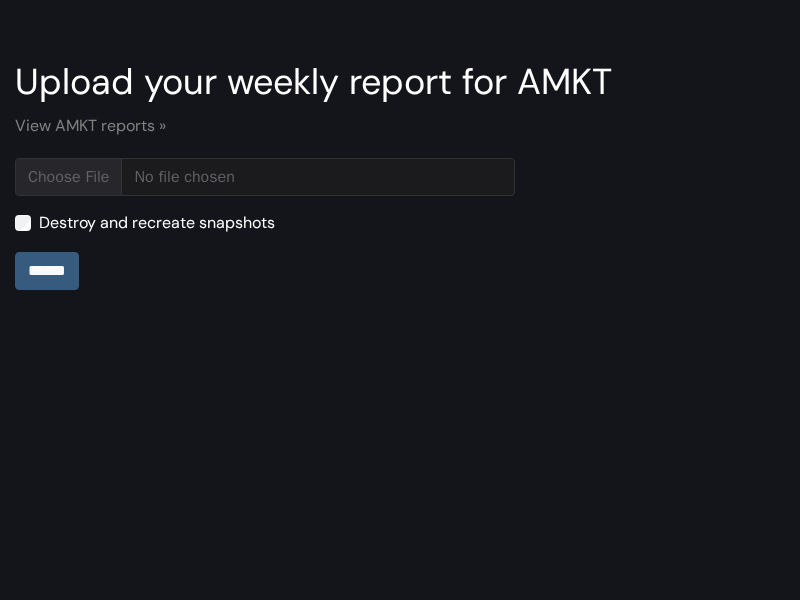type on "**********" 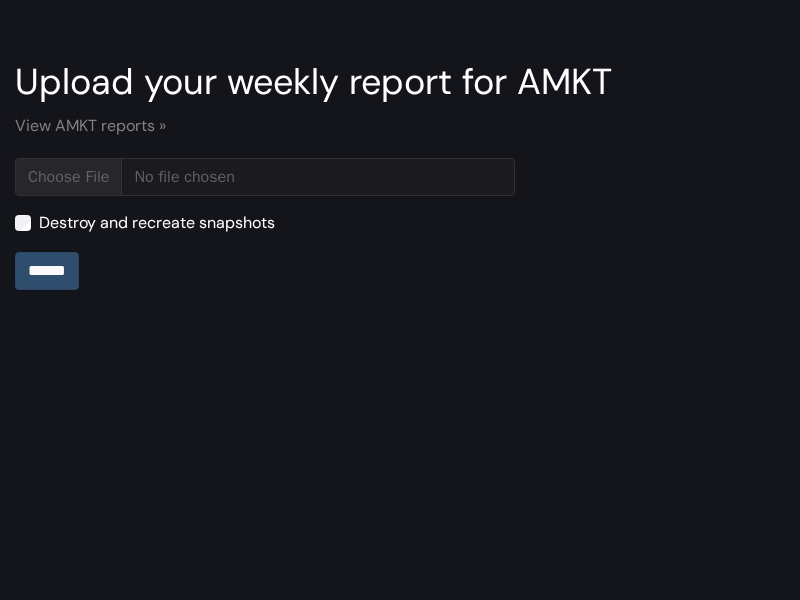 click on "******" at bounding box center [47, 271] 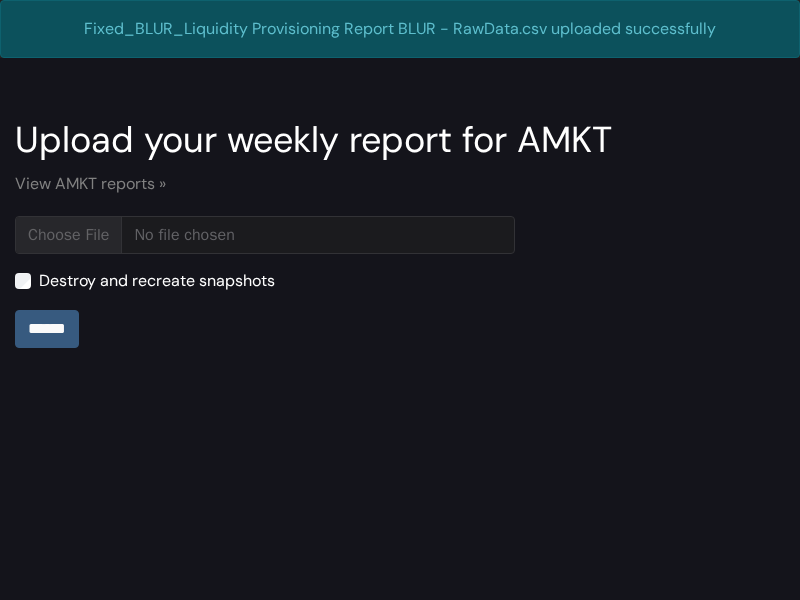 scroll, scrollTop: 0, scrollLeft: 0, axis: both 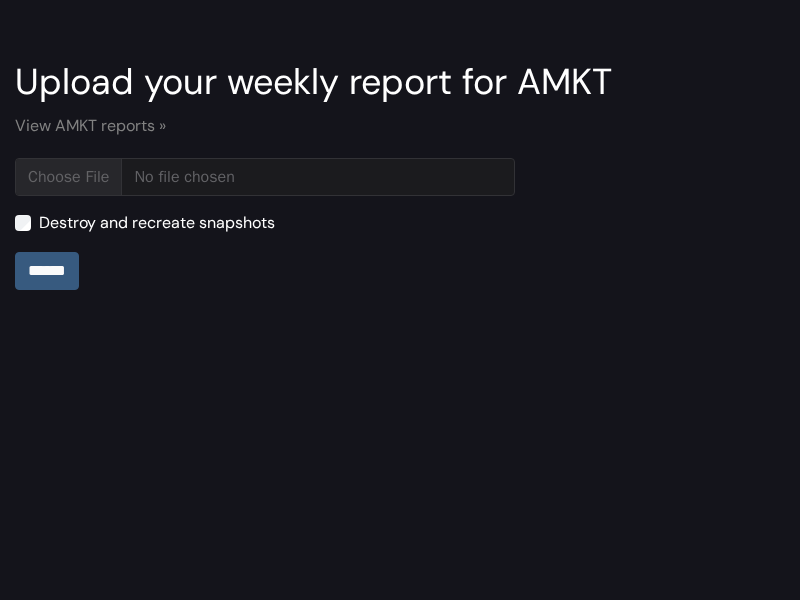 type on "**********" 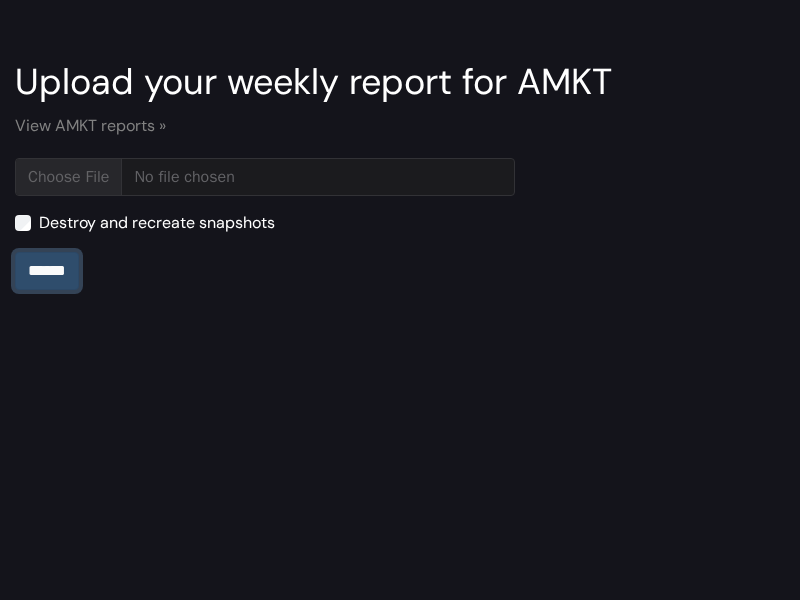 click on "******" at bounding box center [47, 271] 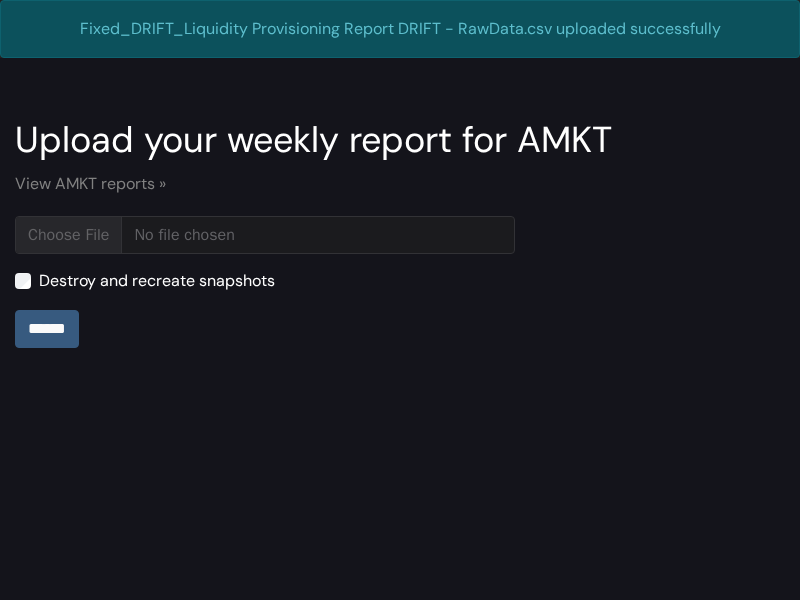 scroll, scrollTop: 0, scrollLeft: 0, axis: both 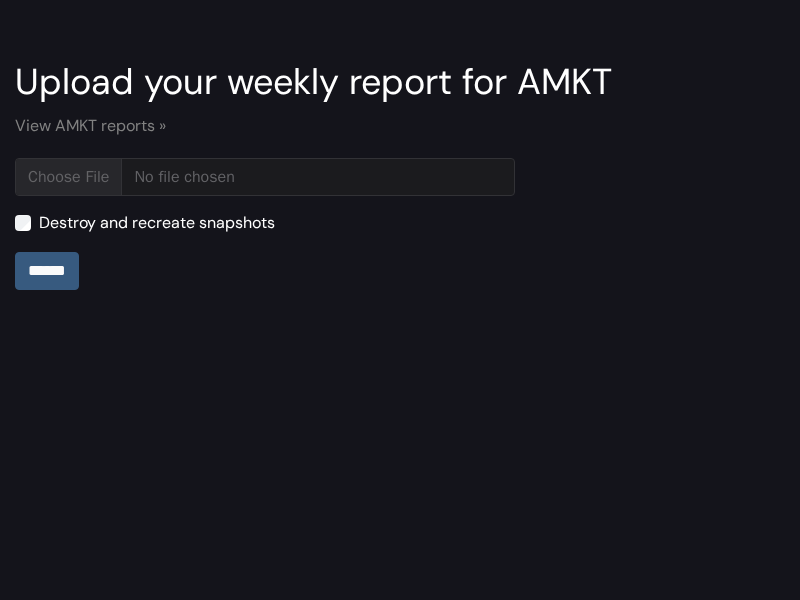 type on "**********" 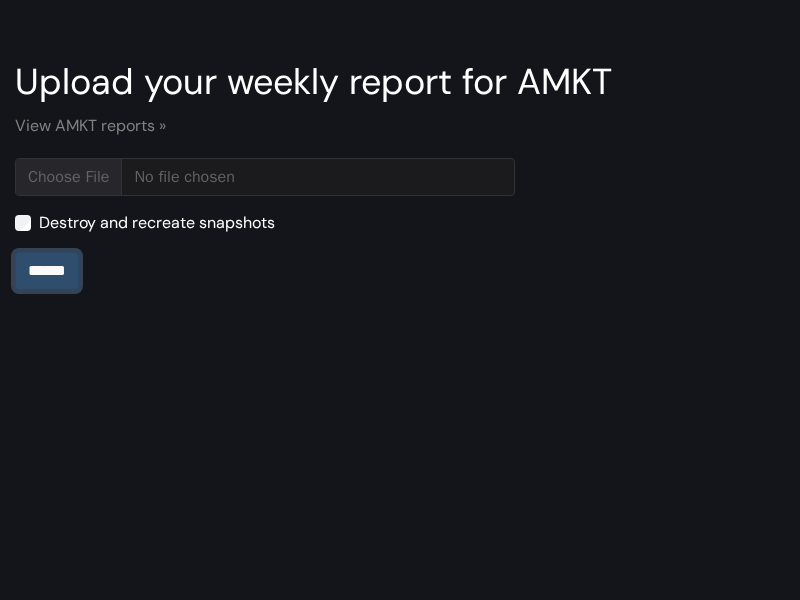 click on "******" at bounding box center (47, 271) 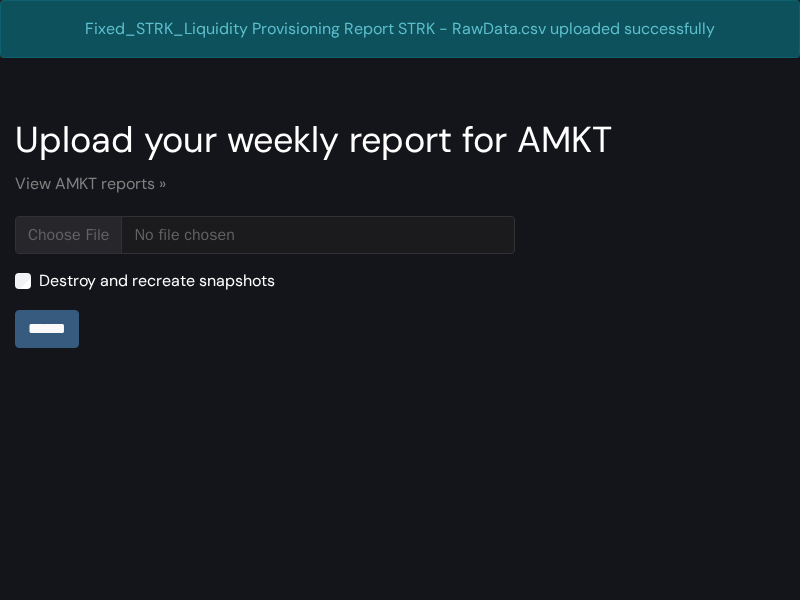 scroll, scrollTop: 0, scrollLeft: 0, axis: both 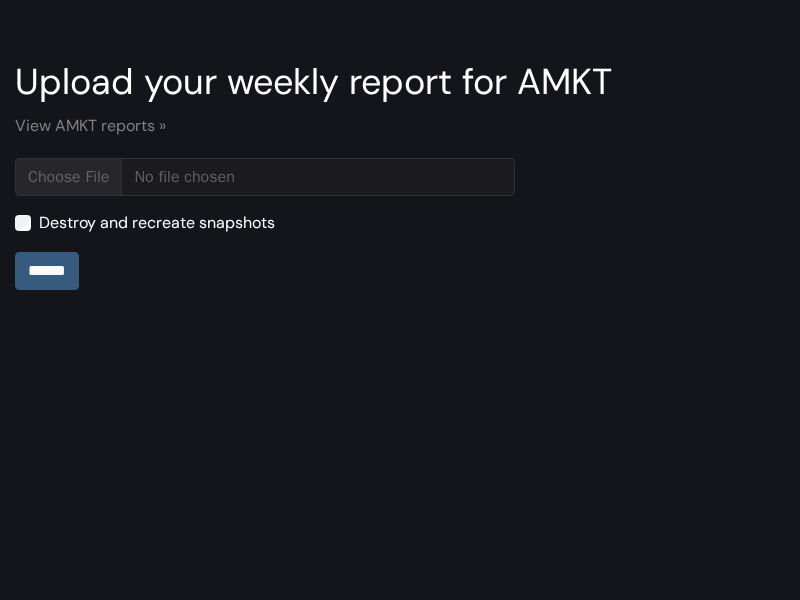 type on "**********" 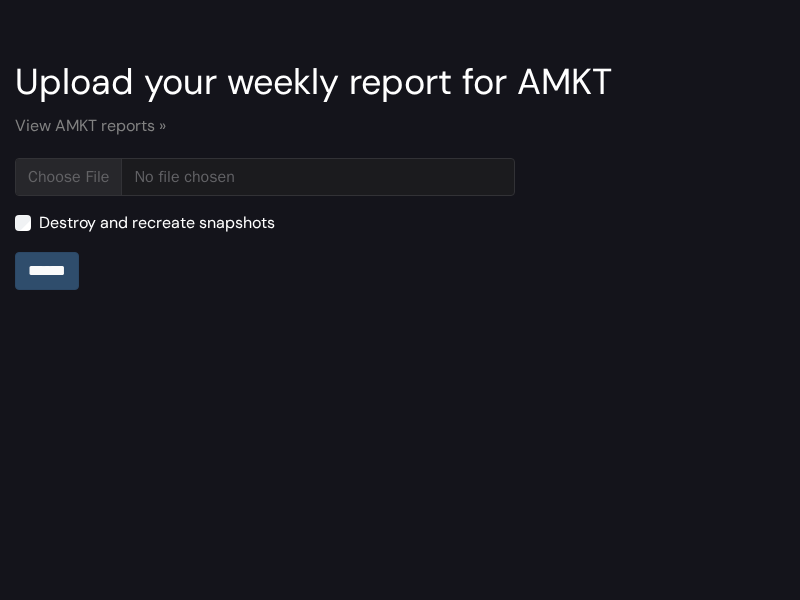 click on "******" at bounding box center [47, 271] 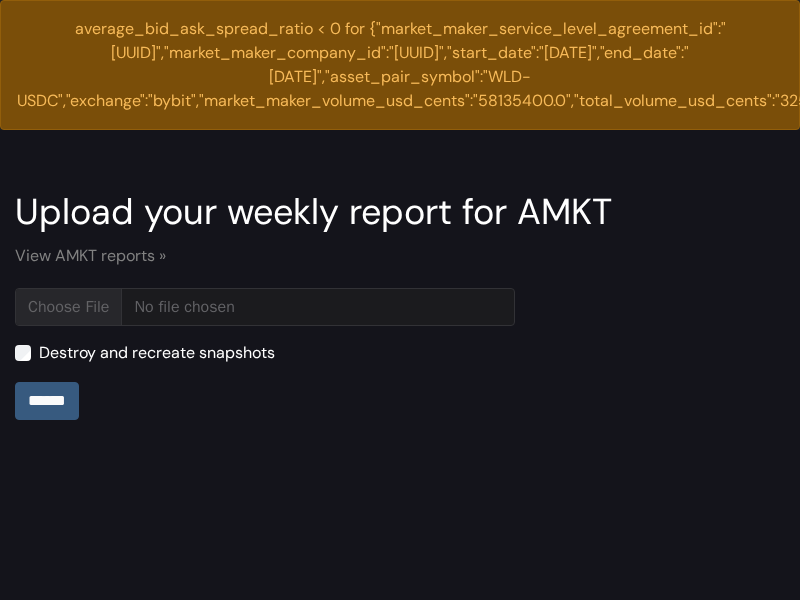 scroll, scrollTop: 0, scrollLeft: 0, axis: both 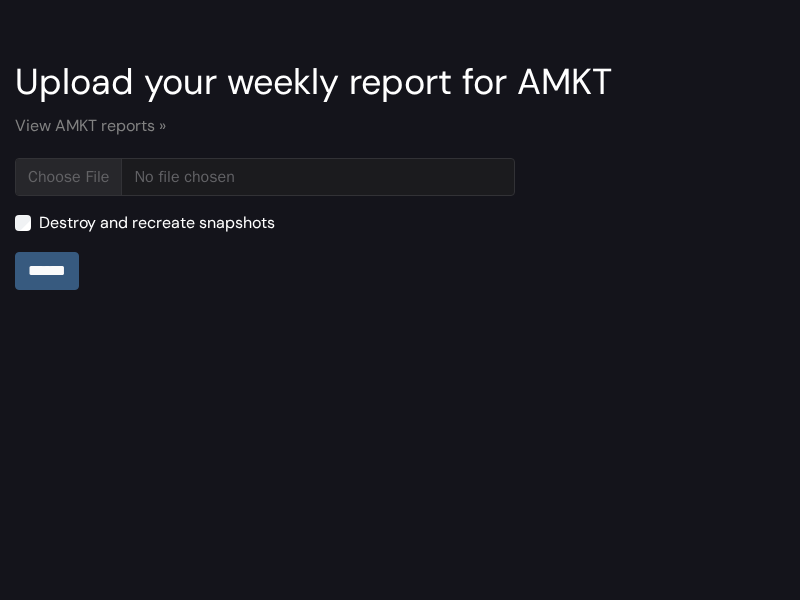 type on "**********" 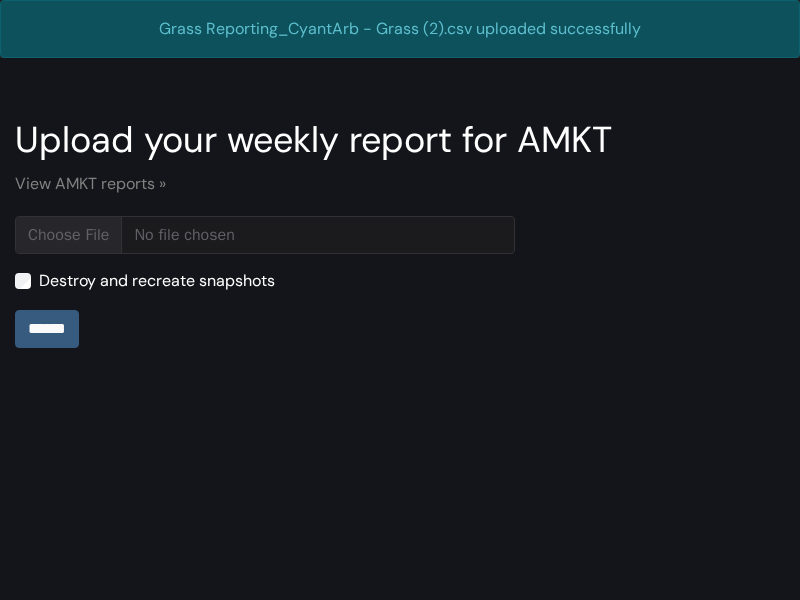 scroll, scrollTop: 0, scrollLeft: 0, axis: both 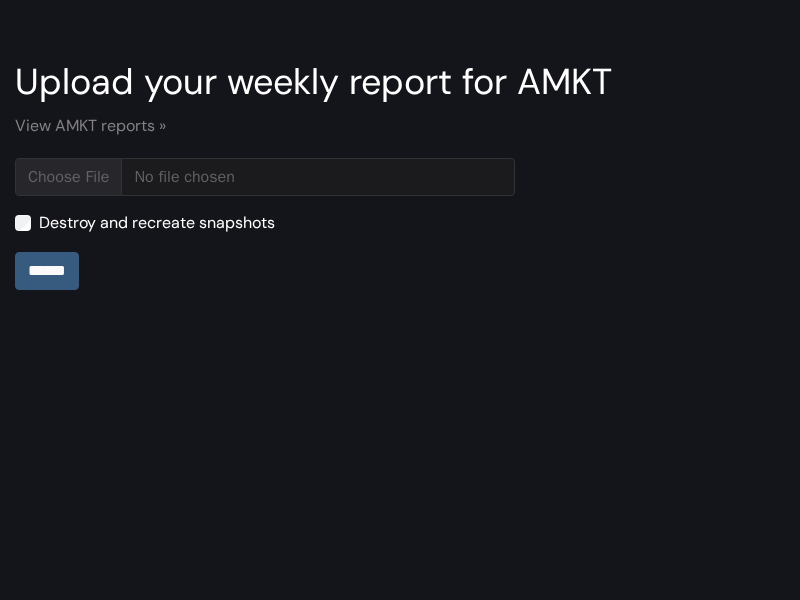 type on "**********" 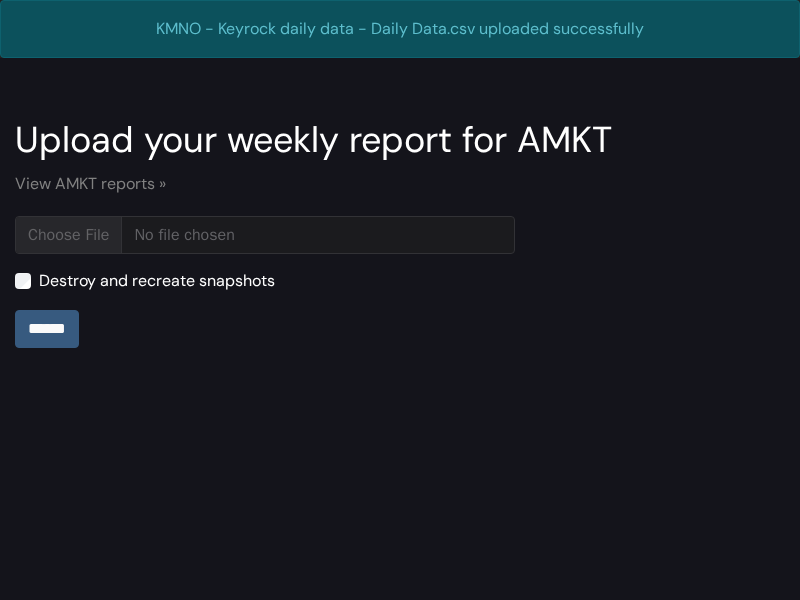 scroll, scrollTop: 0, scrollLeft: 0, axis: both 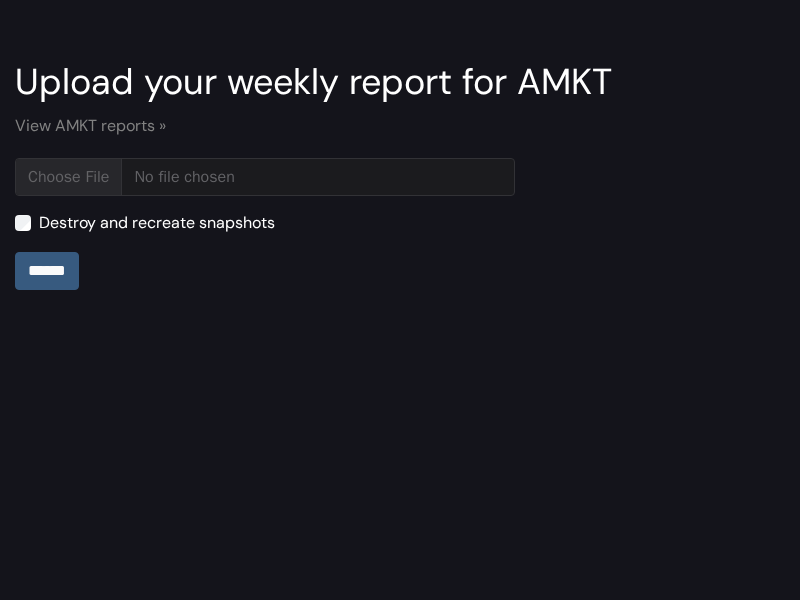 type on "**********" 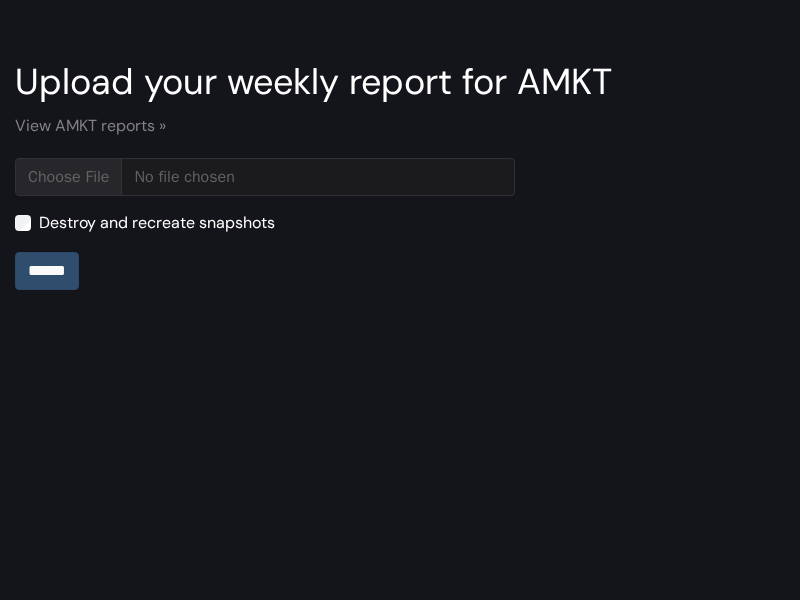 click on "******" at bounding box center (47, 271) 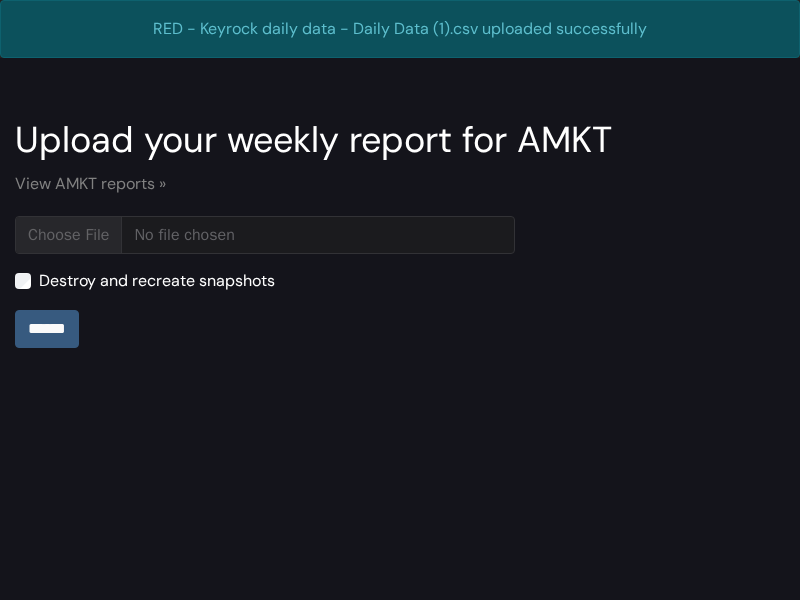 scroll, scrollTop: 0, scrollLeft: 0, axis: both 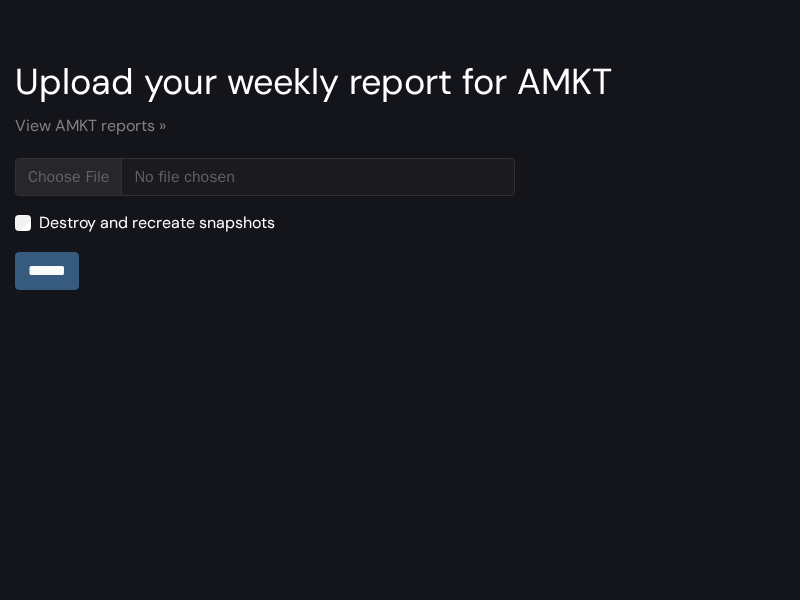 type on "**********" 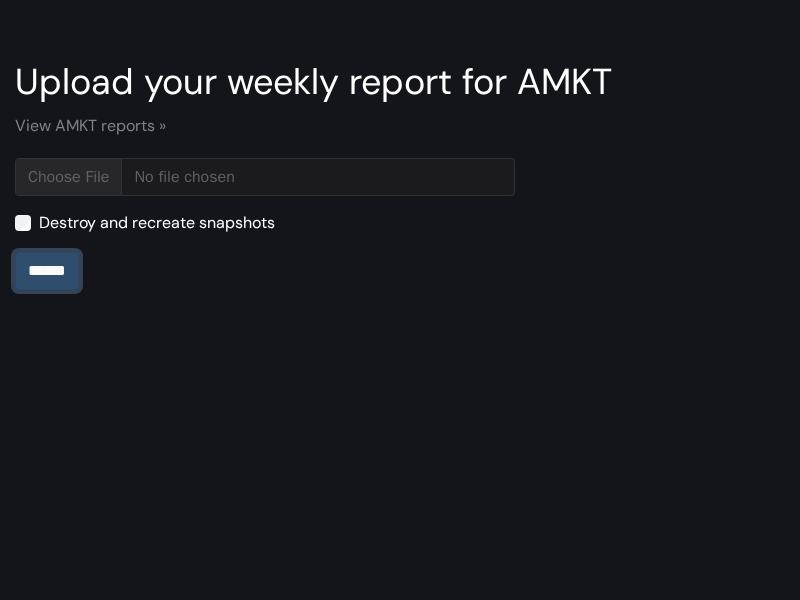 click on "******" at bounding box center (47, 271) 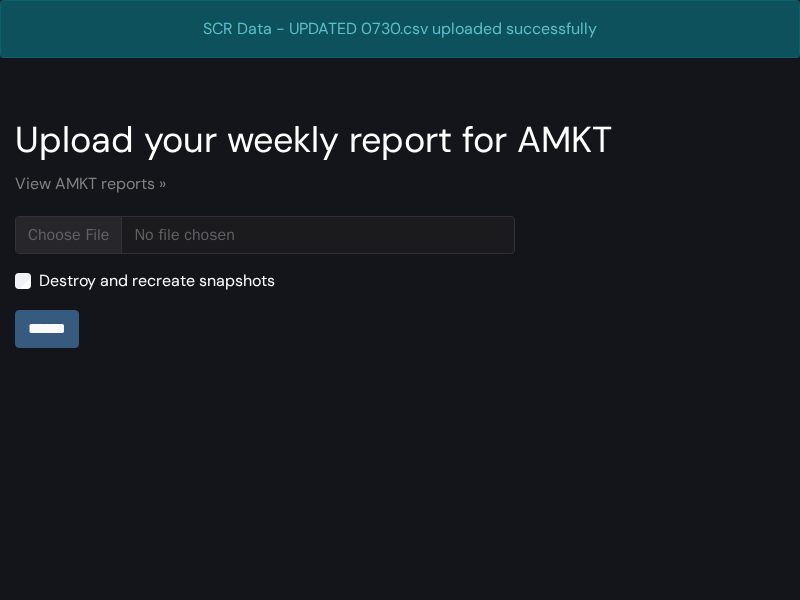 scroll, scrollTop: 0, scrollLeft: 0, axis: both 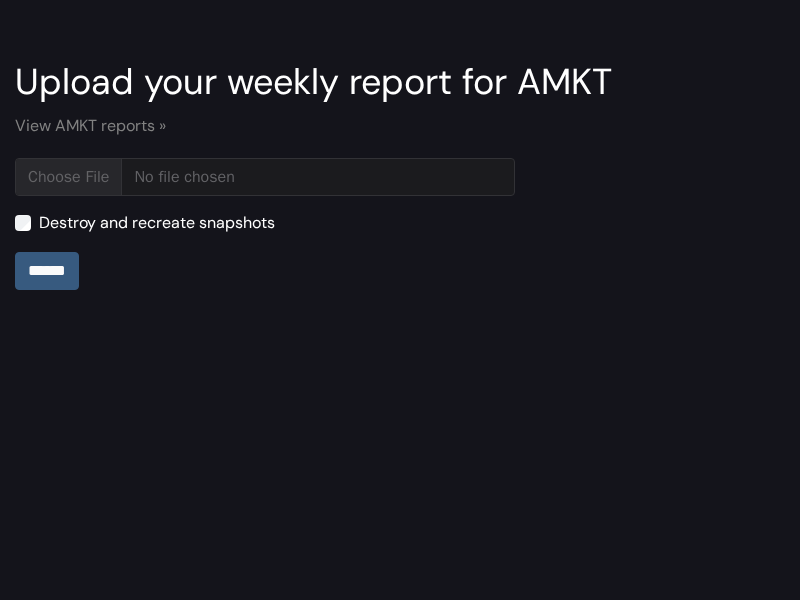 type on "**********" 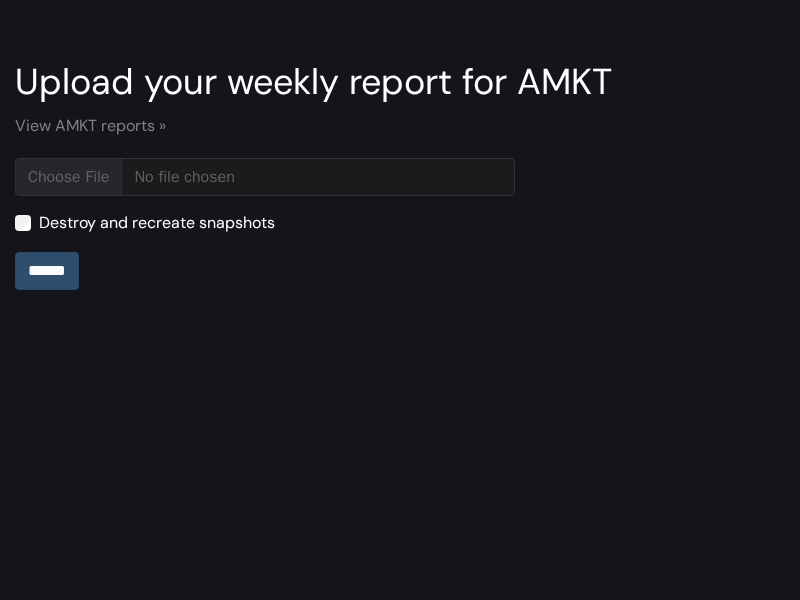 click on "******" at bounding box center (47, 271) 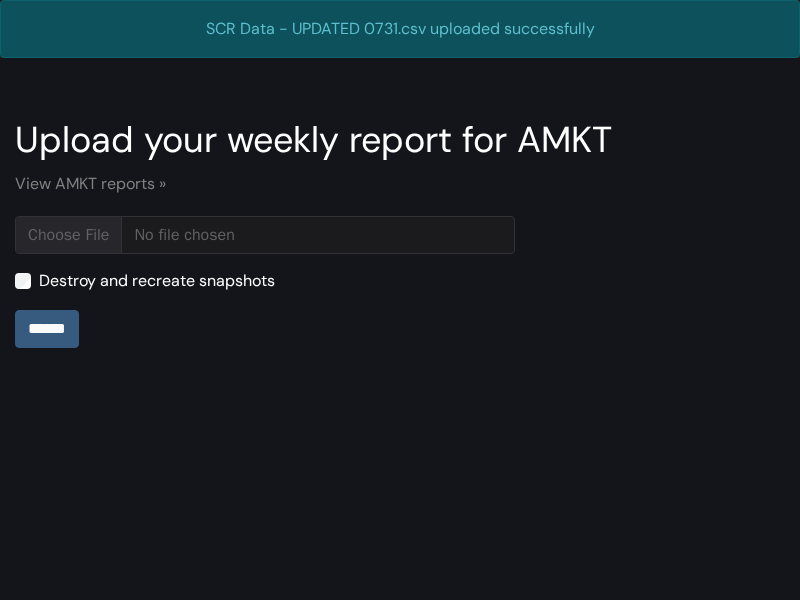 scroll, scrollTop: 0, scrollLeft: 0, axis: both 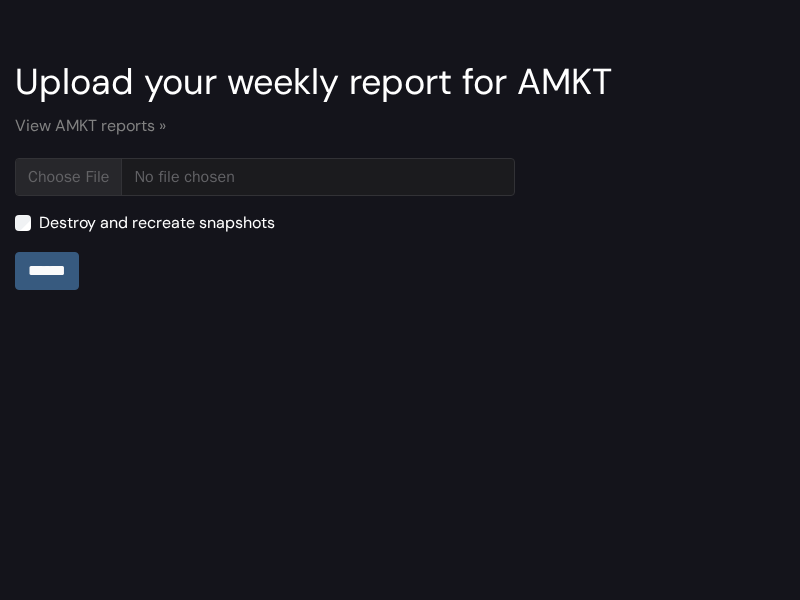 type on "**********" 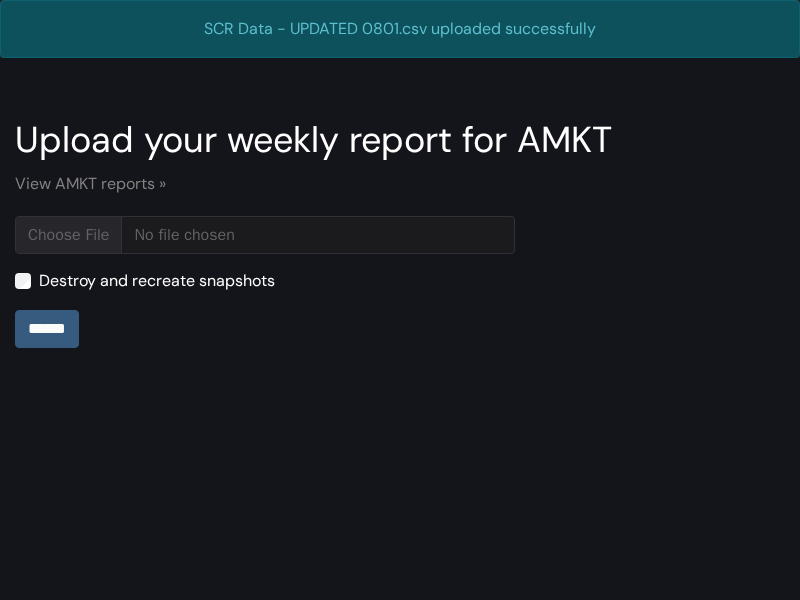 scroll, scrollTop: 0, scrollLeft: 0, axis: both 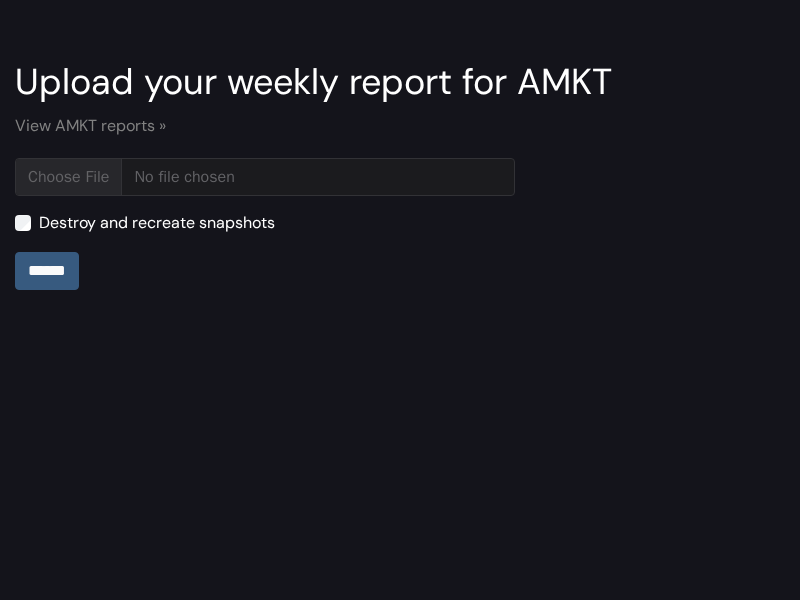 type on "**********" 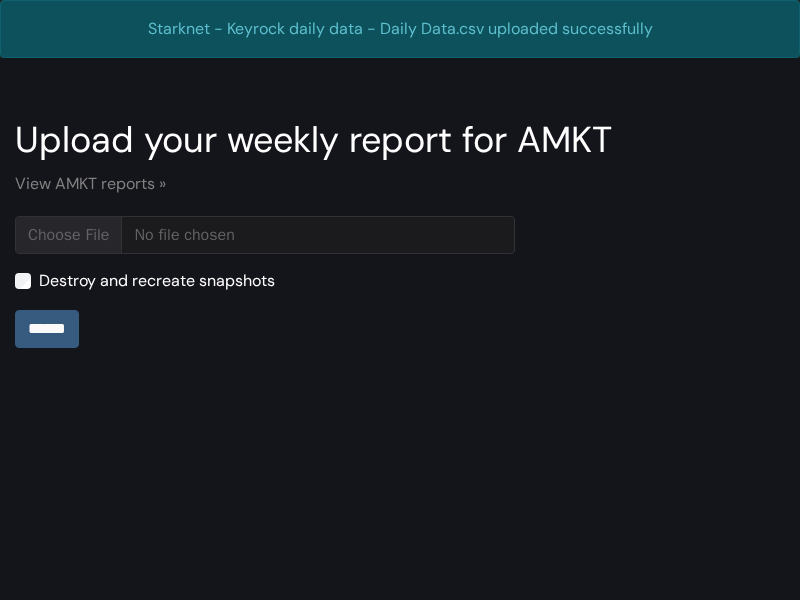 scroll, scrollTop: 0, scrollLeft: 0, axis: both 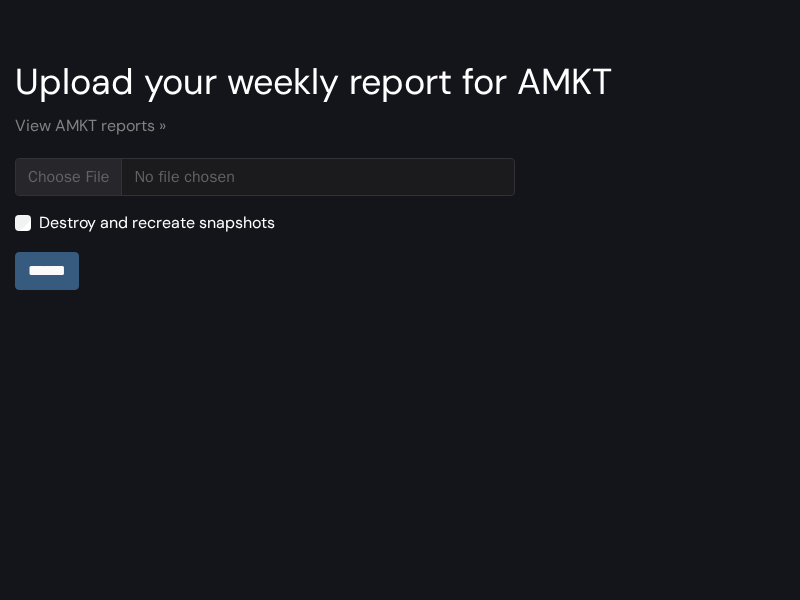 type on "**********" 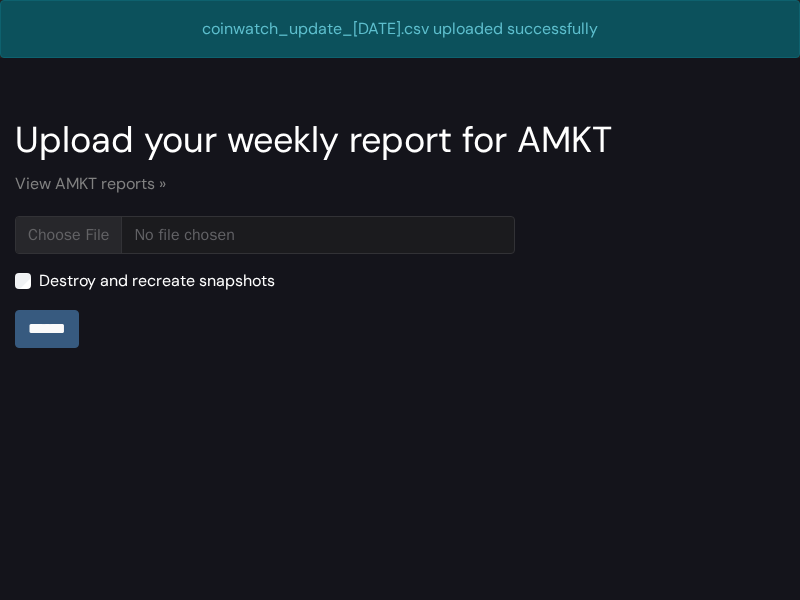 scroll, scrollTop: 0, scrollLeft: 0, axis: both 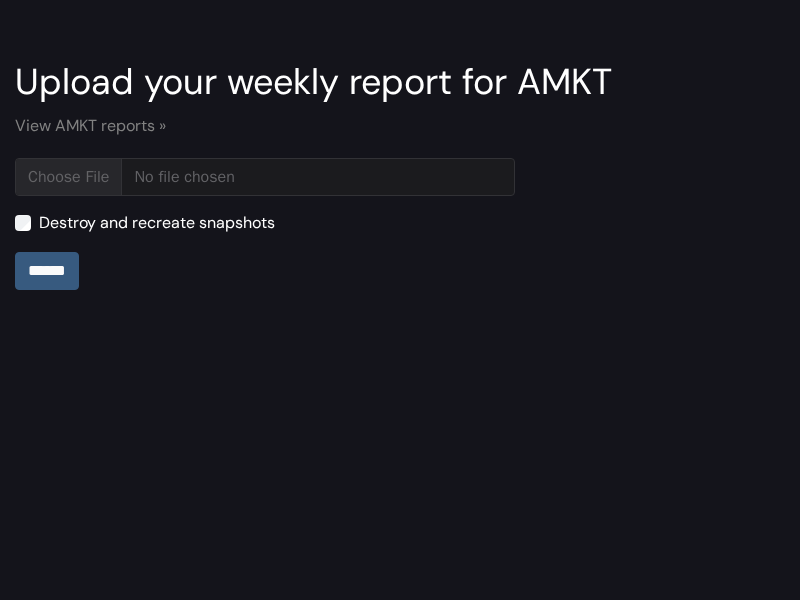 type on "**********" 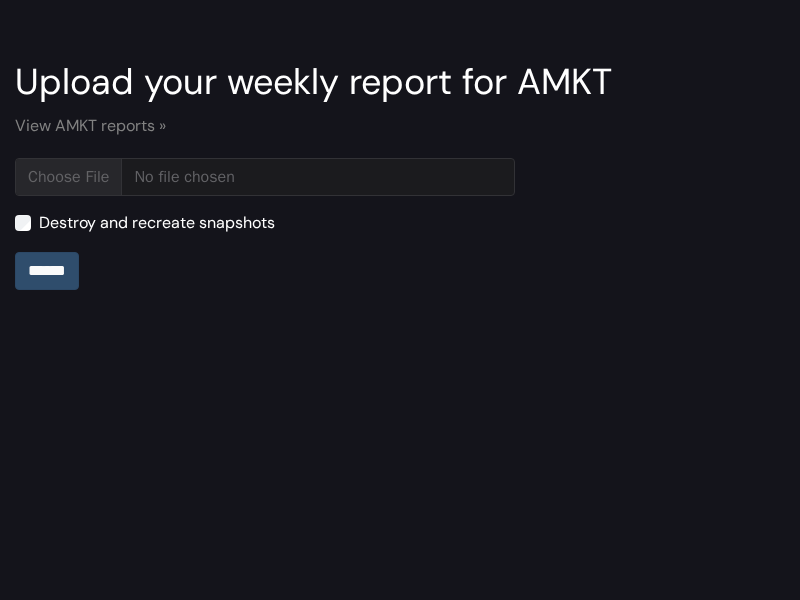 click on "******" at bounding box center [47, 271] 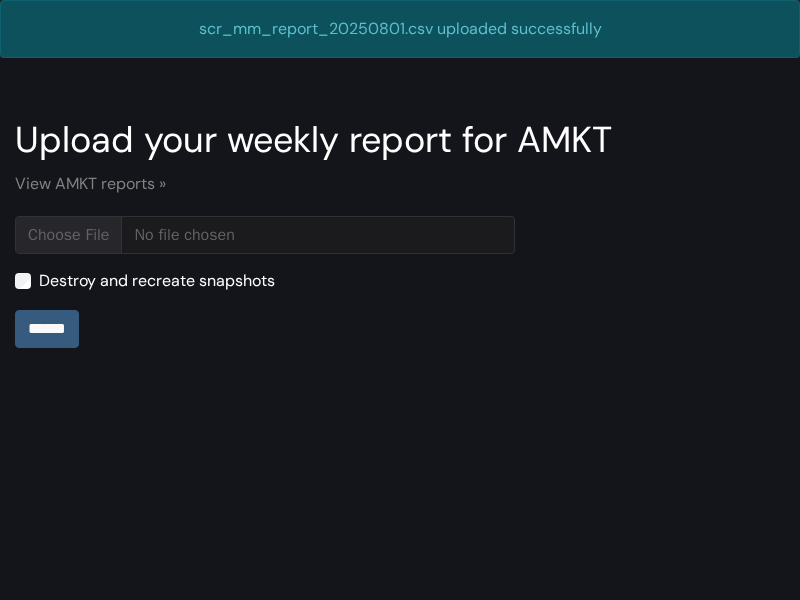 scroll, scrollTop: 0, scrollLeft: 0, axis: both 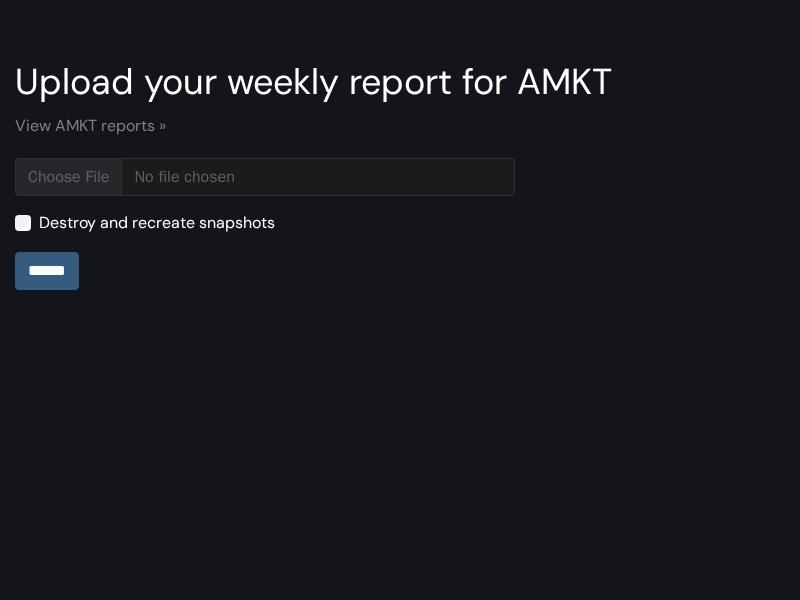 type on "**********" 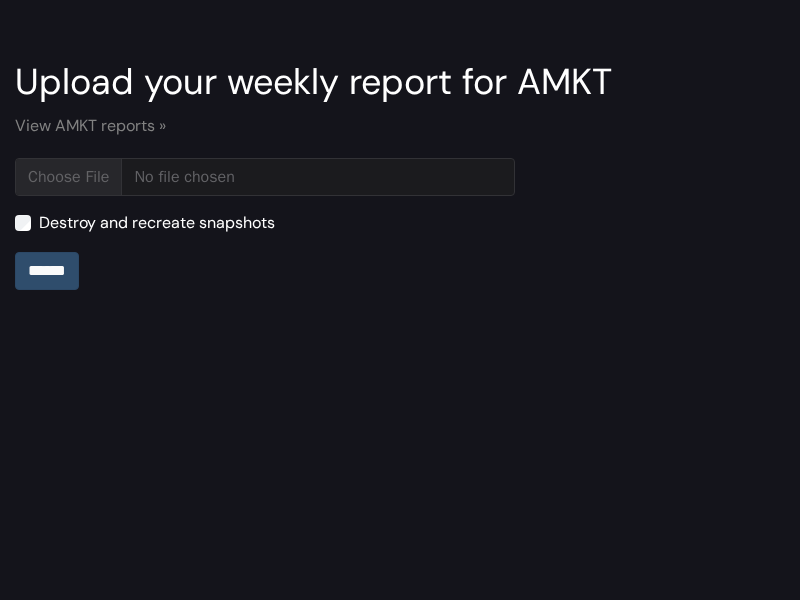 click on "******" at bounding box center [47, 271] 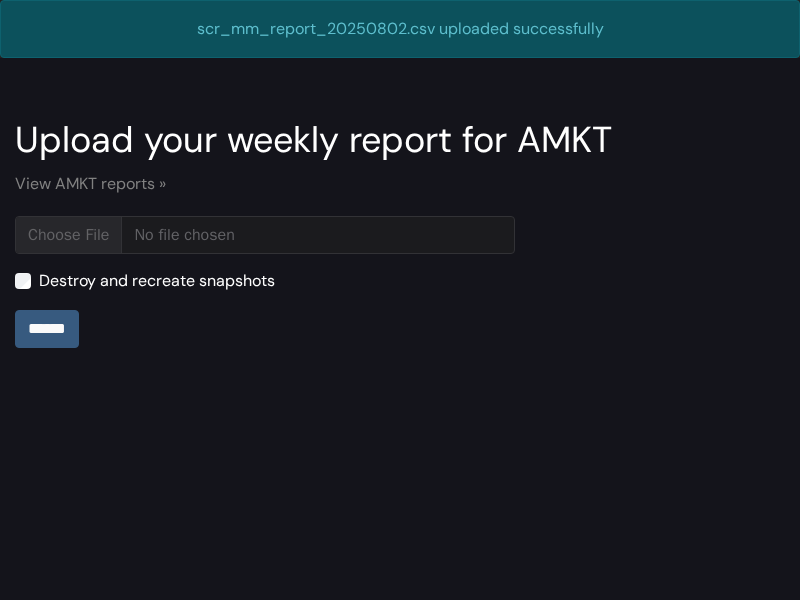 scroll, scrollTop: 0, scrollLeft: 0, axis: both 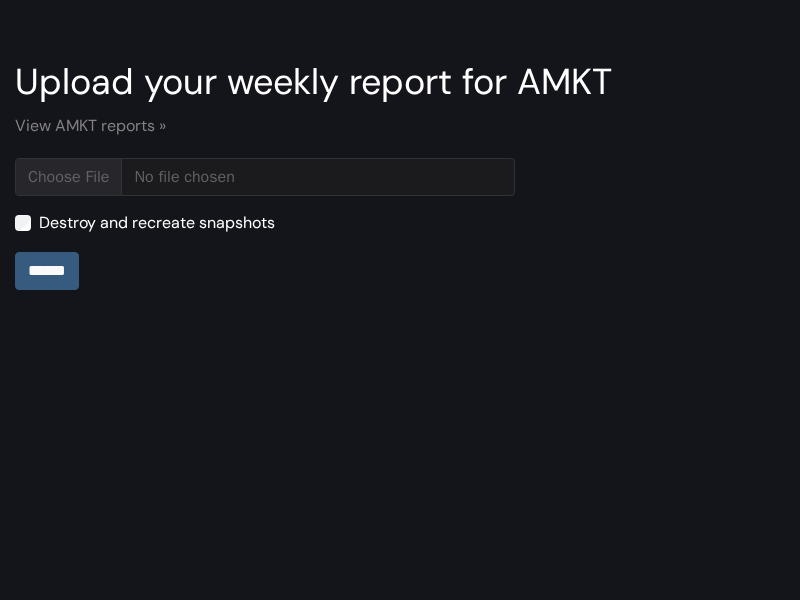 type on "**********" 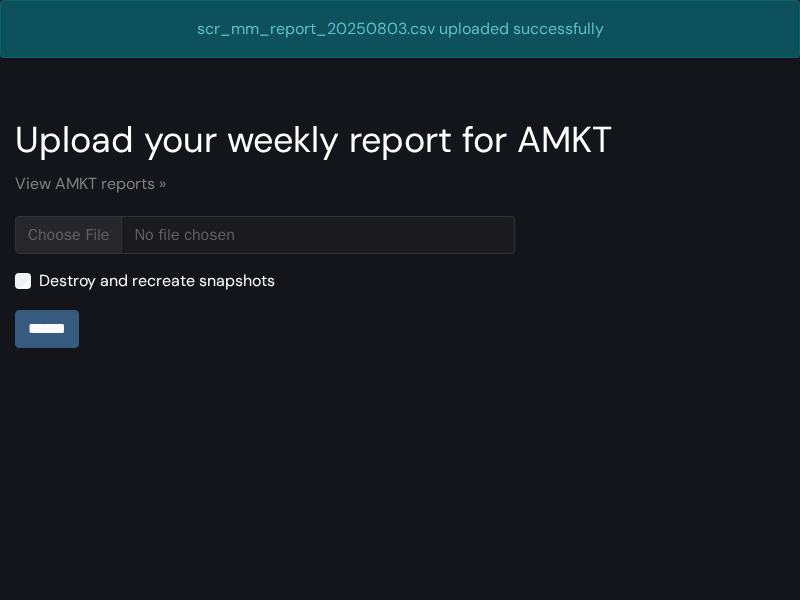 scroll, scrollTop: 0, scrollLeft: 0, axis: both 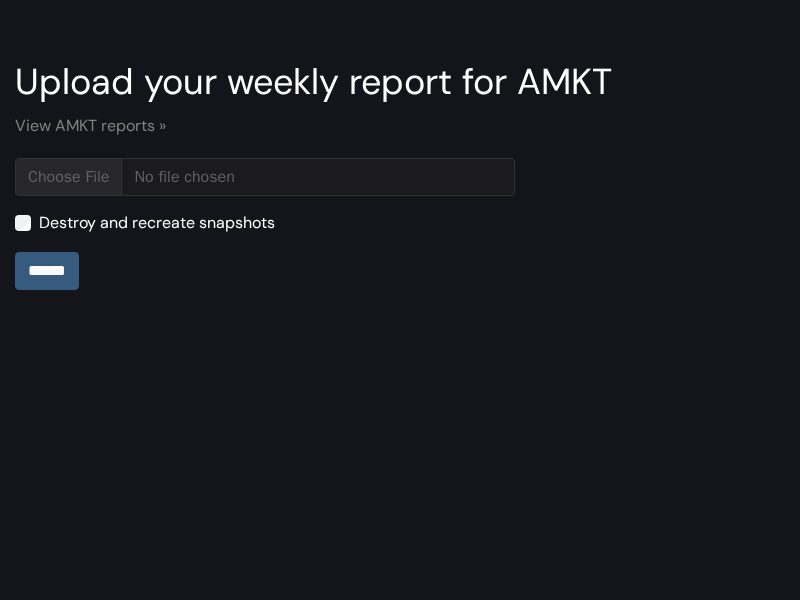 type on "**********" 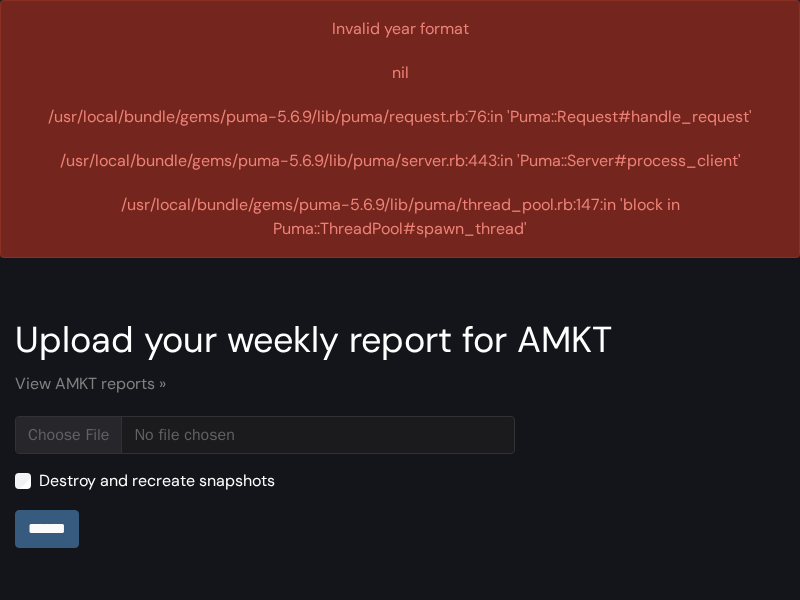 scroll, scrollTop: 0, scrollLeft: 0, axis: both 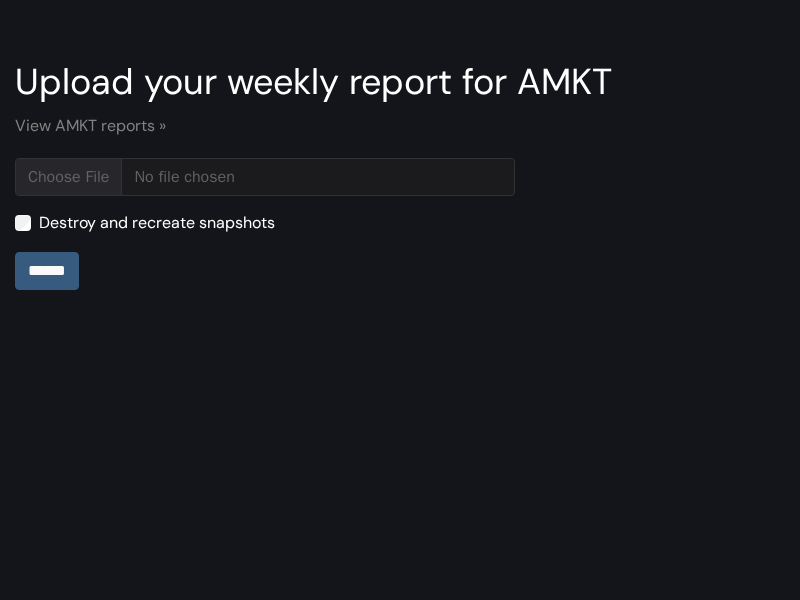type on "**********" 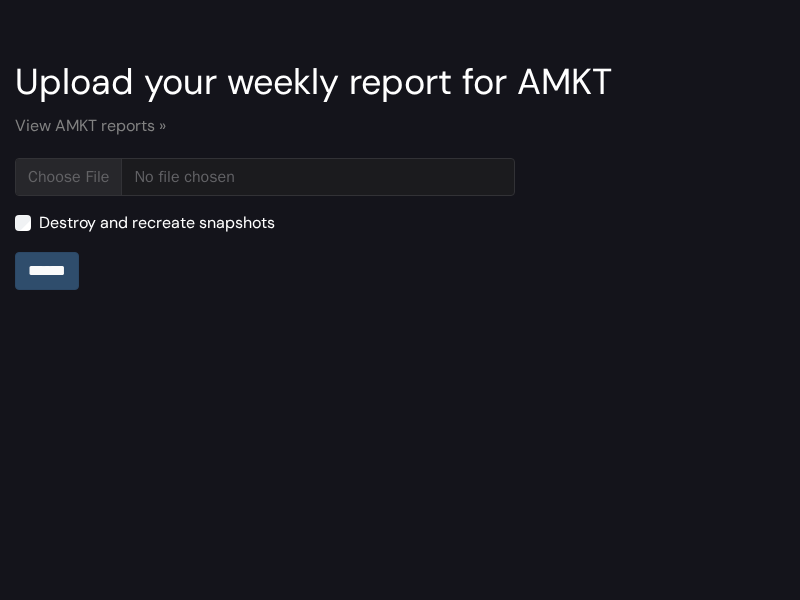 click on "******" at bounding box center [47, 271] 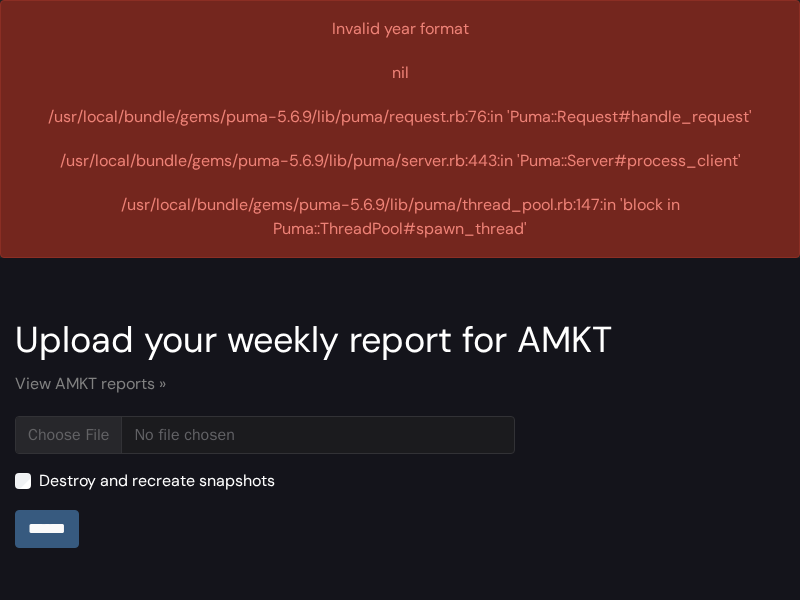 scroll, scrollTop: 0, scrollLeft: 0, axis: both 